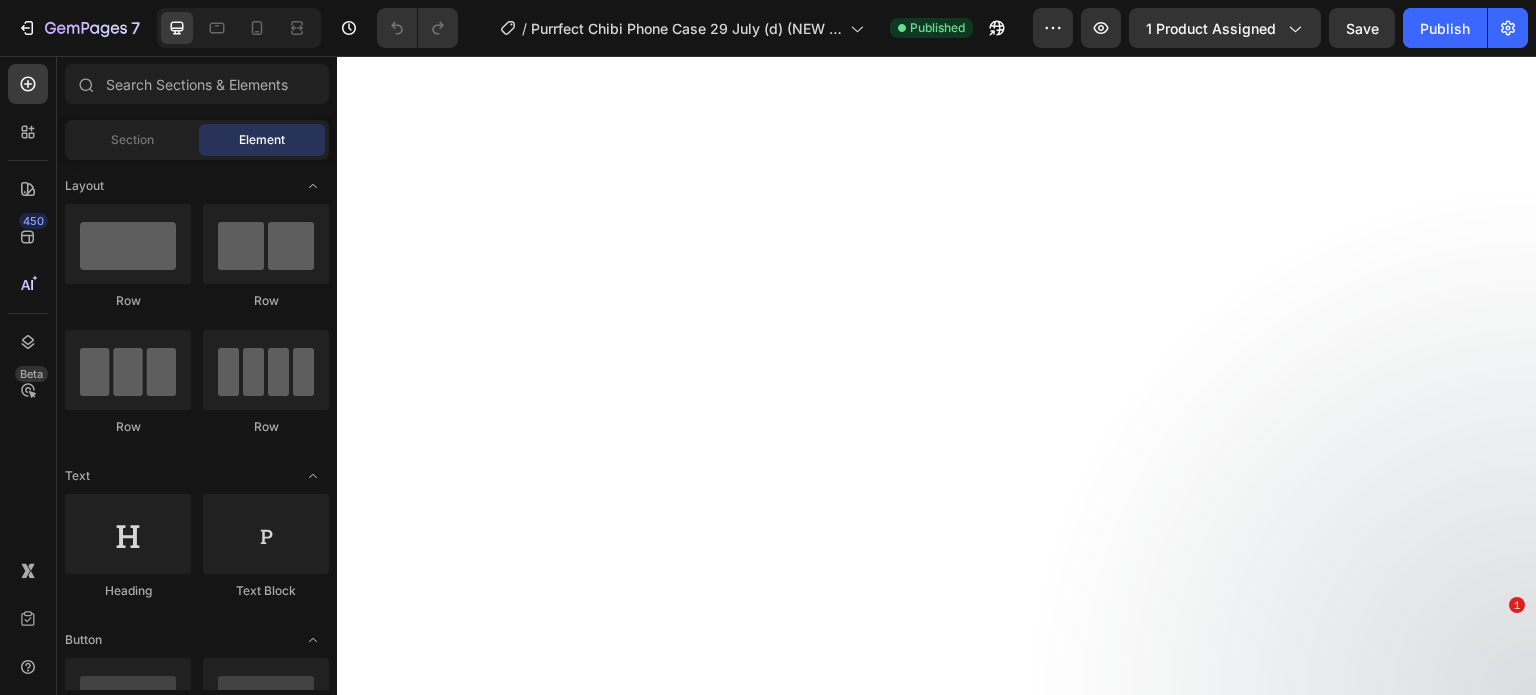 scroll, scrollTop: 0, scrollLeft: 0, axis: both 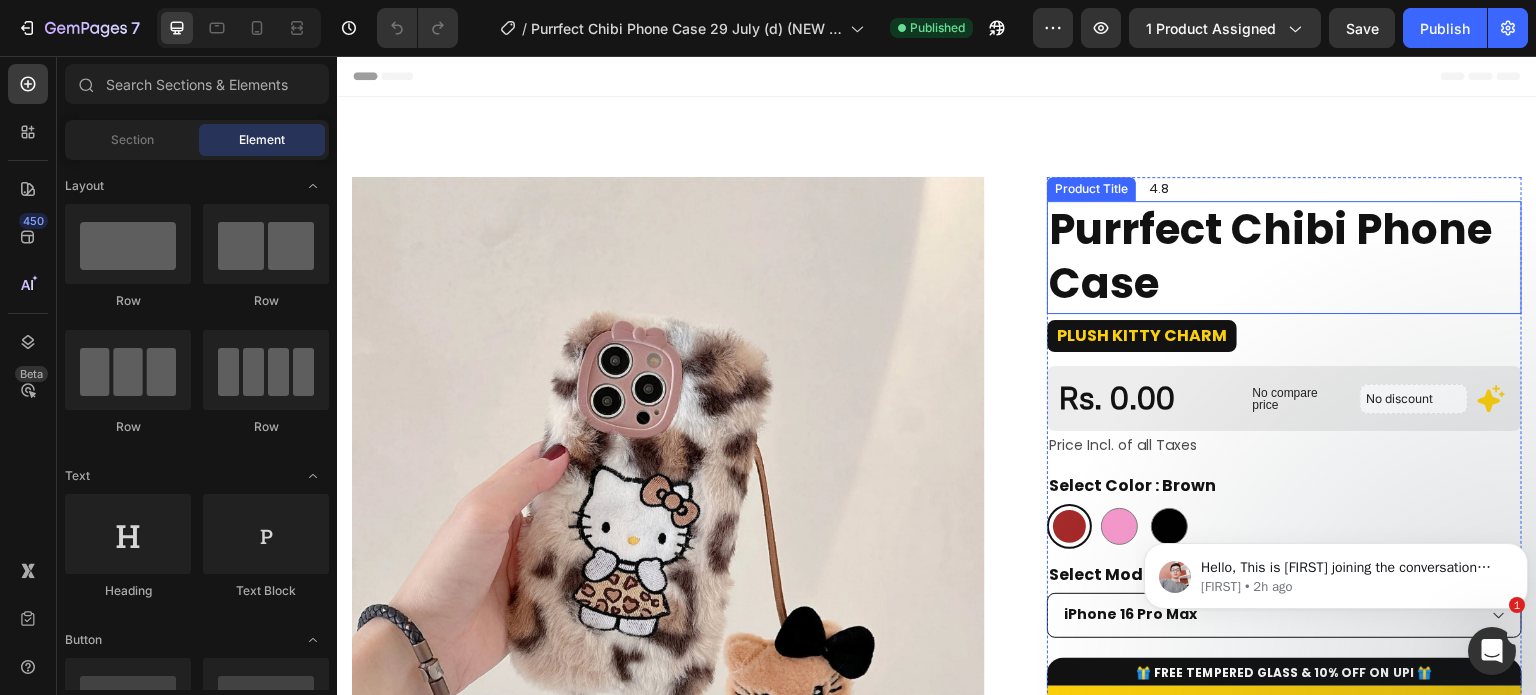 click on "Purrfect Chibi Phone Case" at bounding box center [1284, 257] 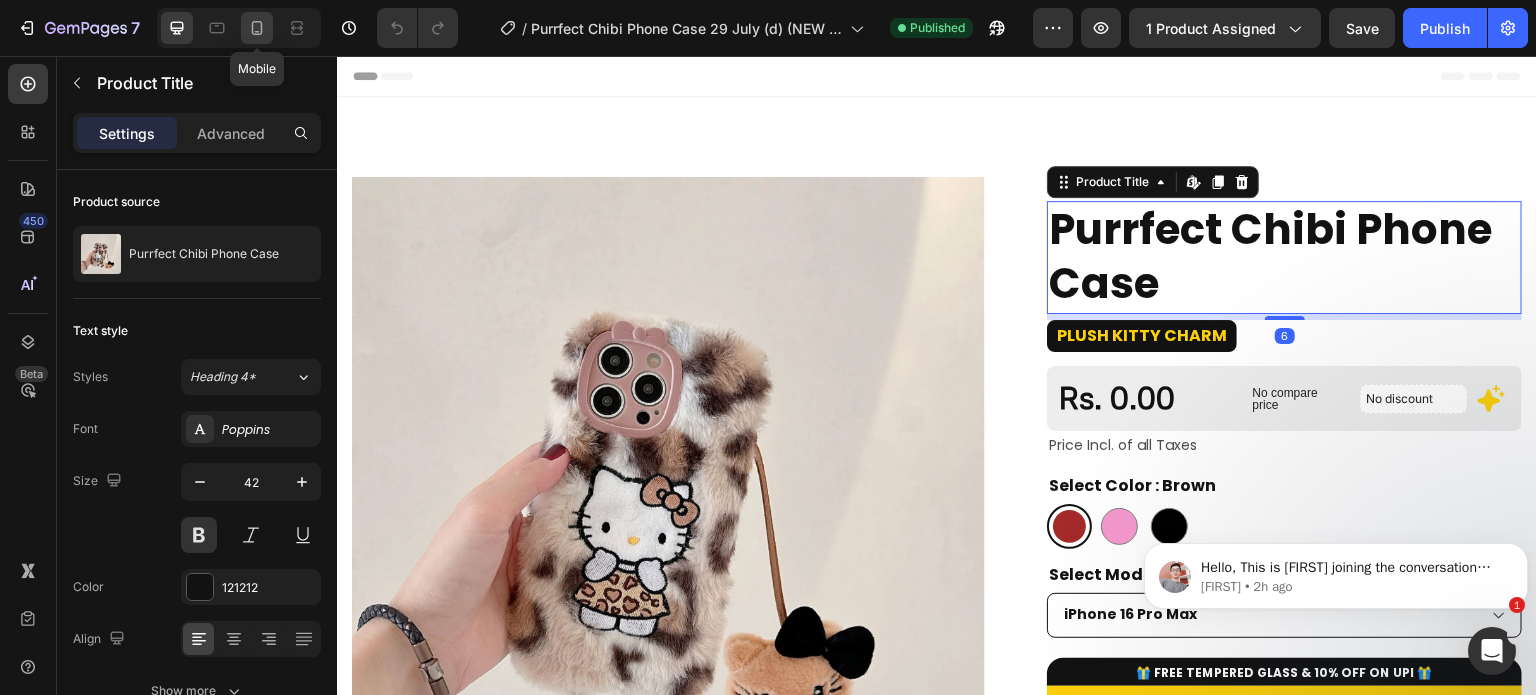 click 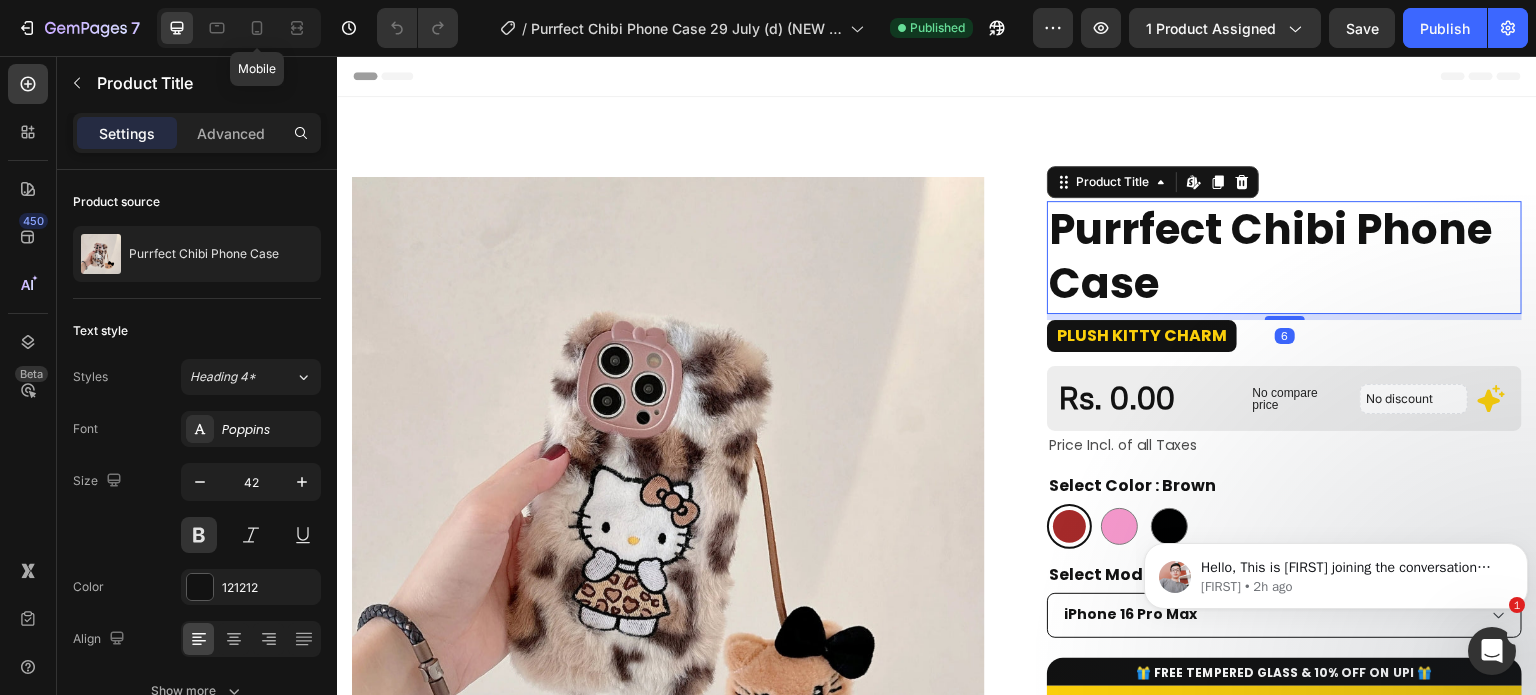 type on "27" 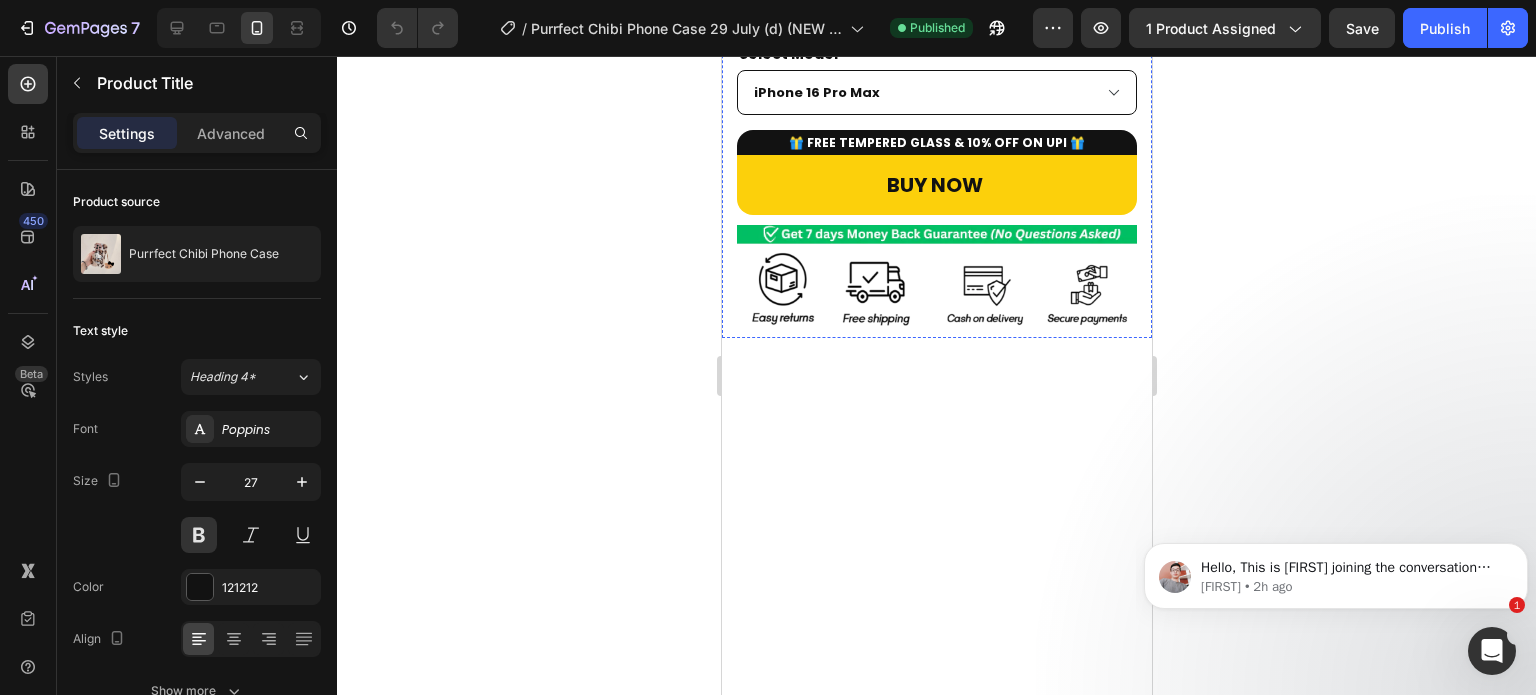 scroll, scrollTop: 0, scrollLeft: 0, axis: both 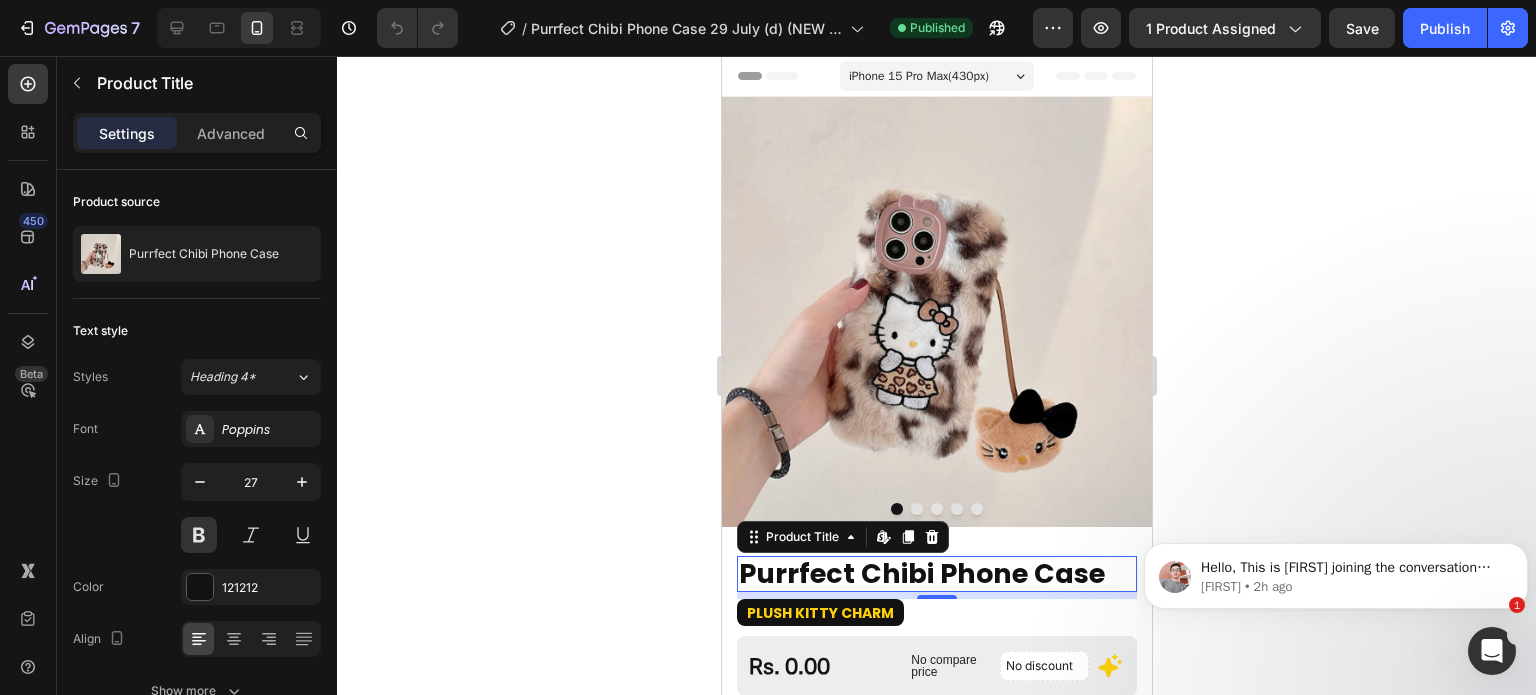 click on "Purrfect Chibi Phone Case" at bounding box center (936, 574) 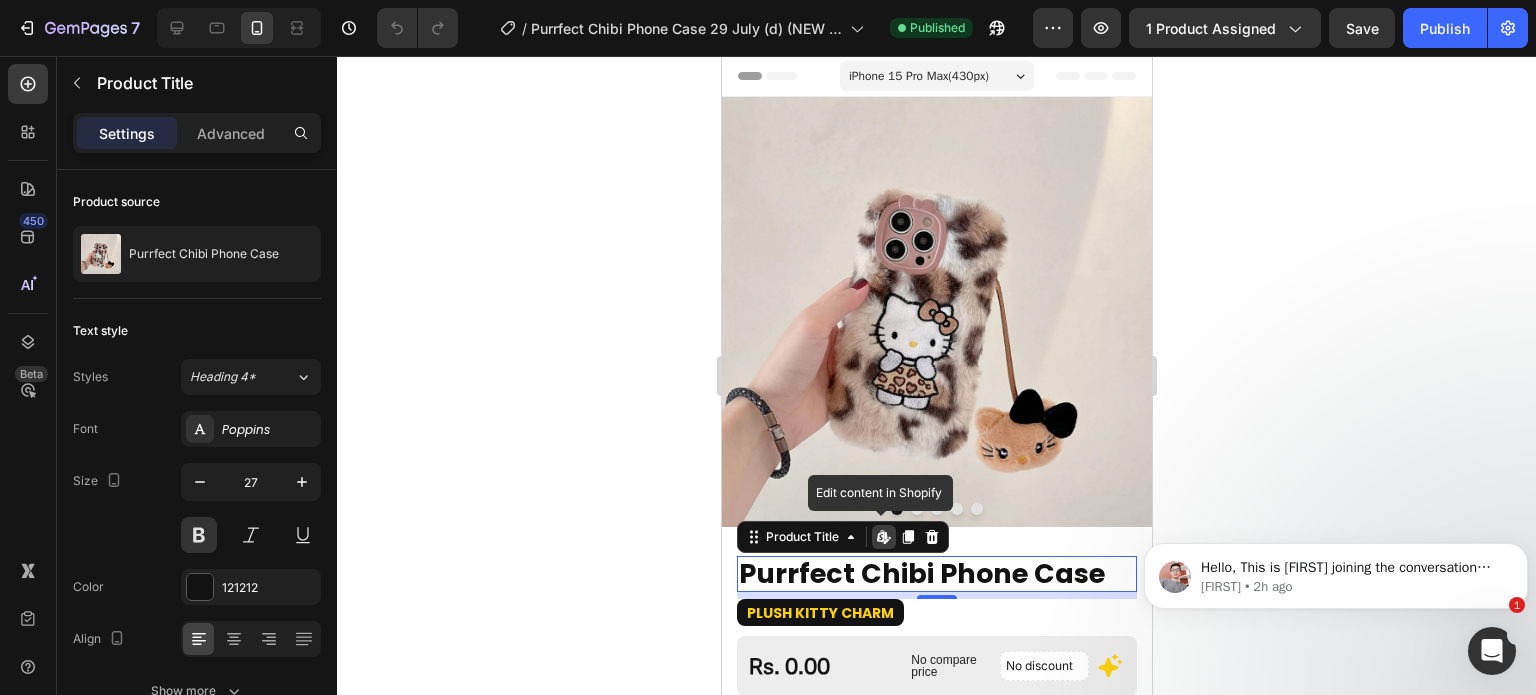 click on "Purrfect Chibi Phone Case" at bounding box center [936, 574] 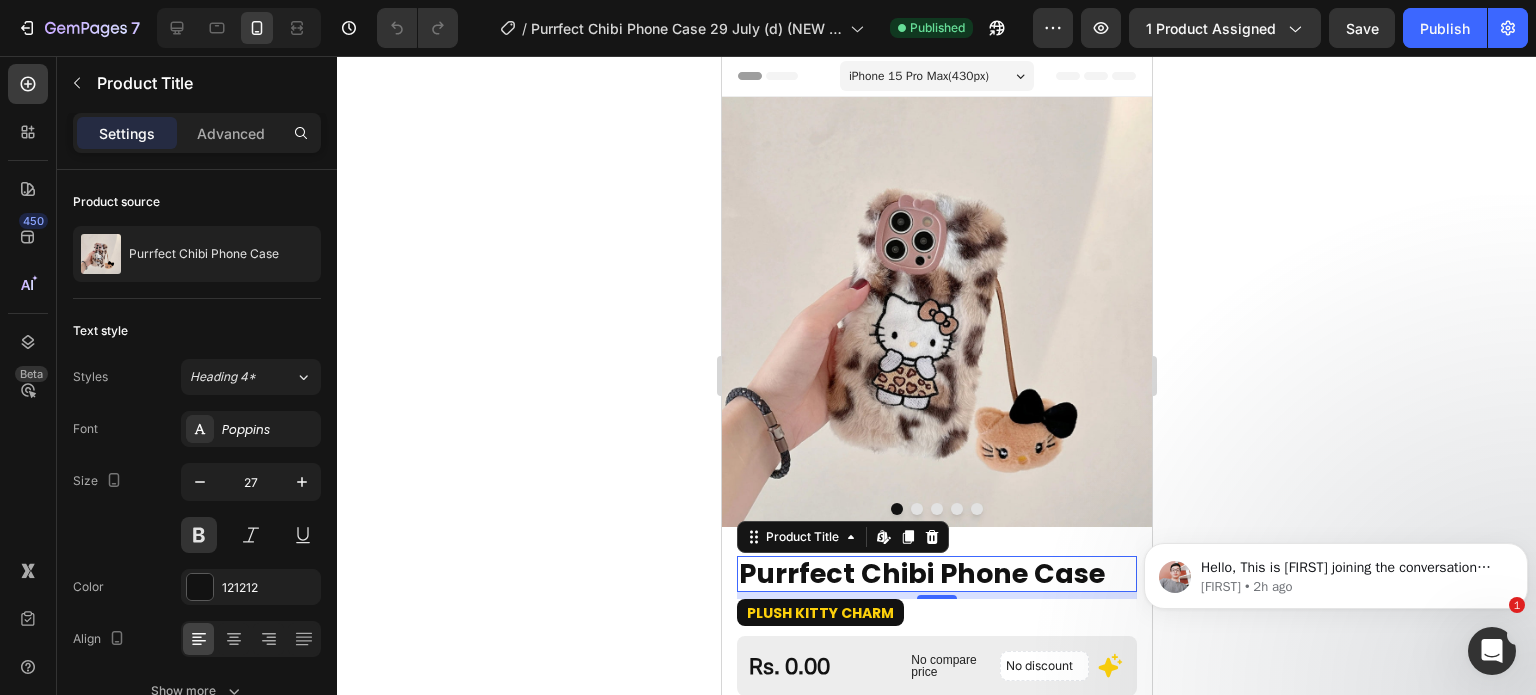 click on "Purrfect Chibi Phone Case" at bounding box center (936, 574) 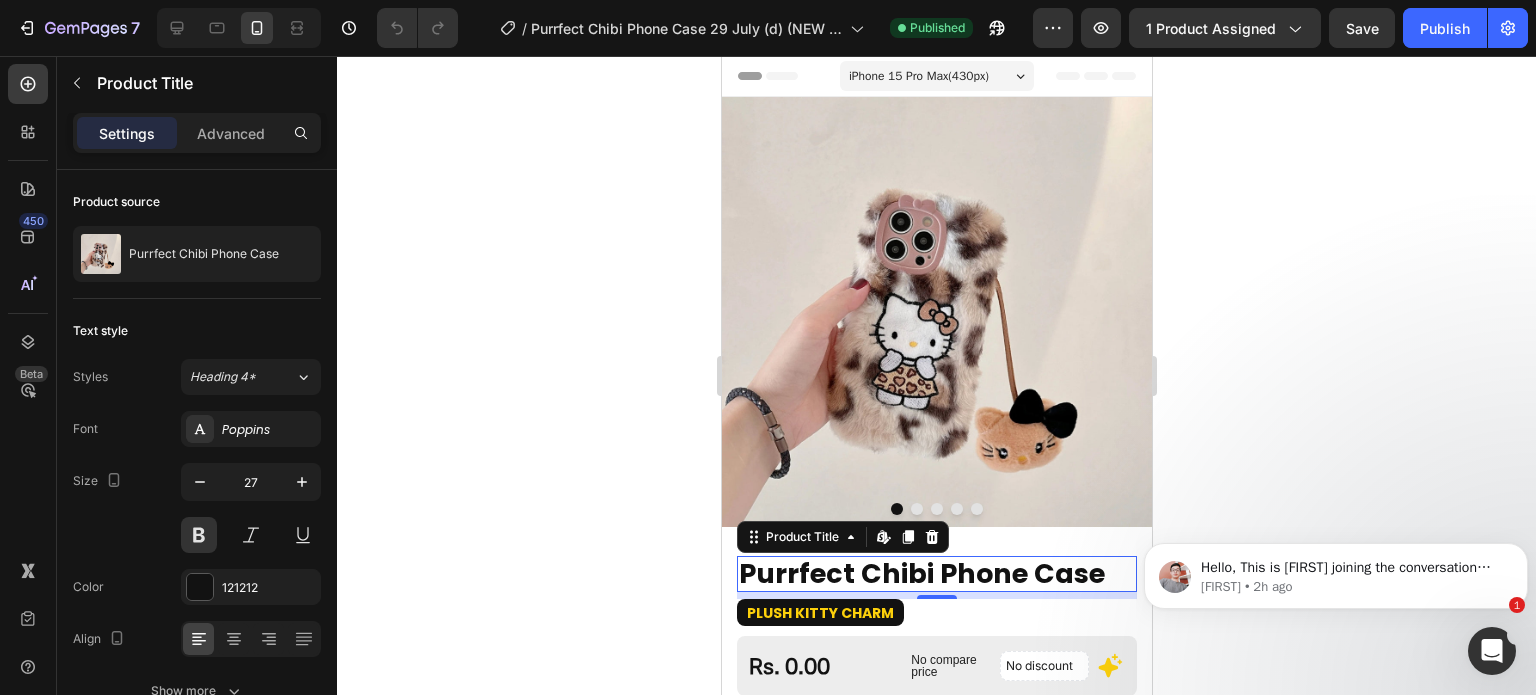 click on "Purrfect Chibi Phone Case" at bounding box center (936, 574) 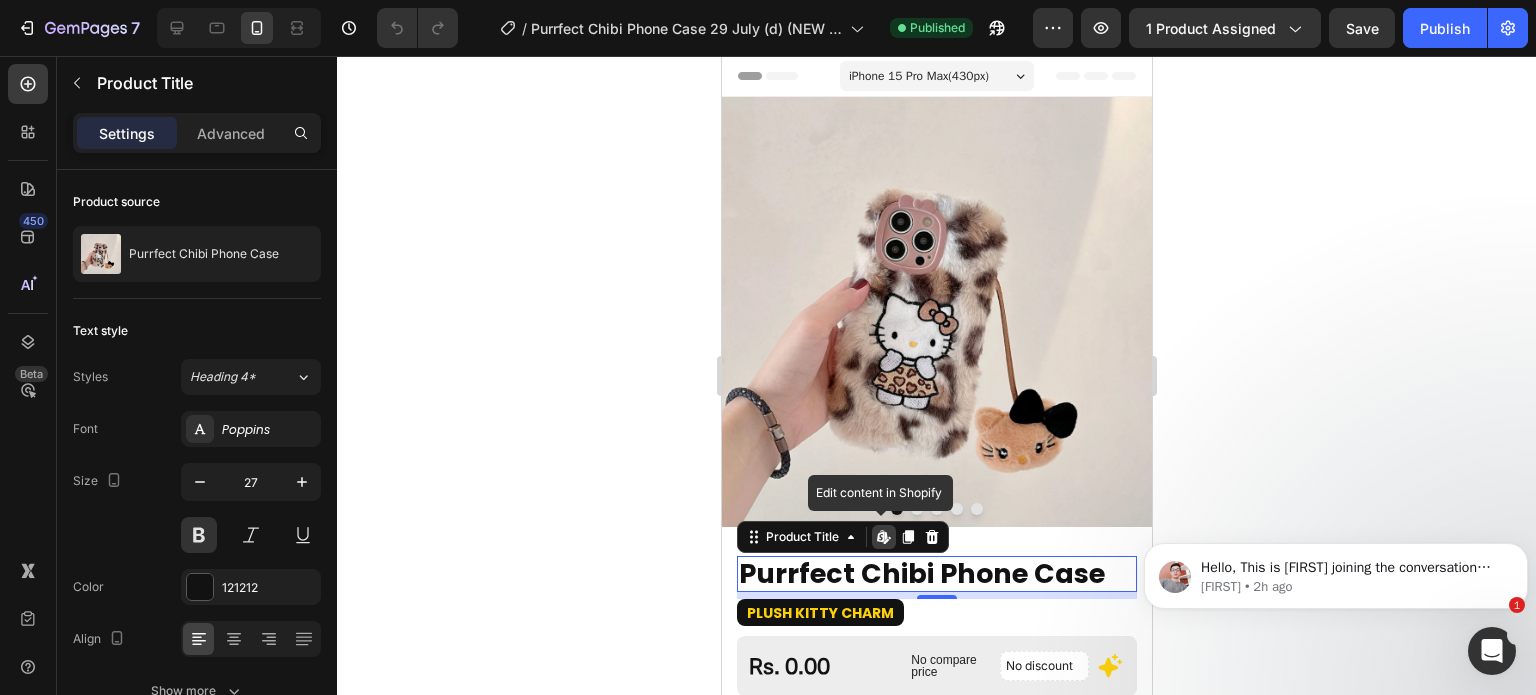 click on "Purrfect Chibi Phone Case" at bounding box center [936, 574] 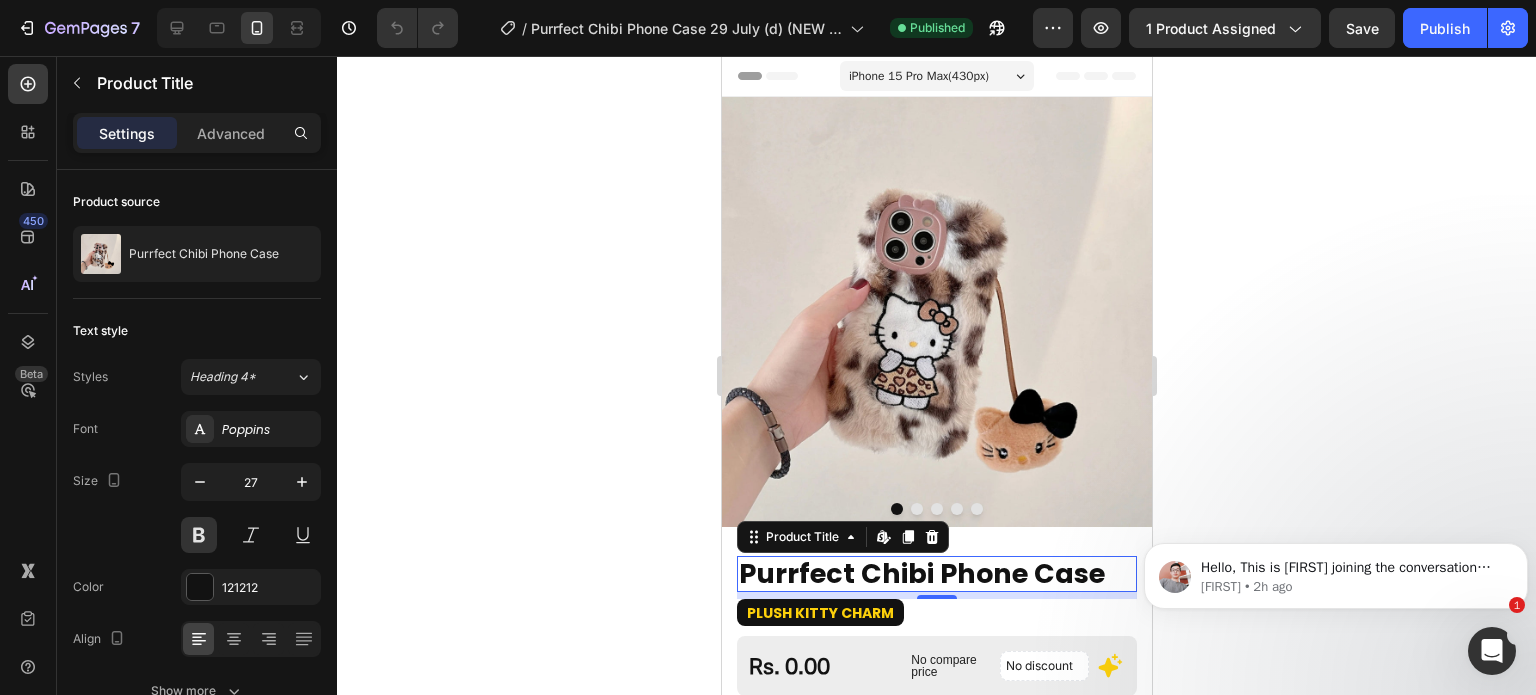drag, startPoint x: 534, startPoint y: 24, endPoint x: 618, endPoint y: 273, distance: 262.787 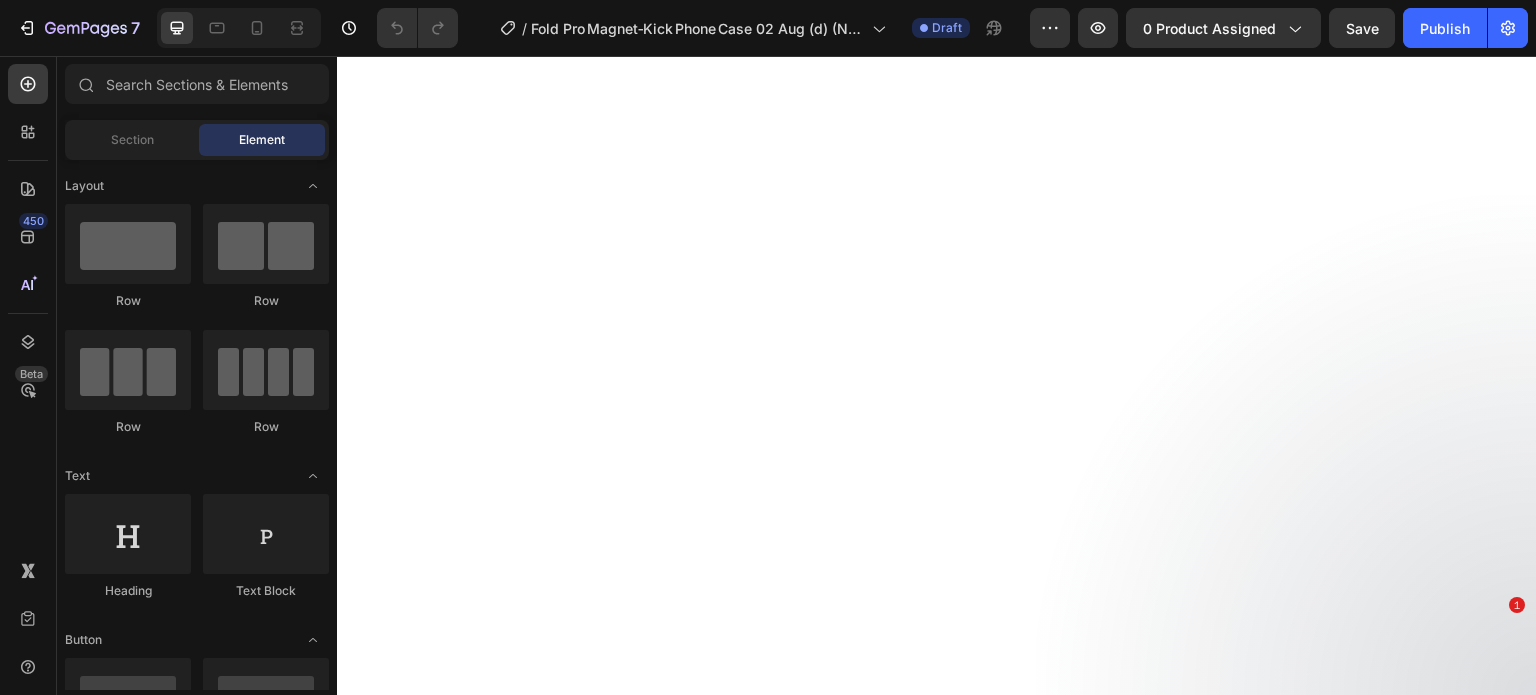 scroll, scrollTop: 0, scrollLeft: 0, axis: both 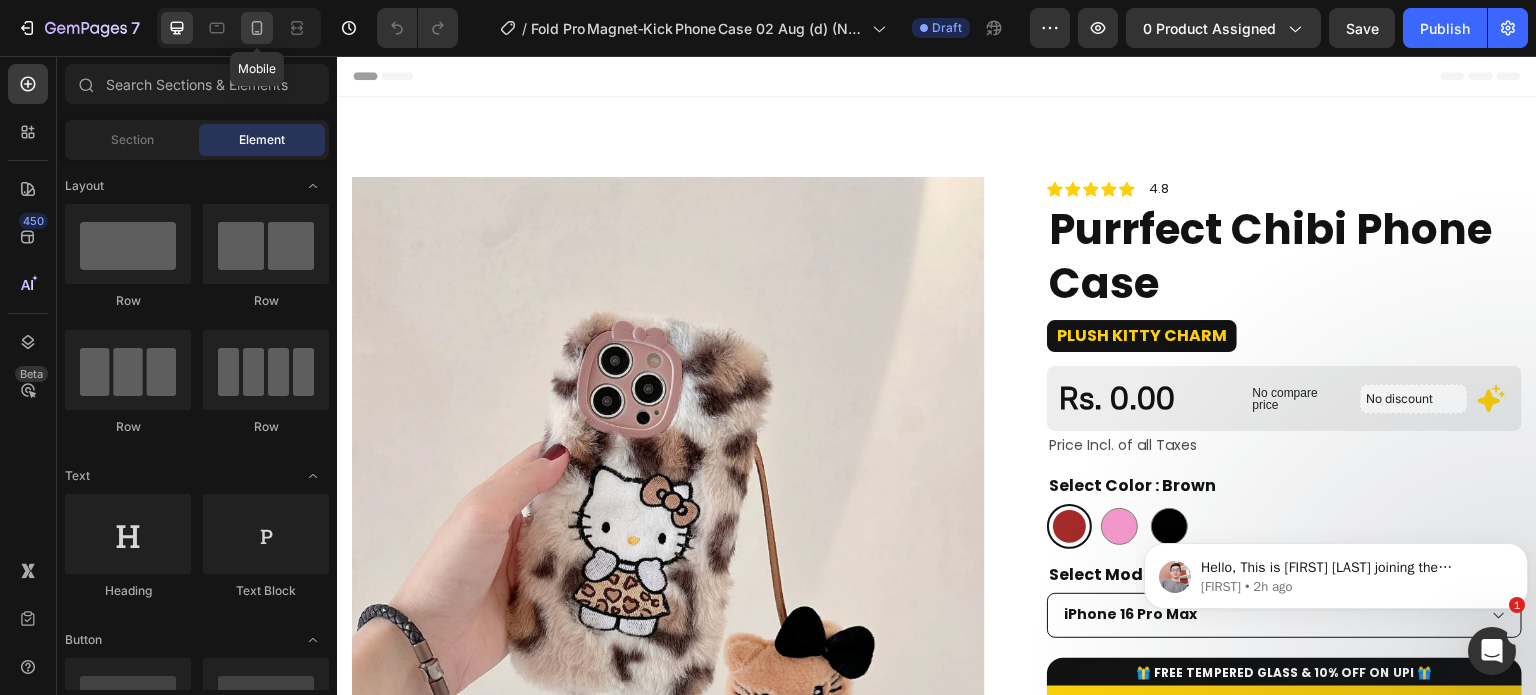 click 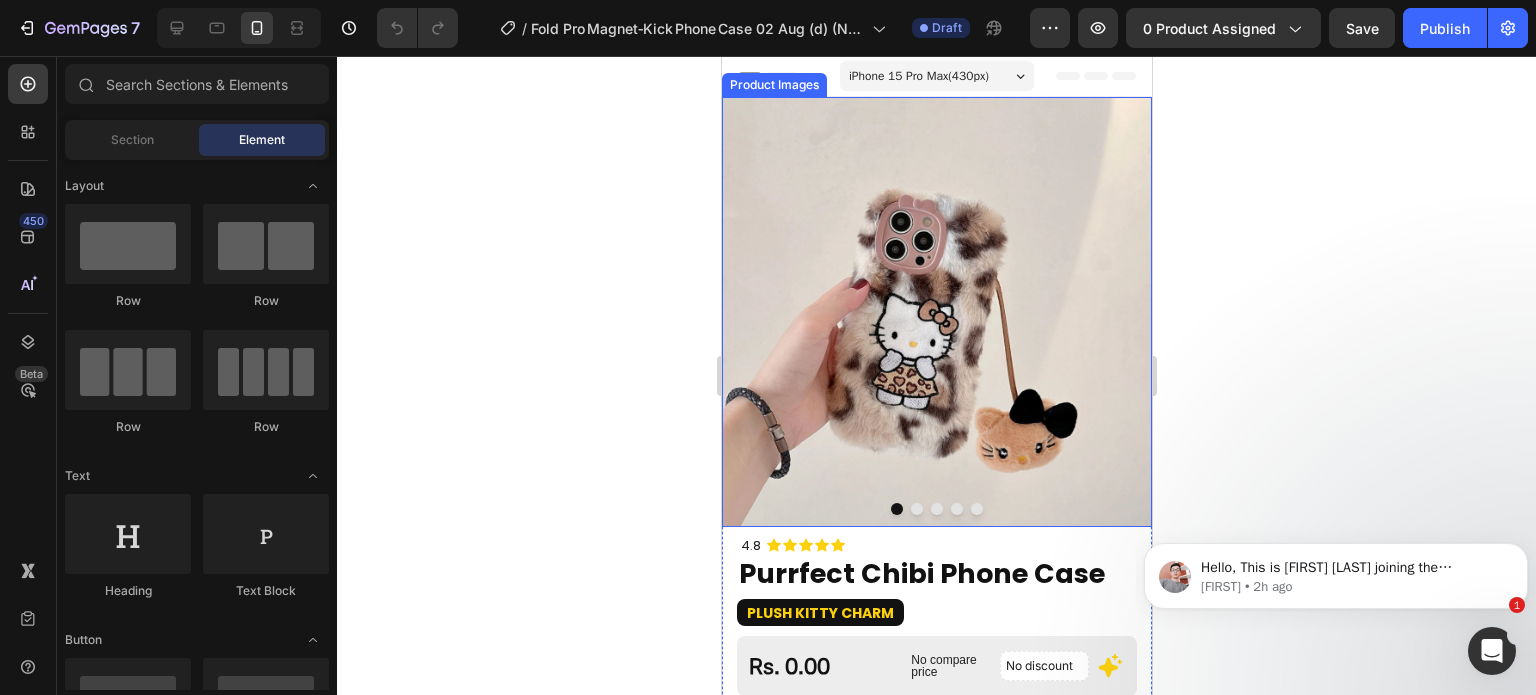 click at bounding box center [936, 312] 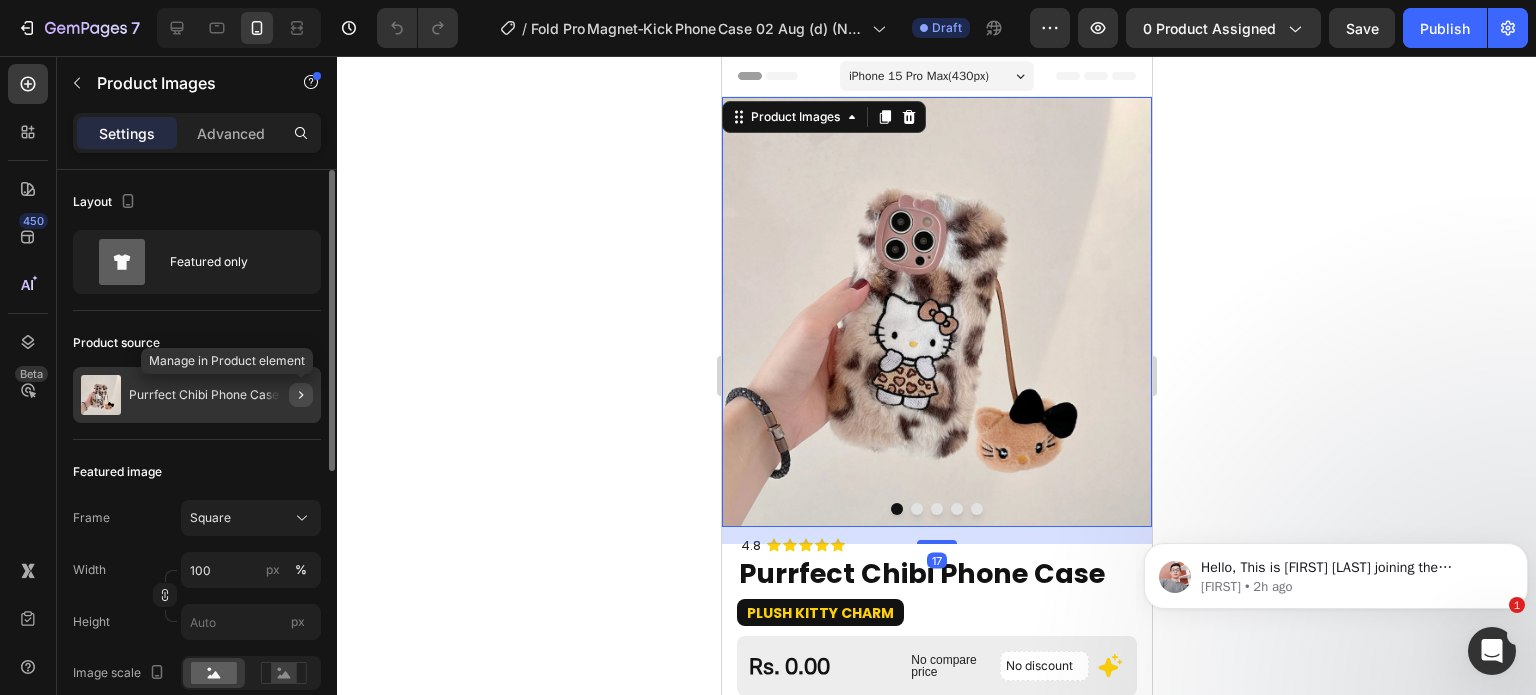 click 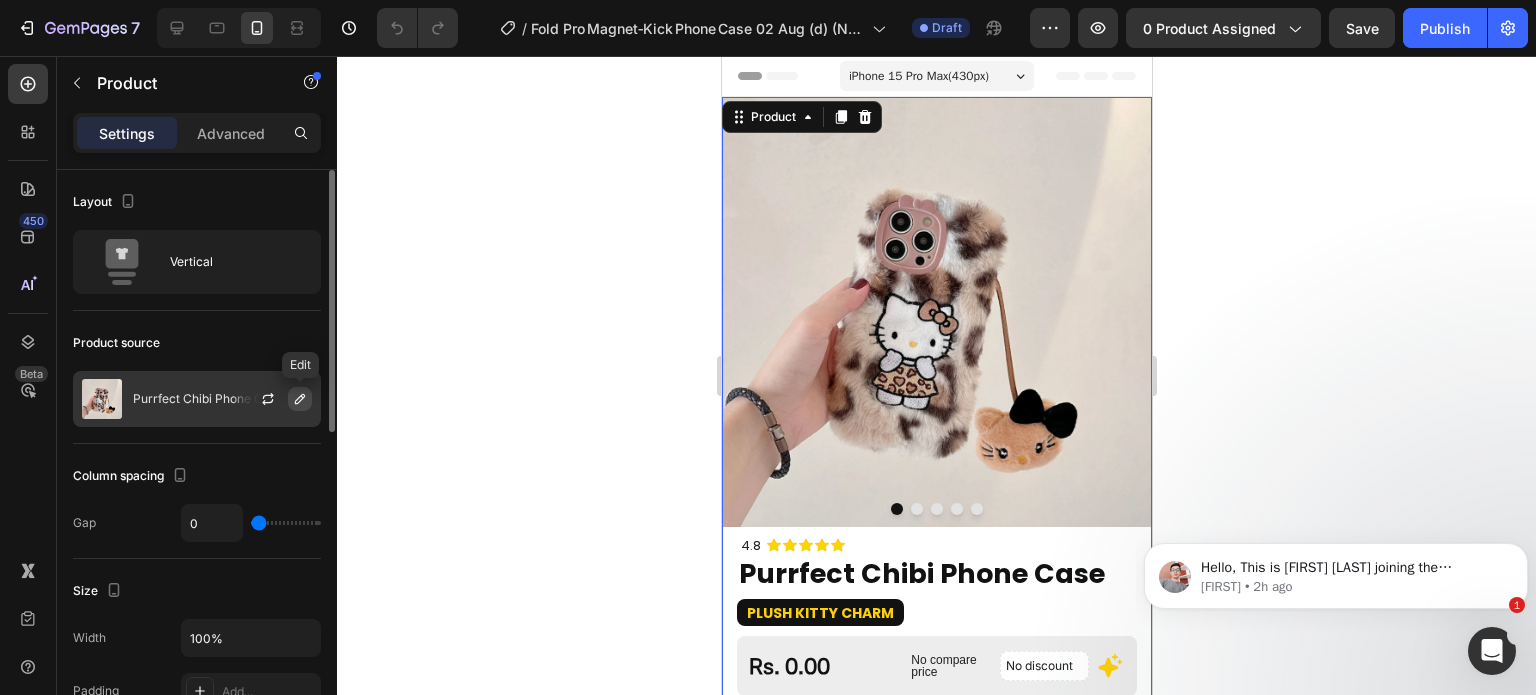 click 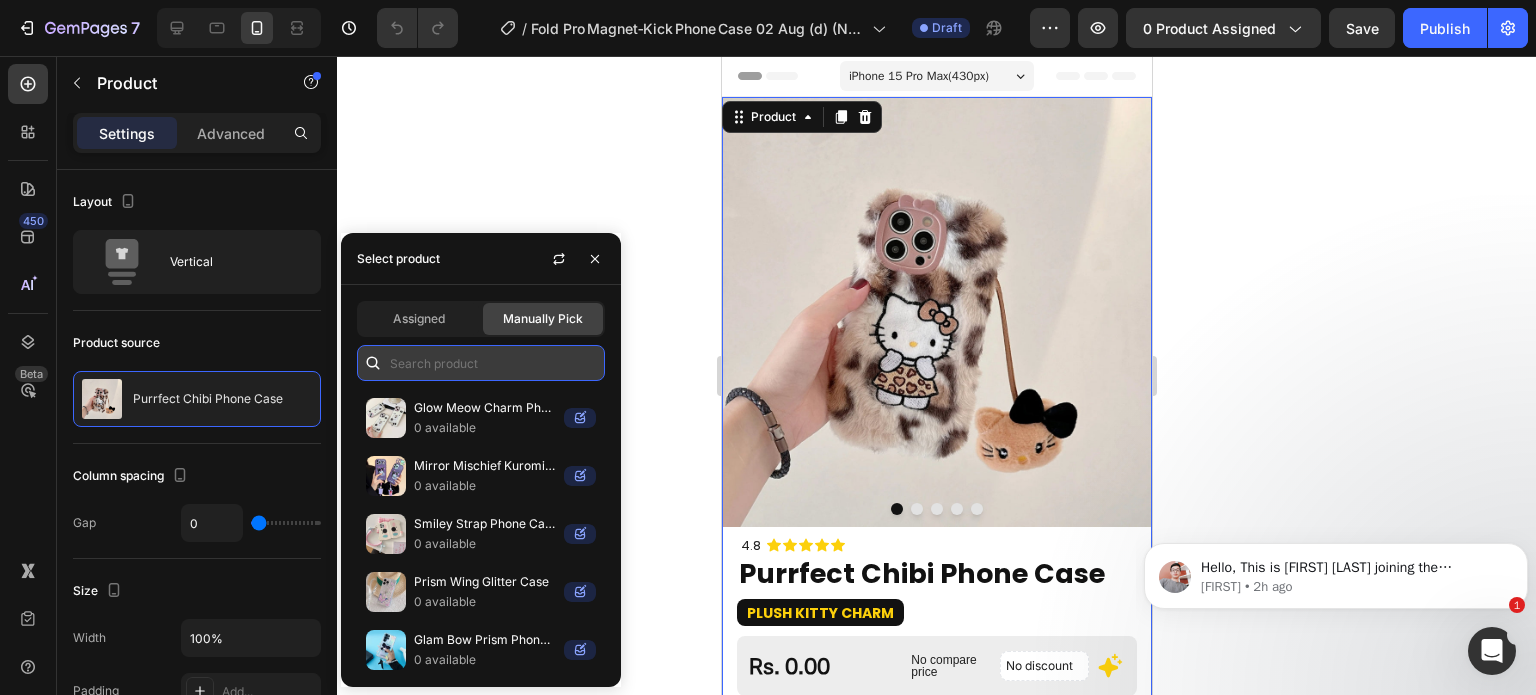 click at bounding box center (481, 363) 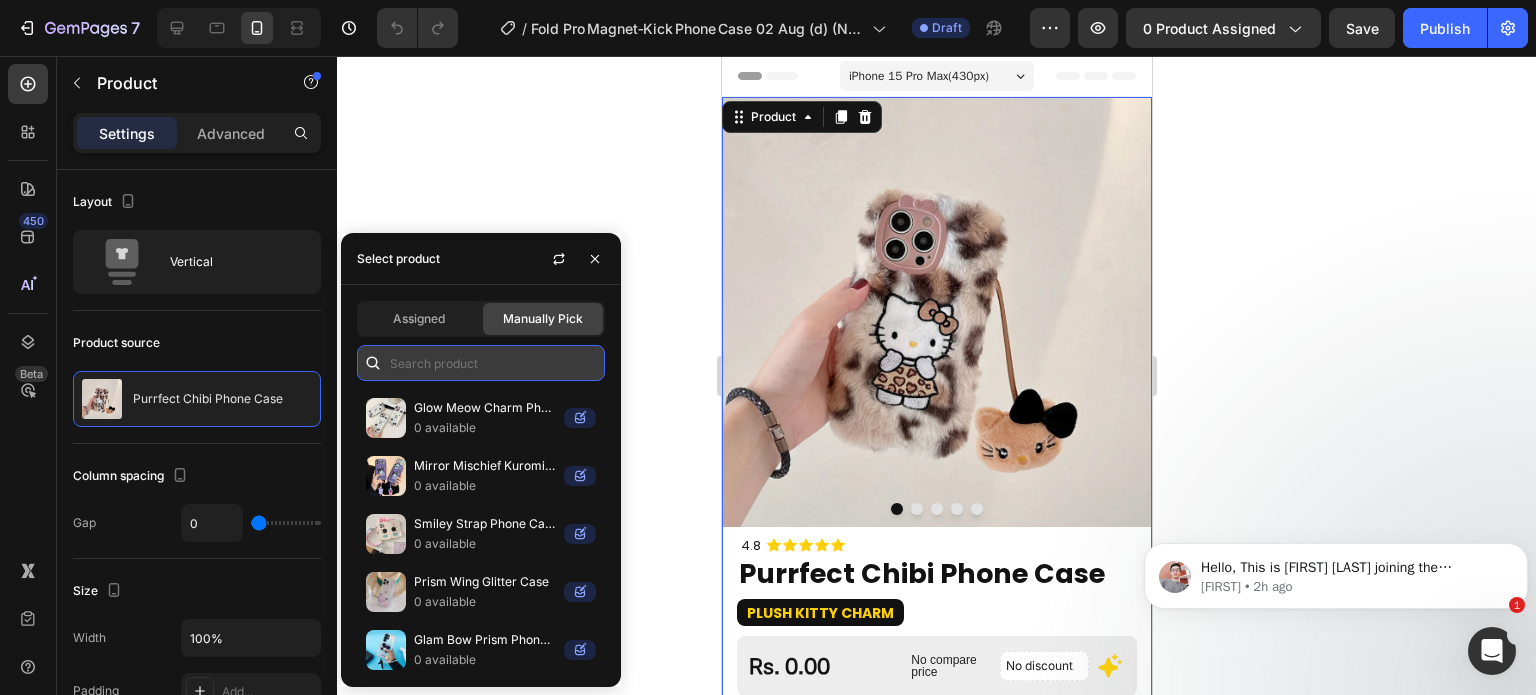 click at bounding box center [481, 363] 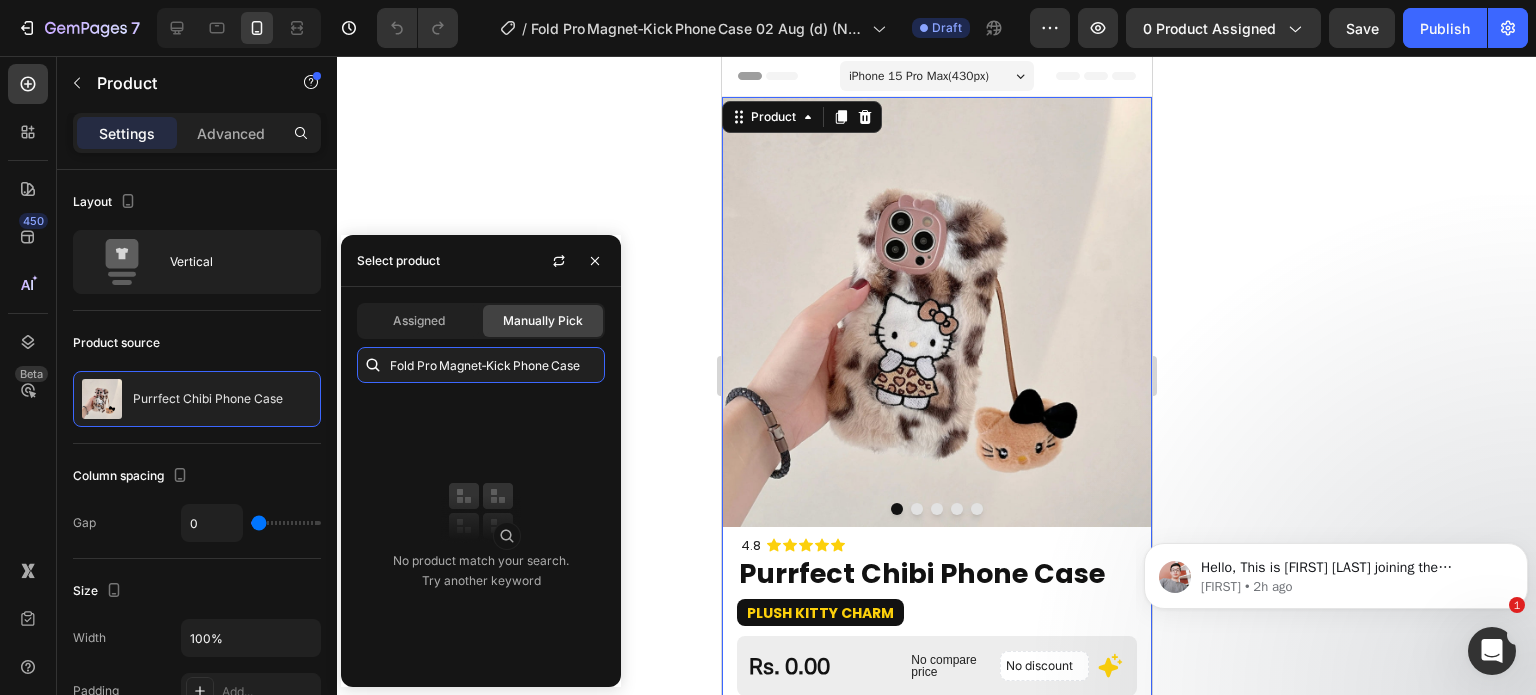 type on "Fold Pro Magnet‑Kick Phone Case" 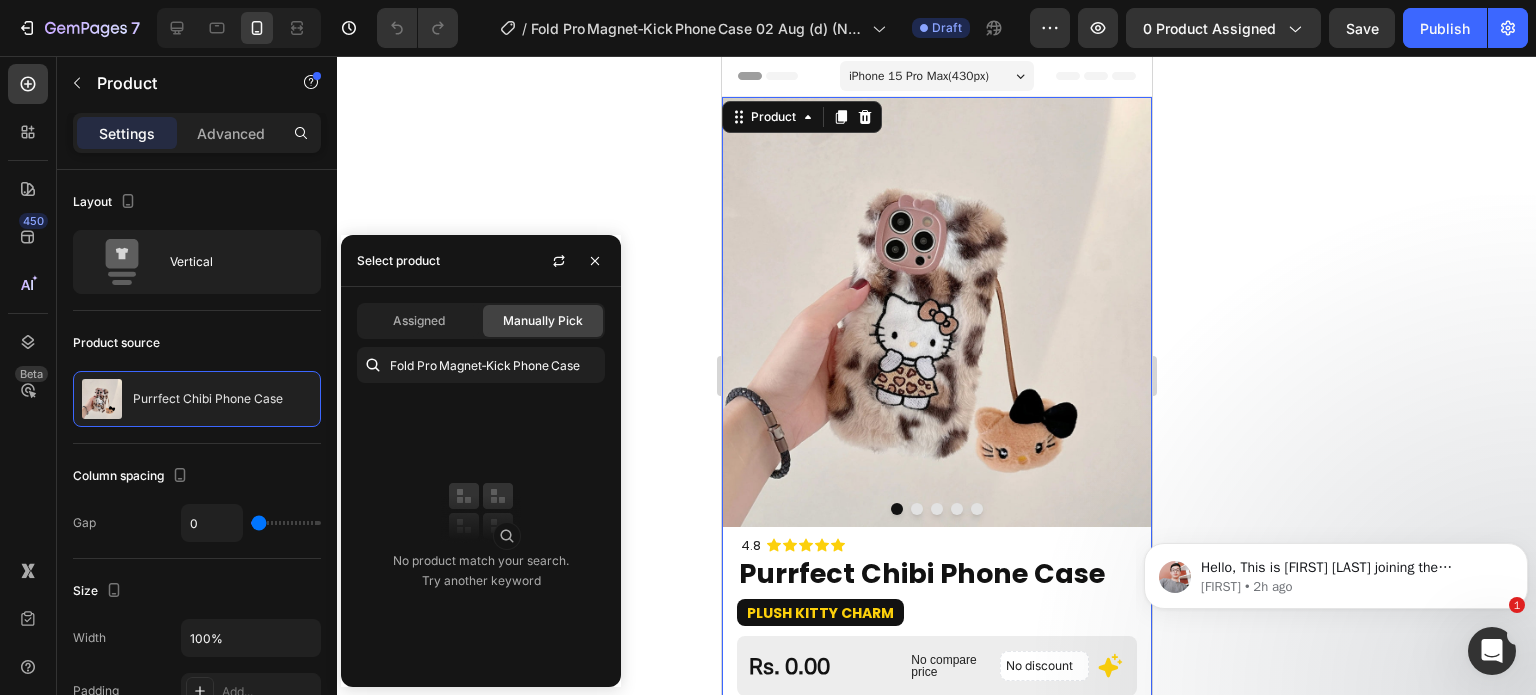 click on "Manually Pick" 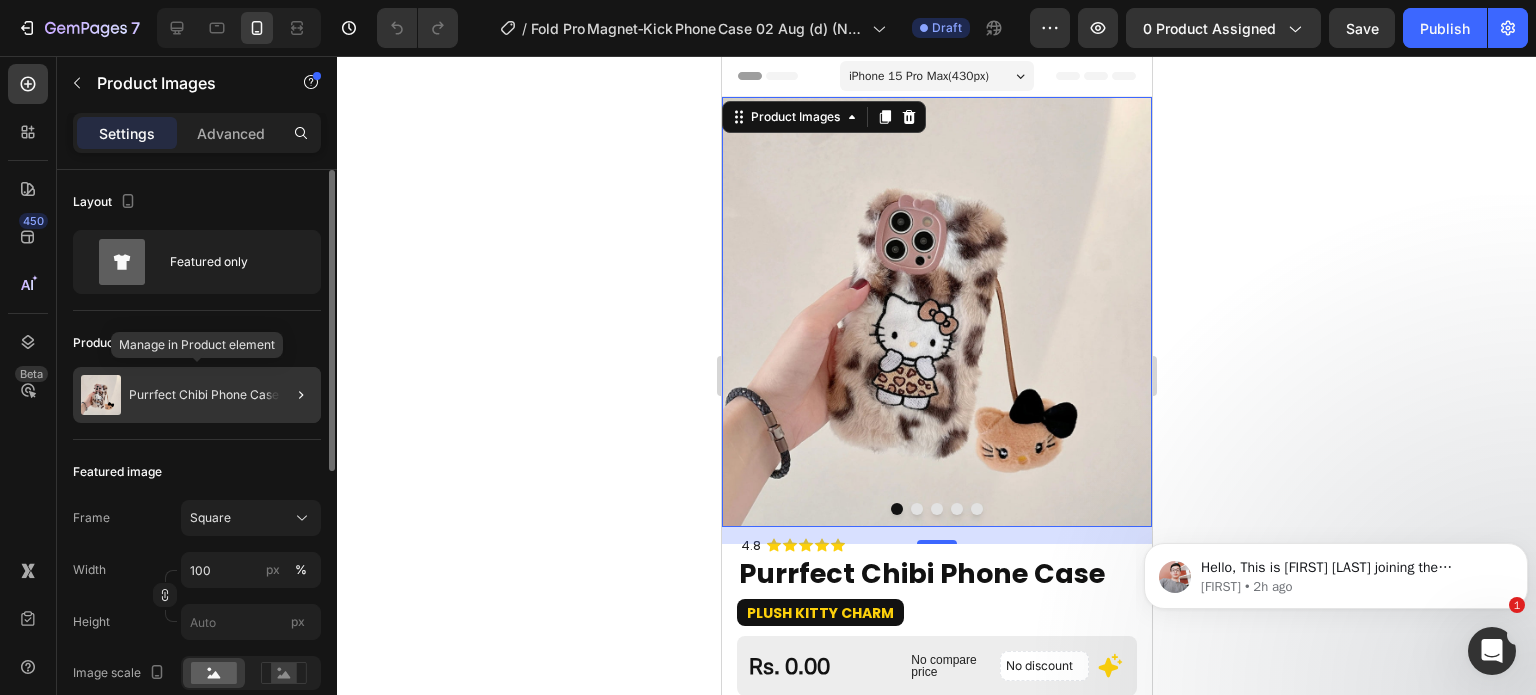 click on "Purrfect Chibi Phone Case" 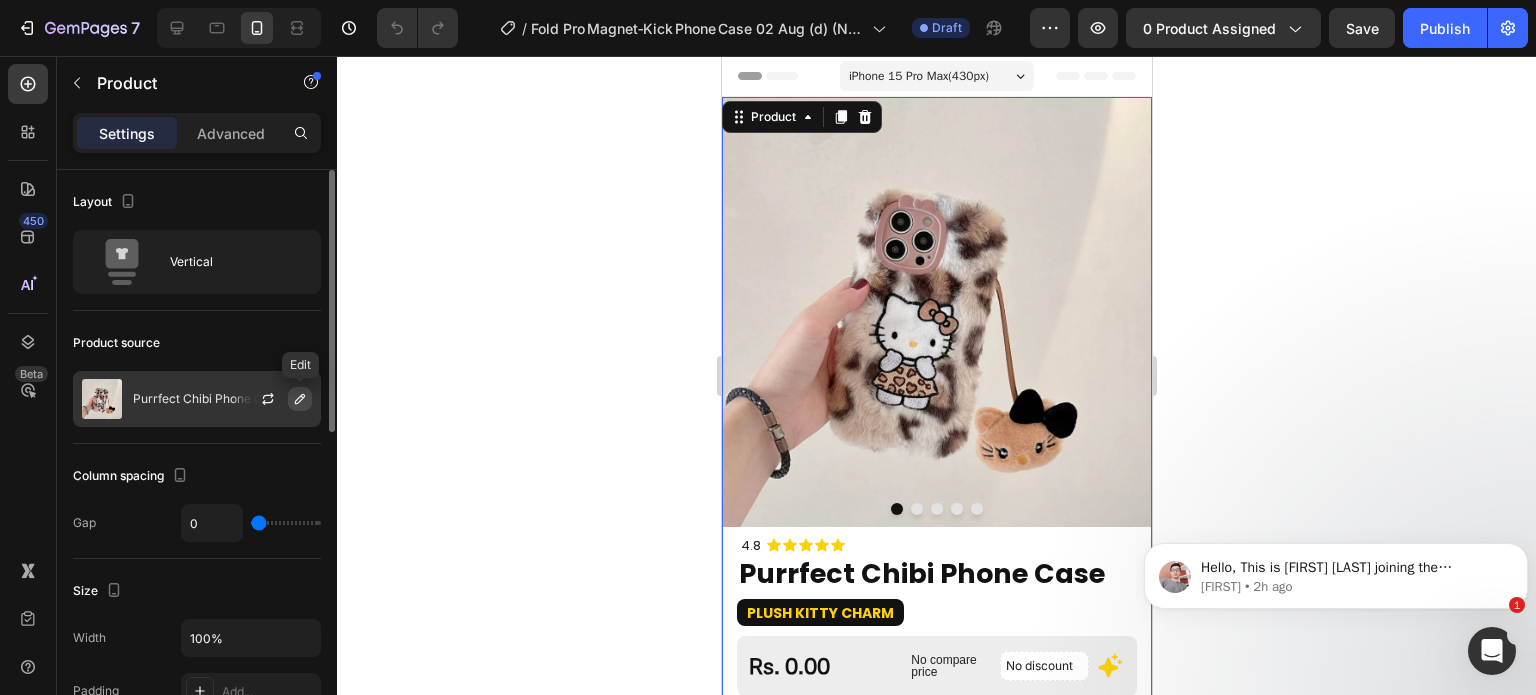 click 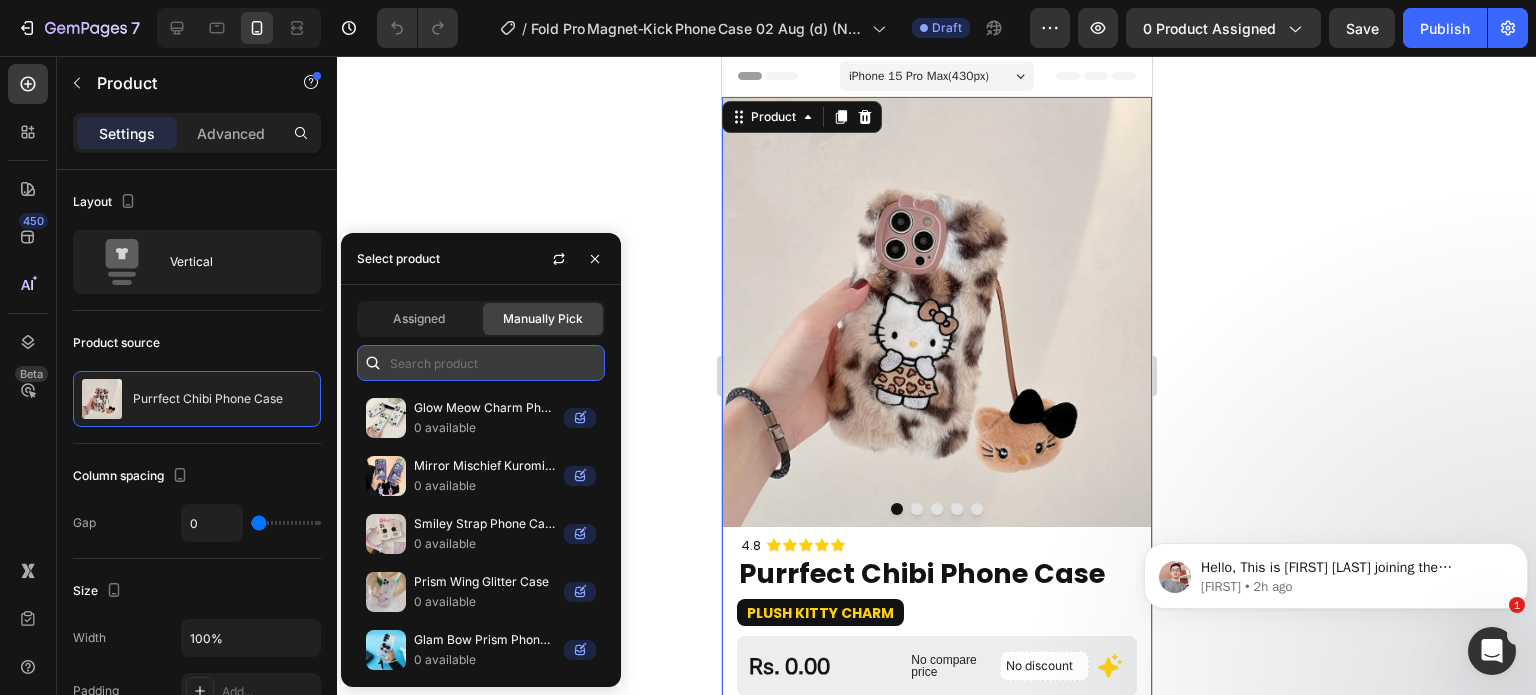 click at bounding box center [481, 363] 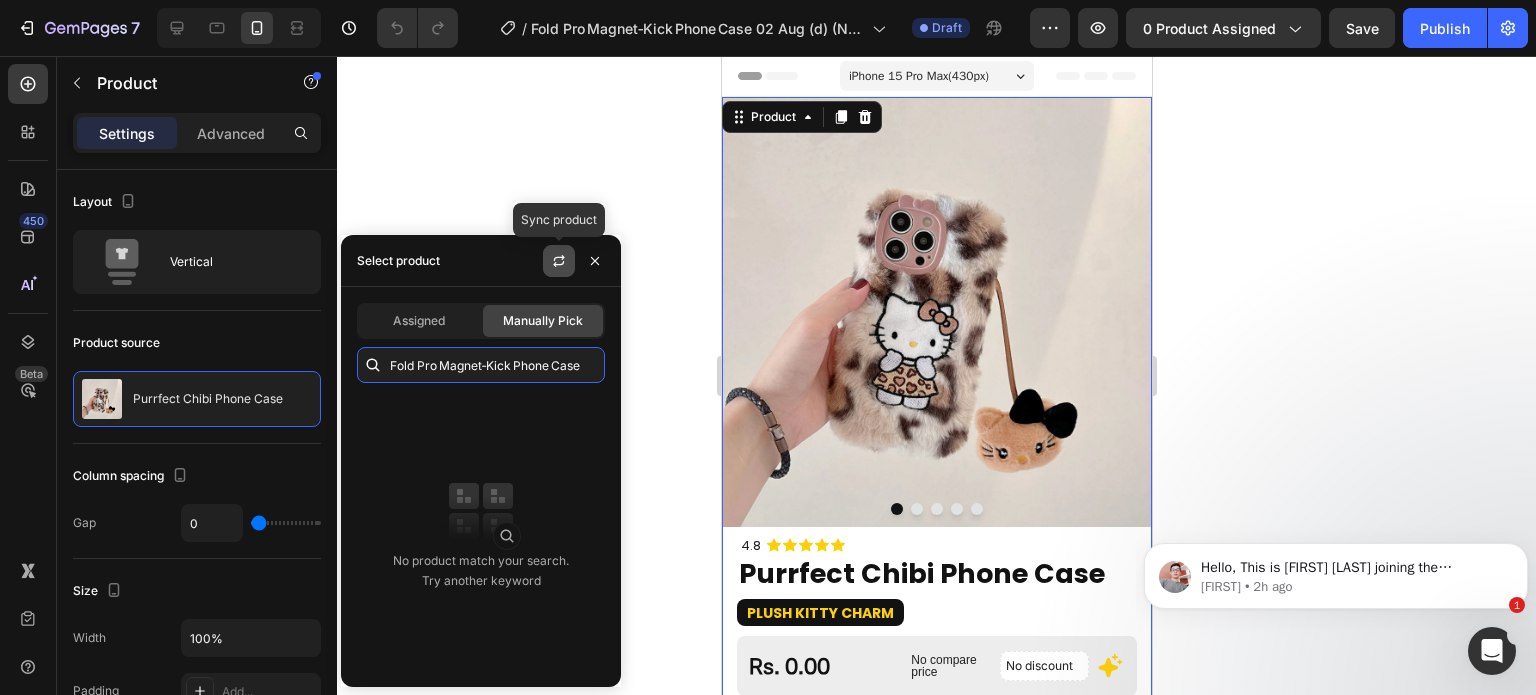 type on "Fold Pro Magnet‑Kick Phone Case" 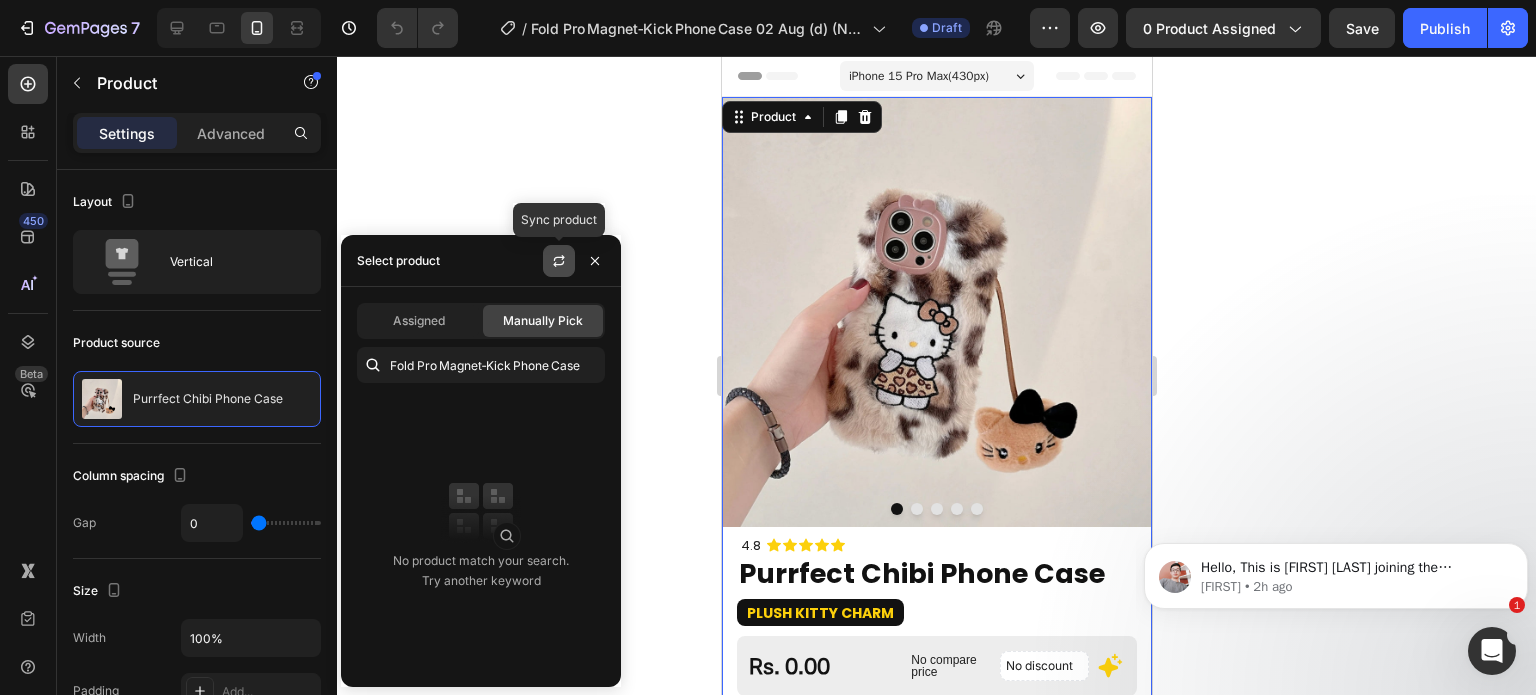 click 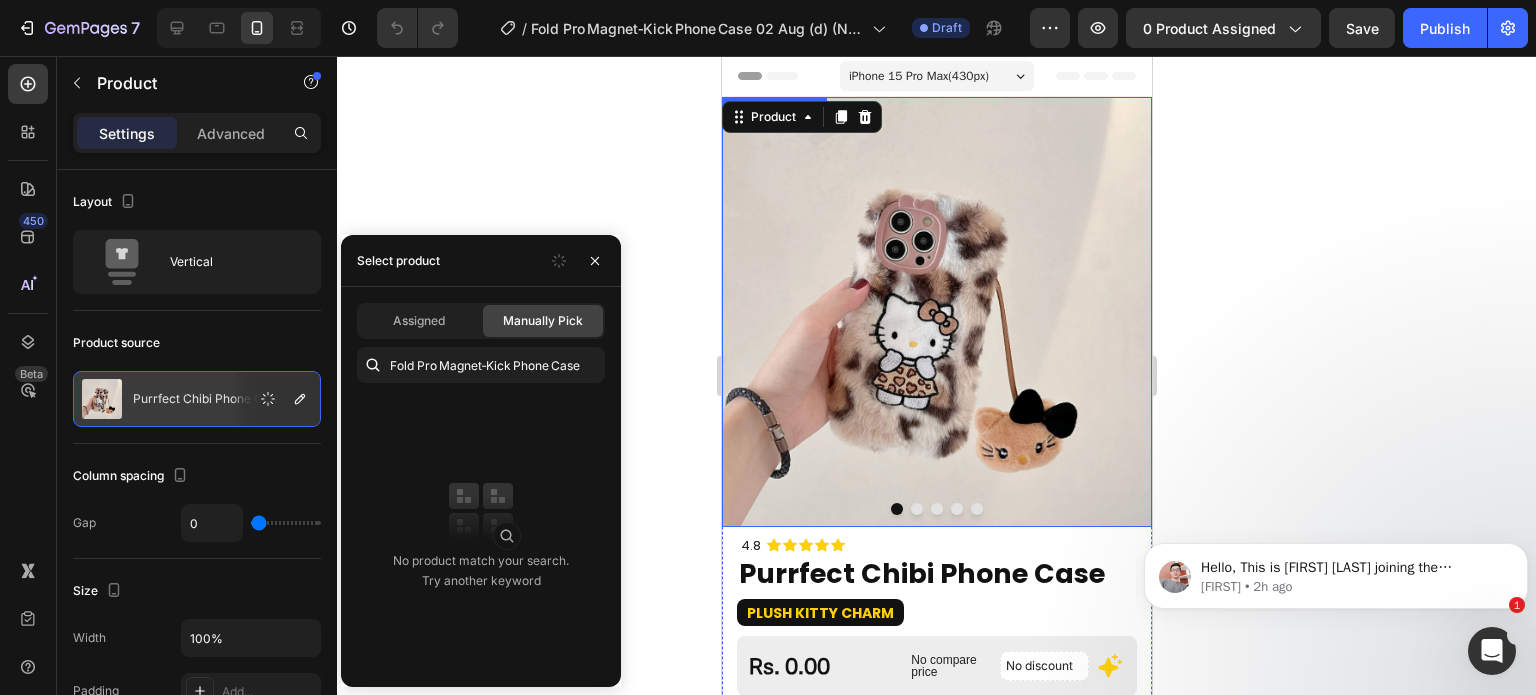 click at bounding box center (936, 312) 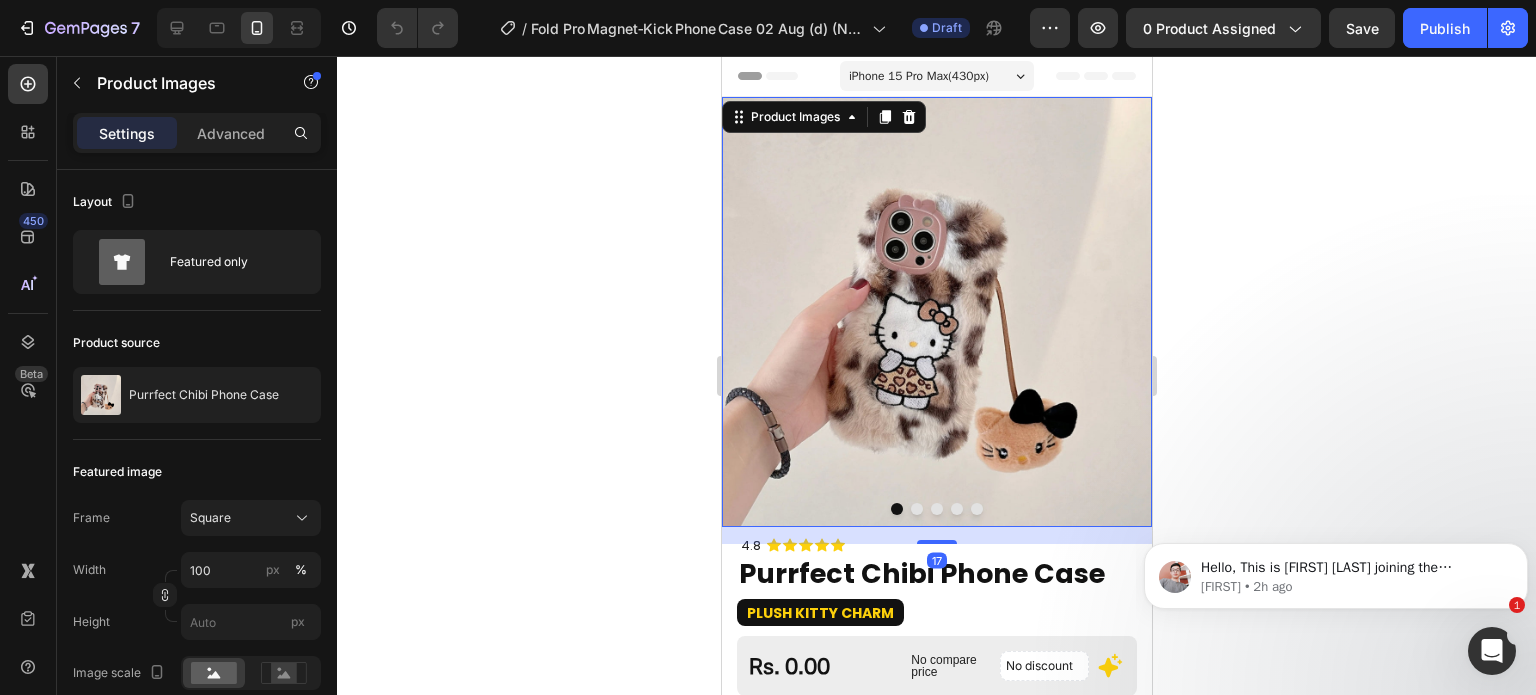 click at bounding box center (936, 312) 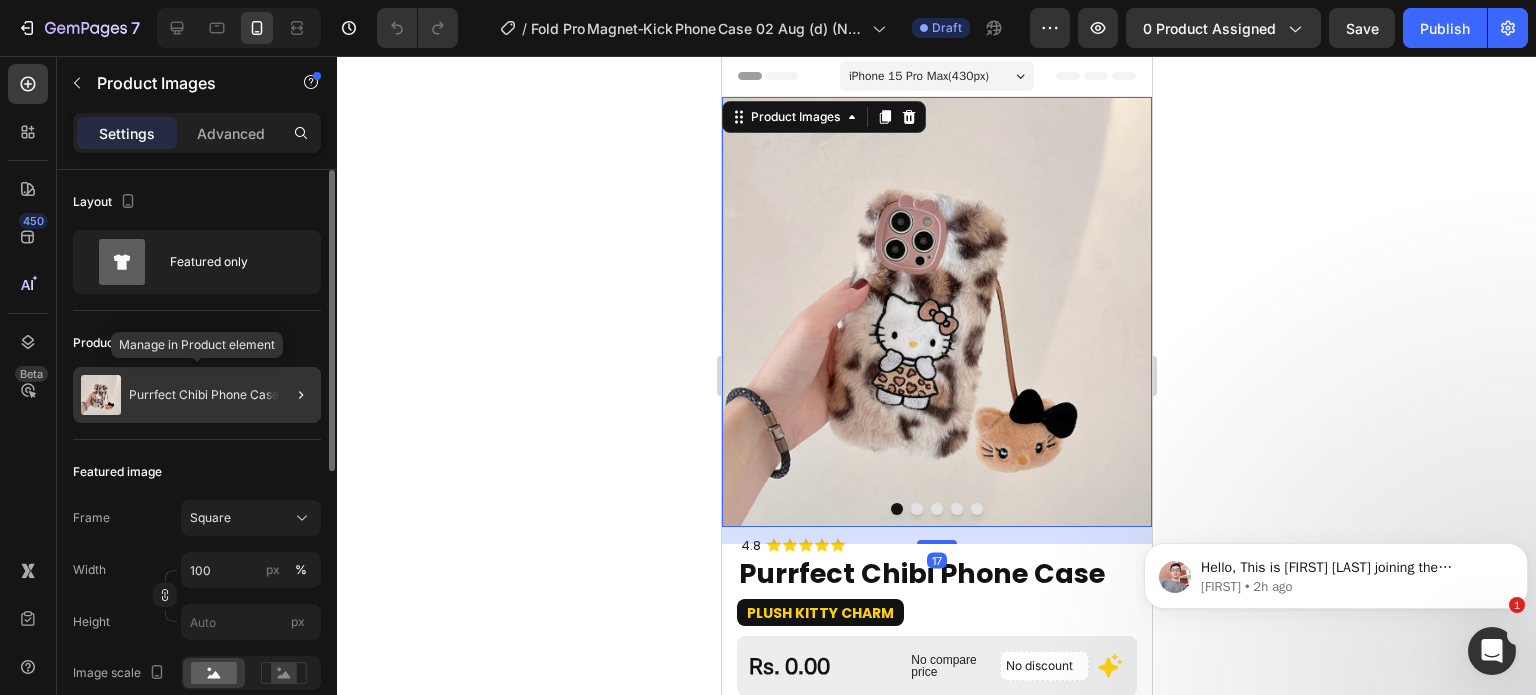 click on "Purrfect Chibi Phone Case" at bounding box center (204, 395) 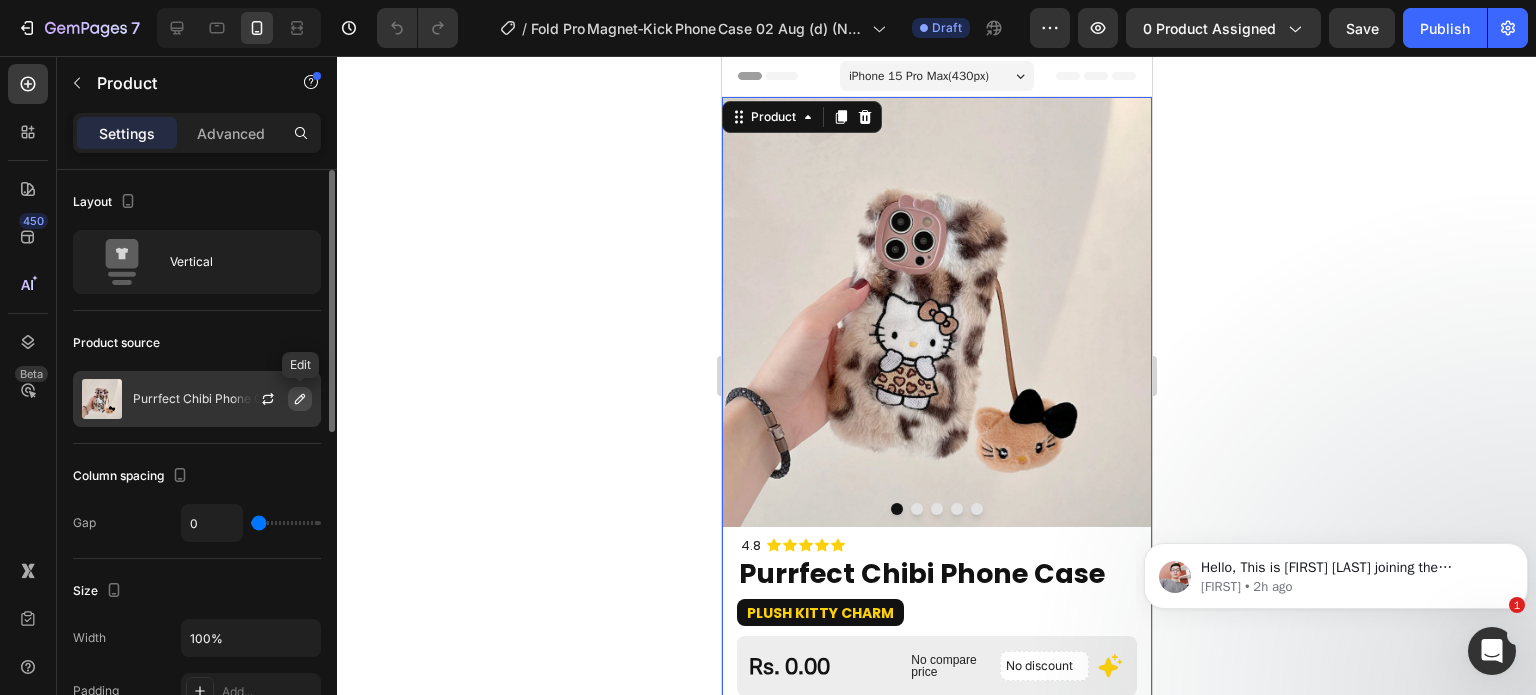 click 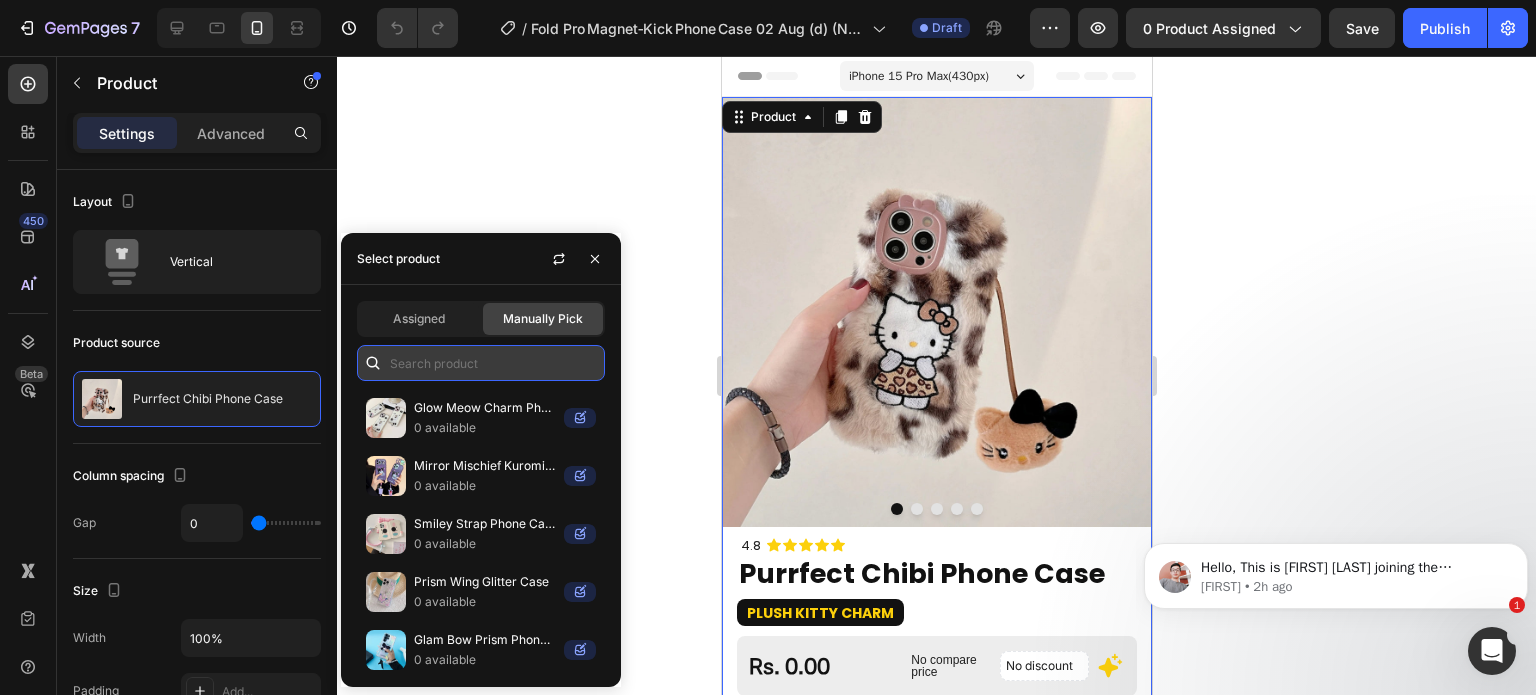 click at bounding box center [481, 363] 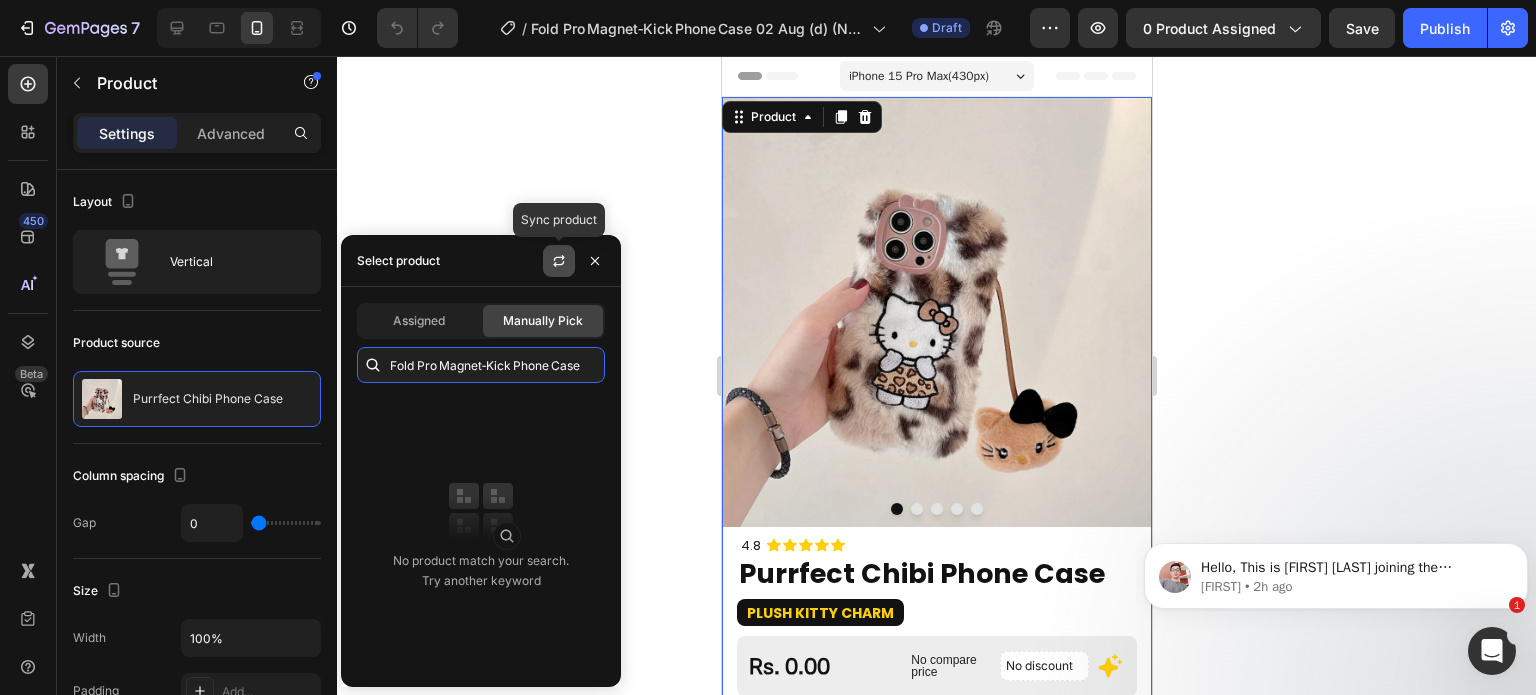 type on "Fold Pro Magnet‑Kick Phone Case" 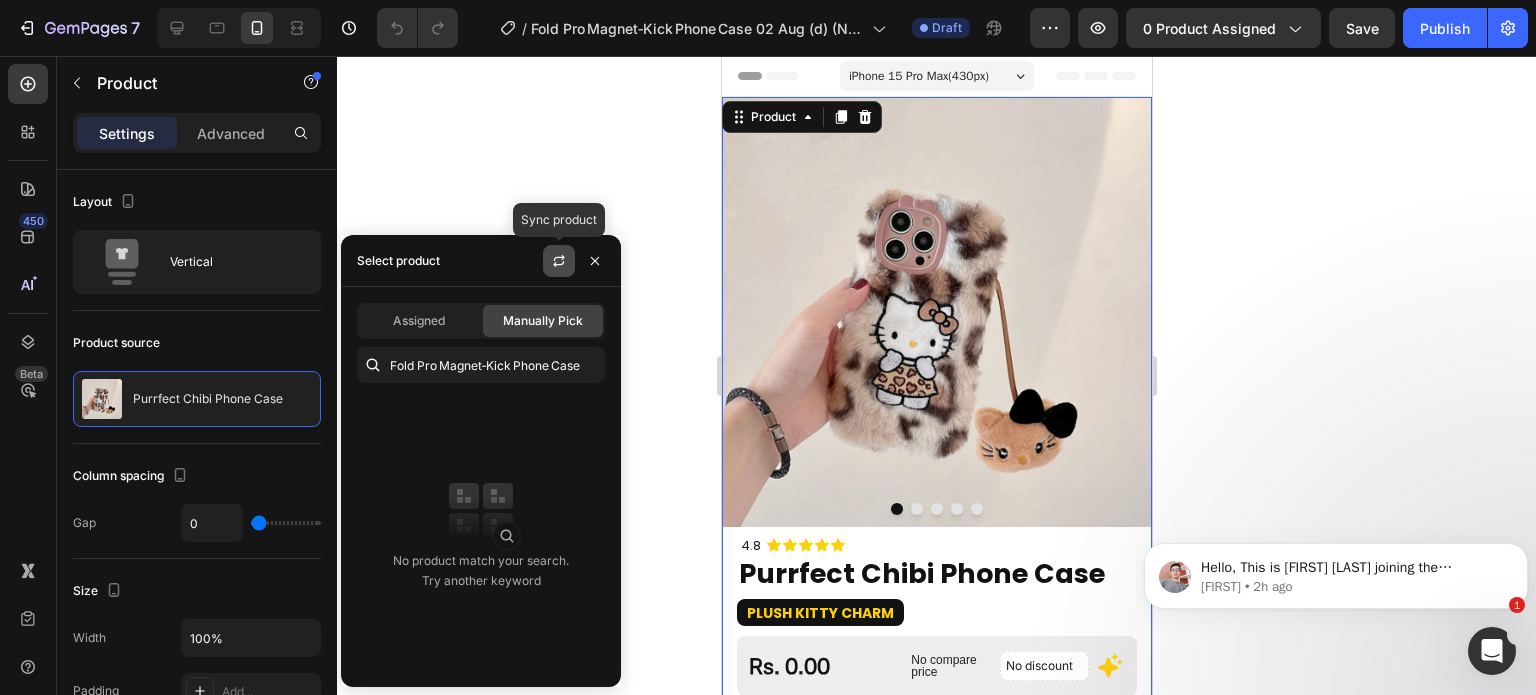 click 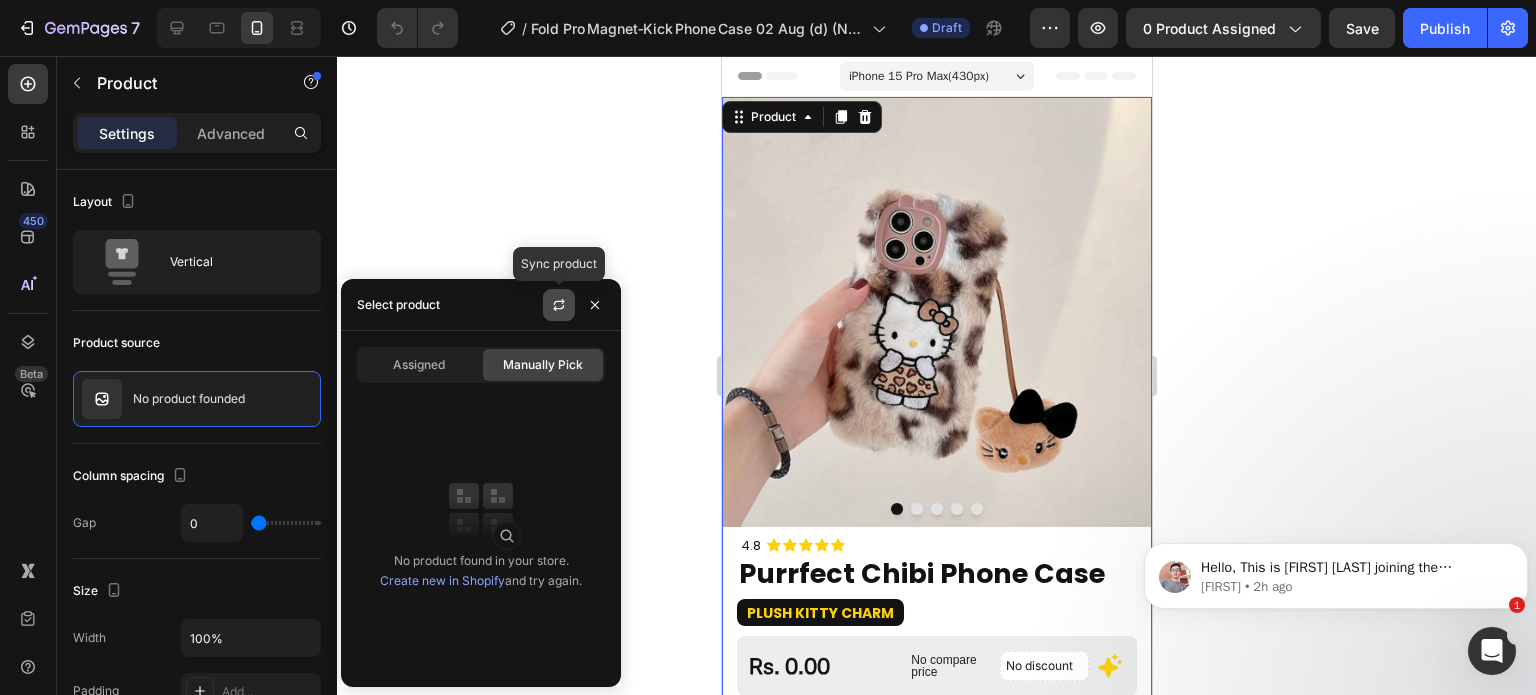 click 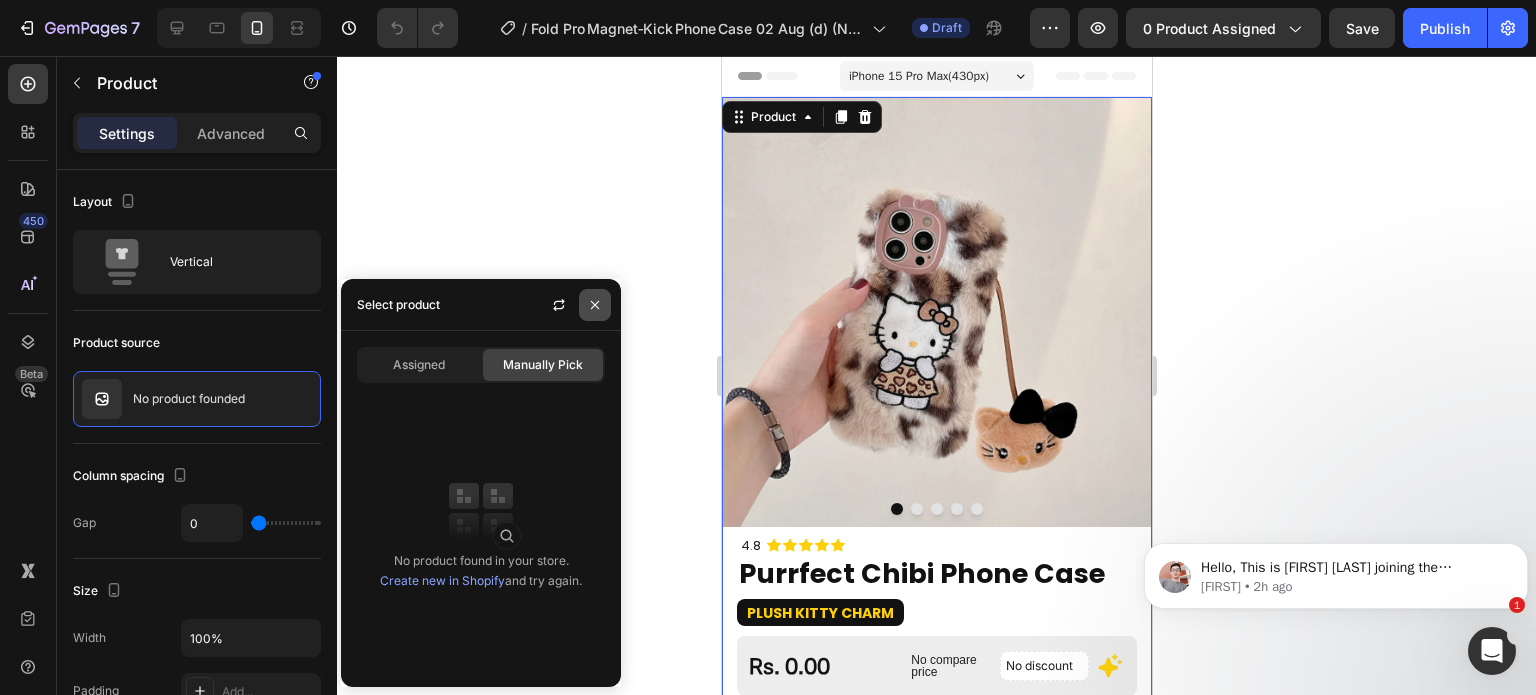 click 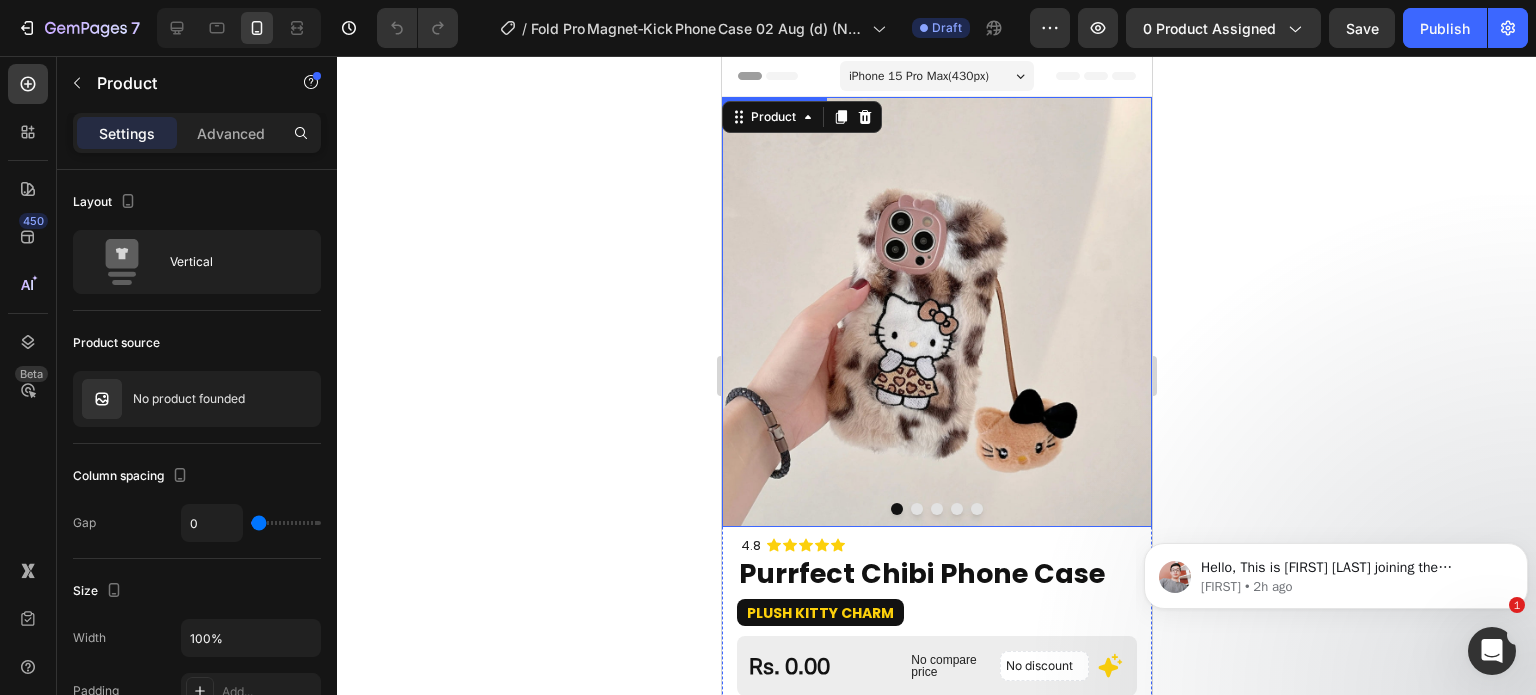 click at bounding box center [936, 312] 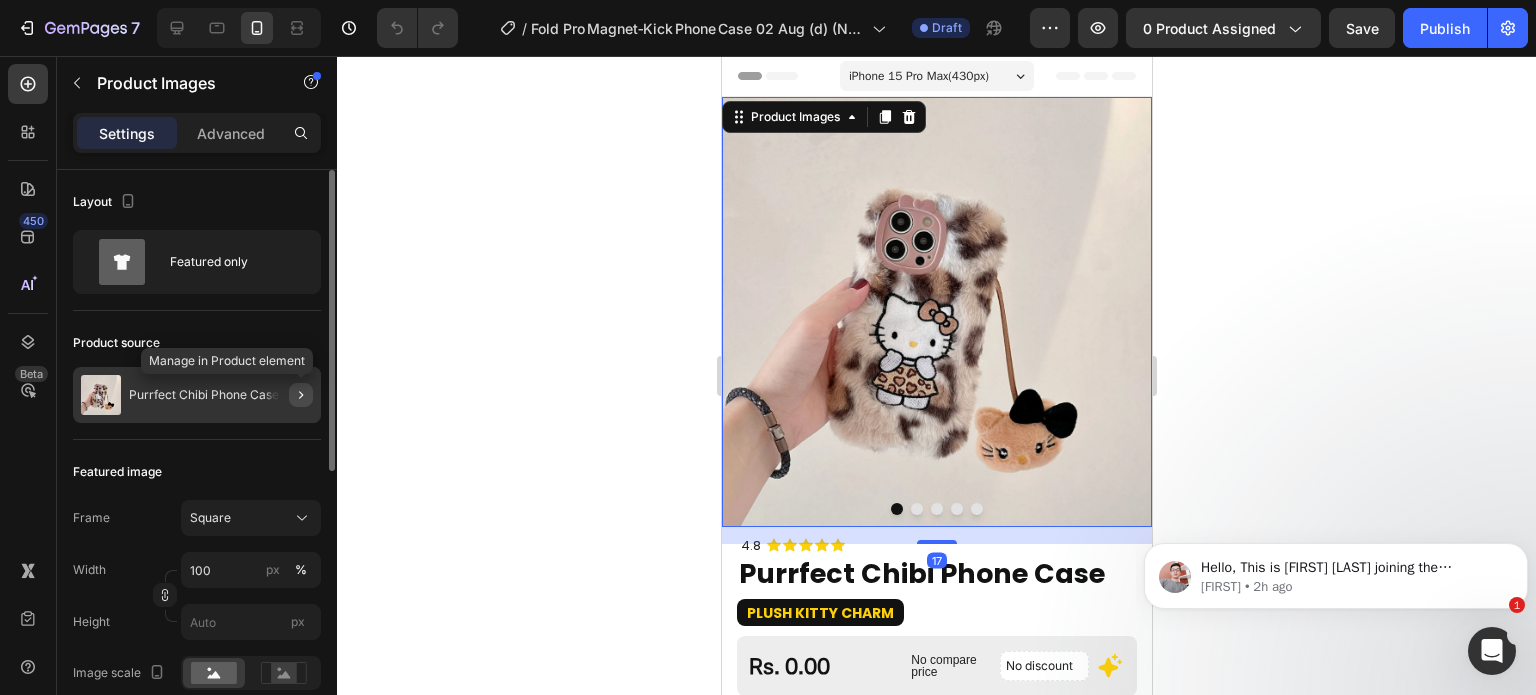 click 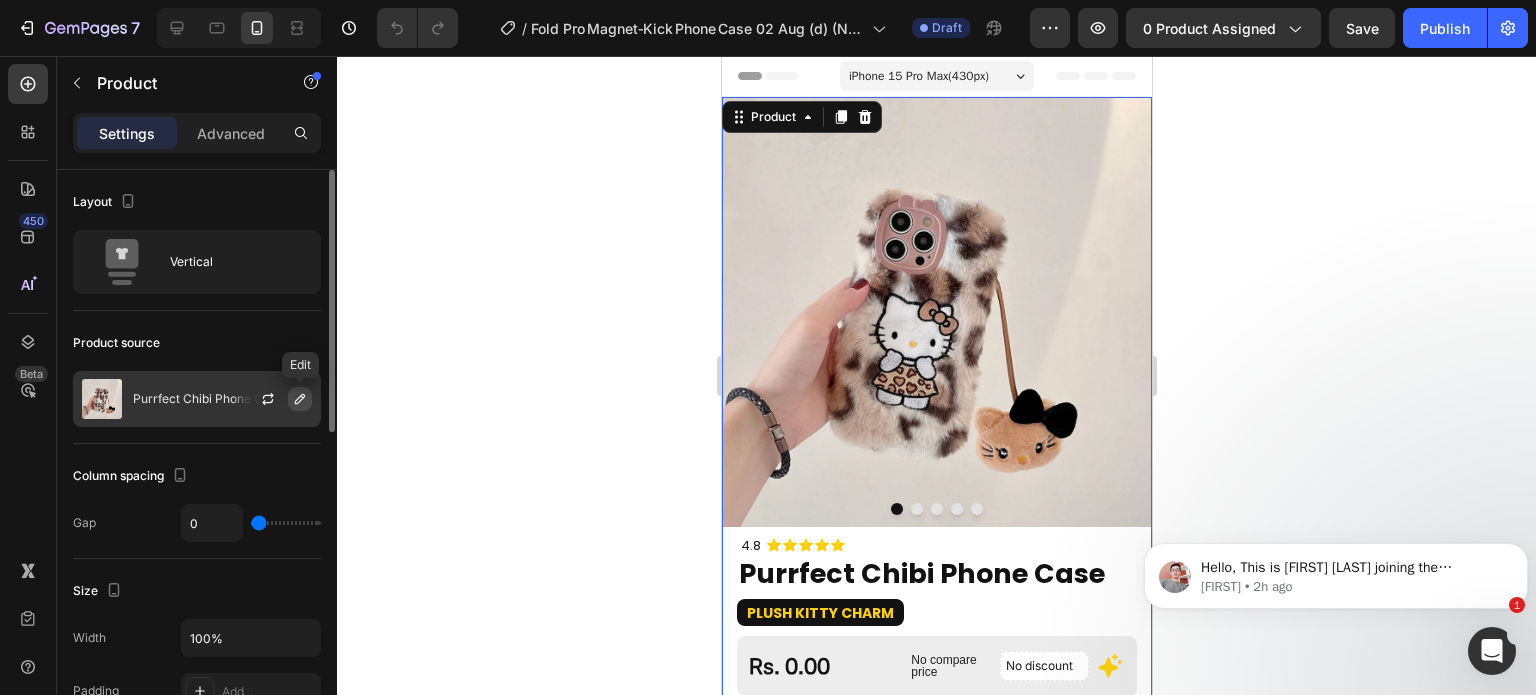 click 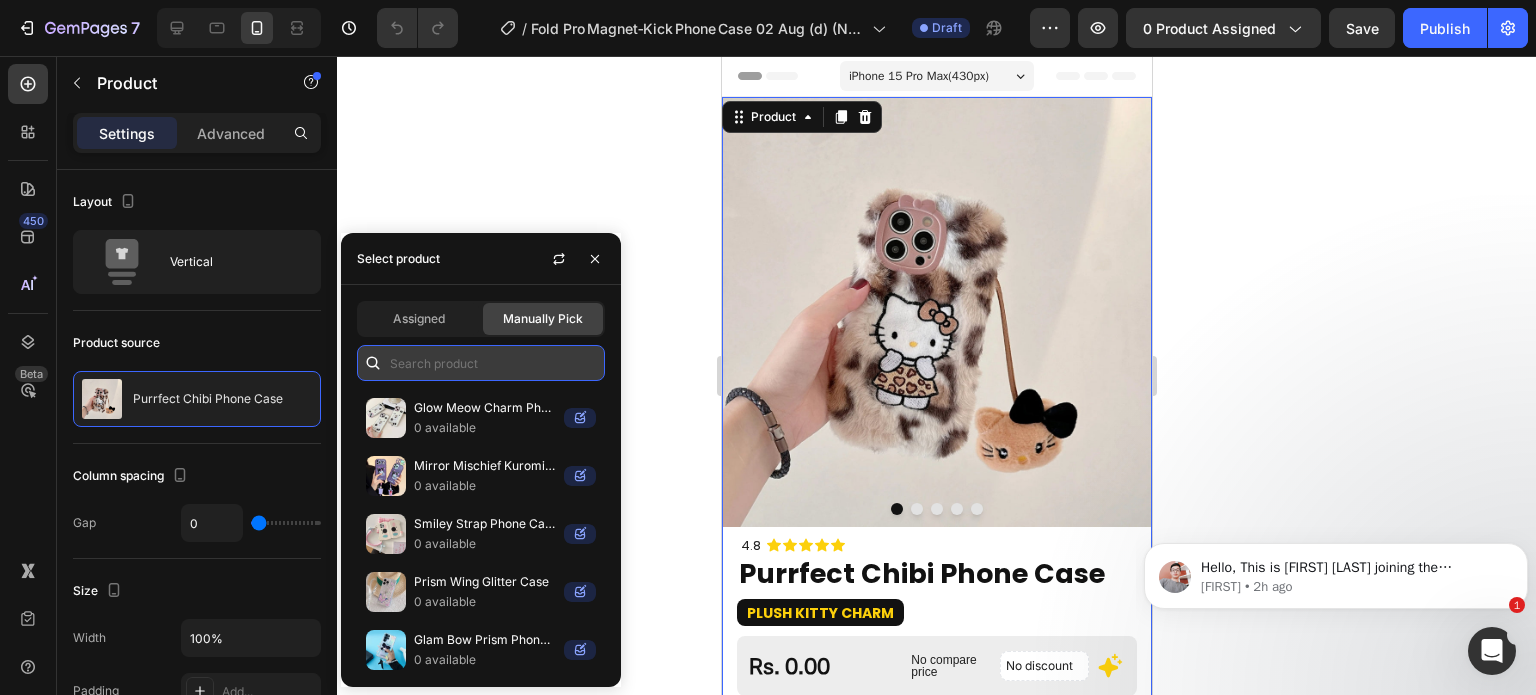 click at bounding box center (481, 363) 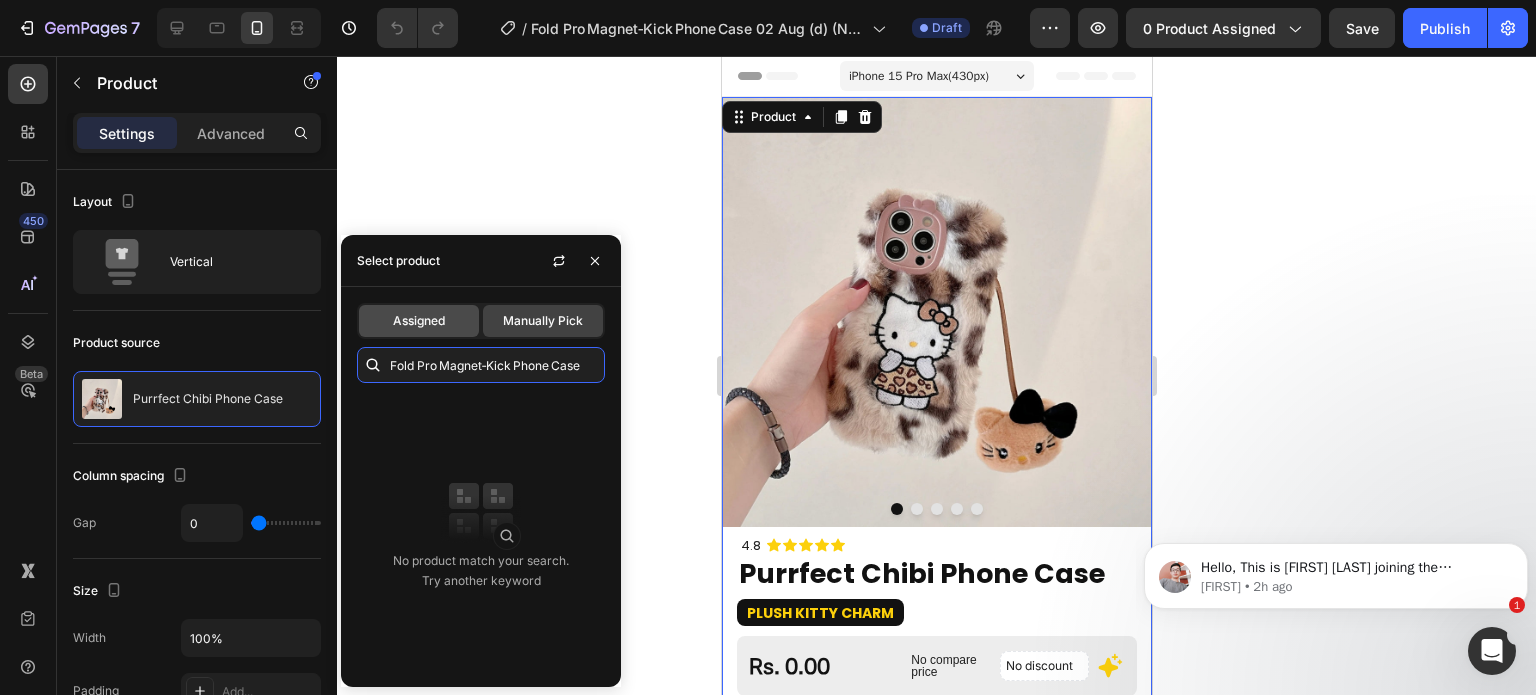 type on "Fold Pro Magnet‑Kick Phone Case" 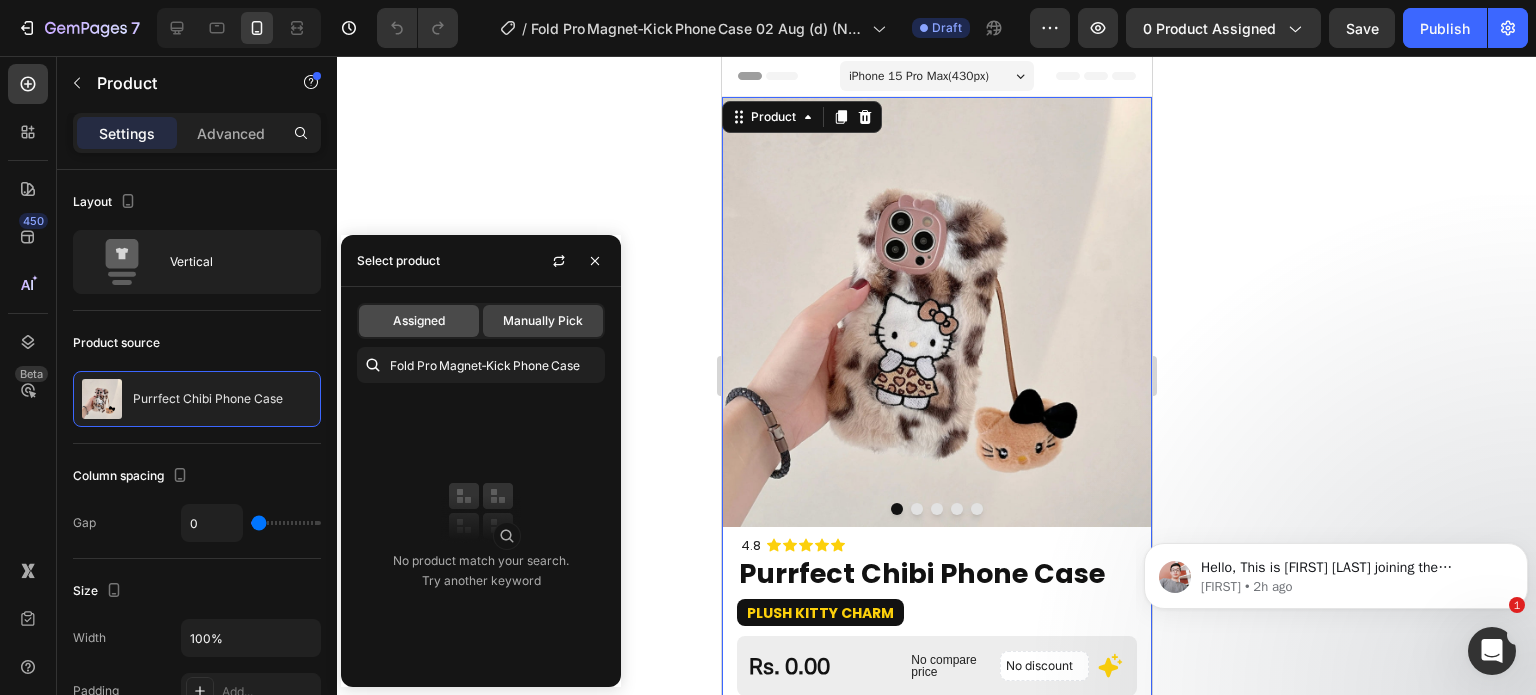 click on "Assigned" 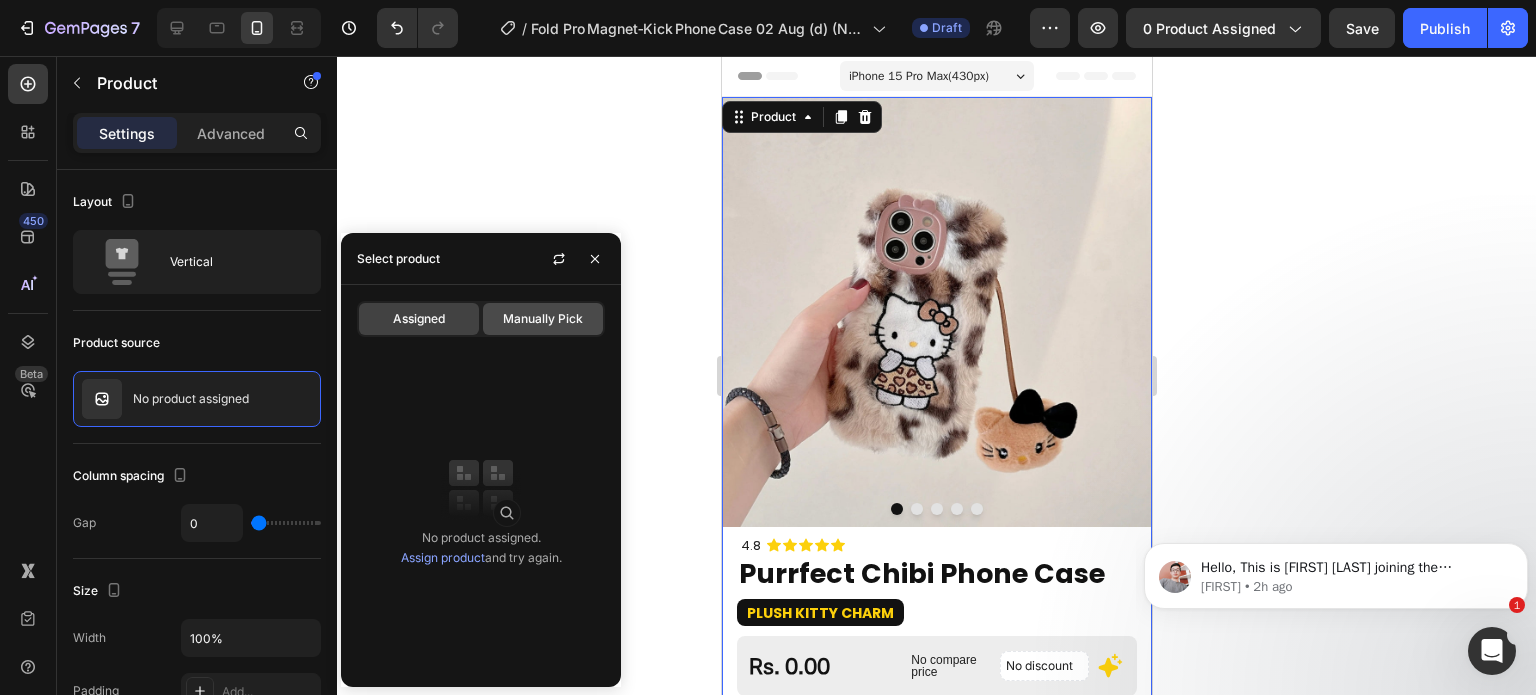 click on "Manually Pick" 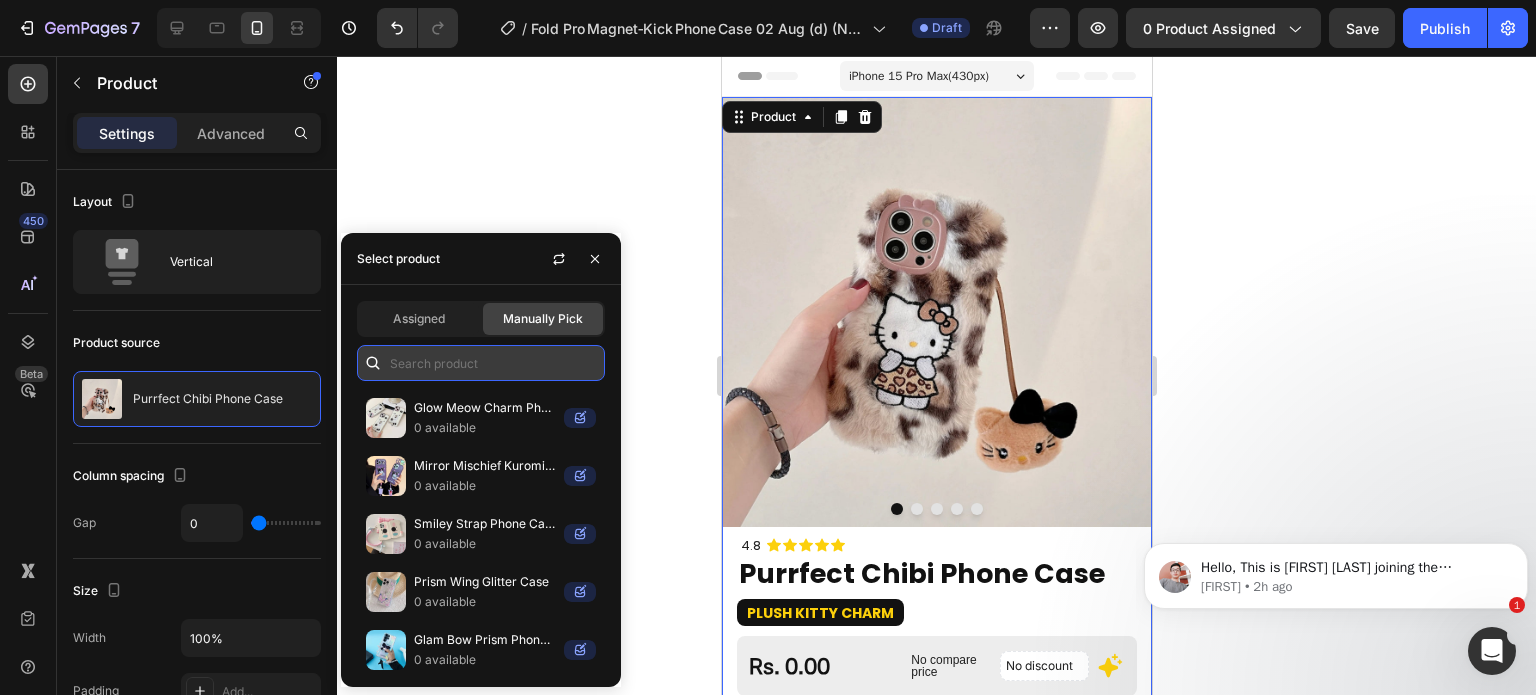 click at bounding box center [481, 363] 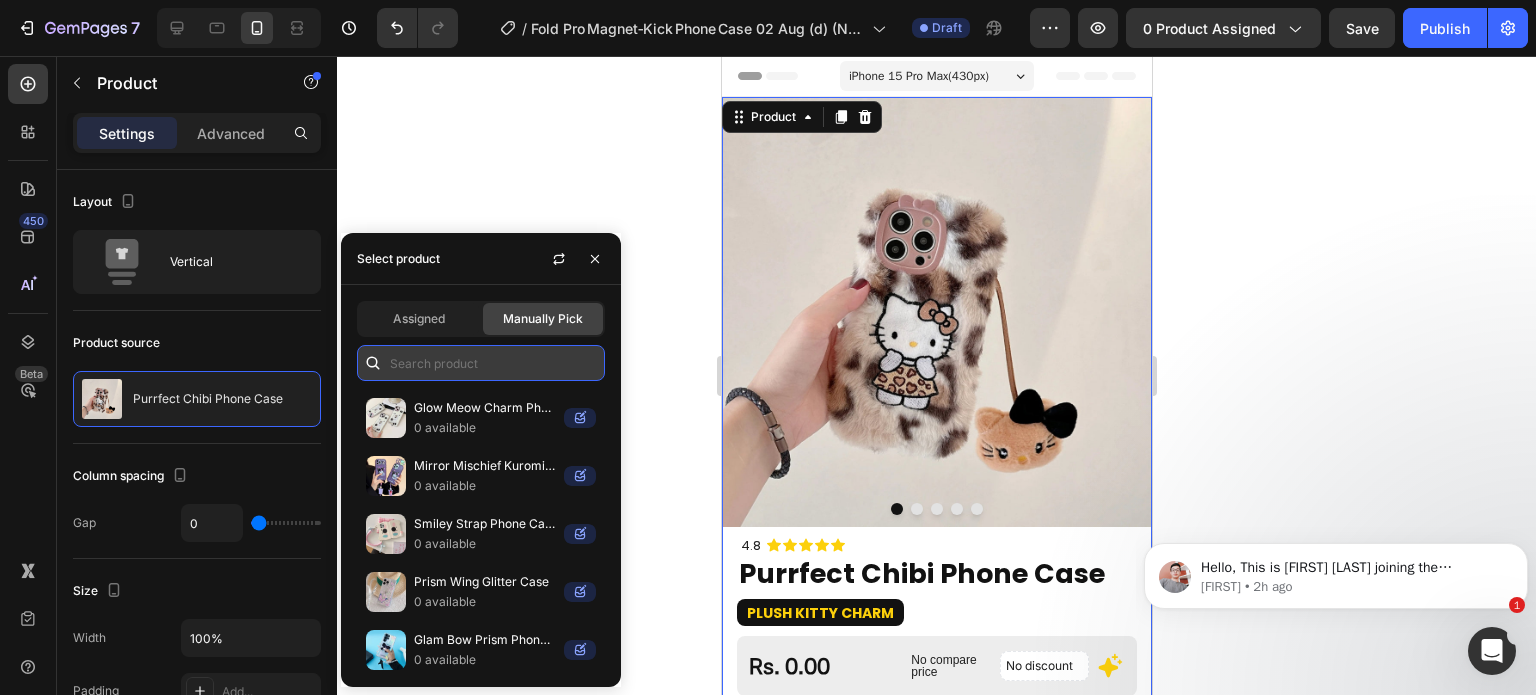 paste on "Fold Pro Magnet‑Kick Phone Case" 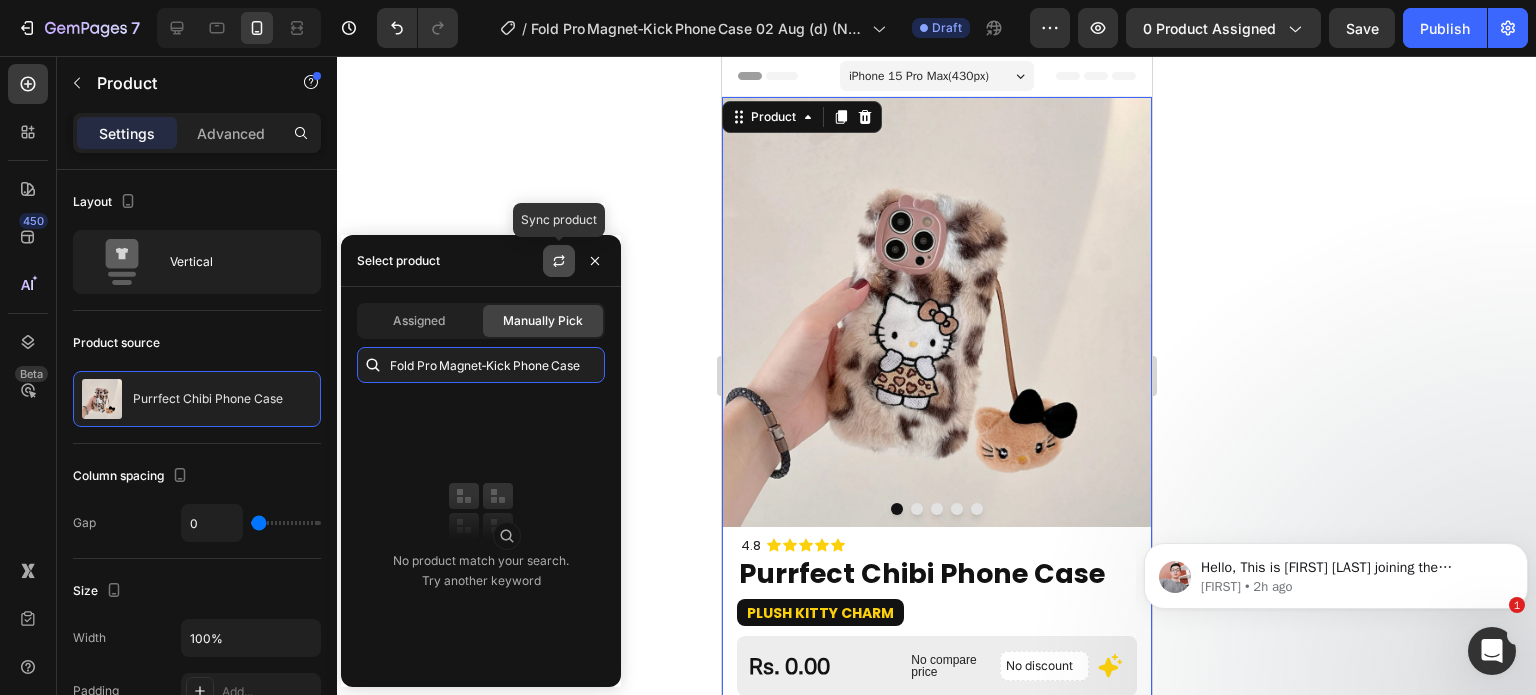 type on "Fold Pro Magnet‑Kick Phone Case" 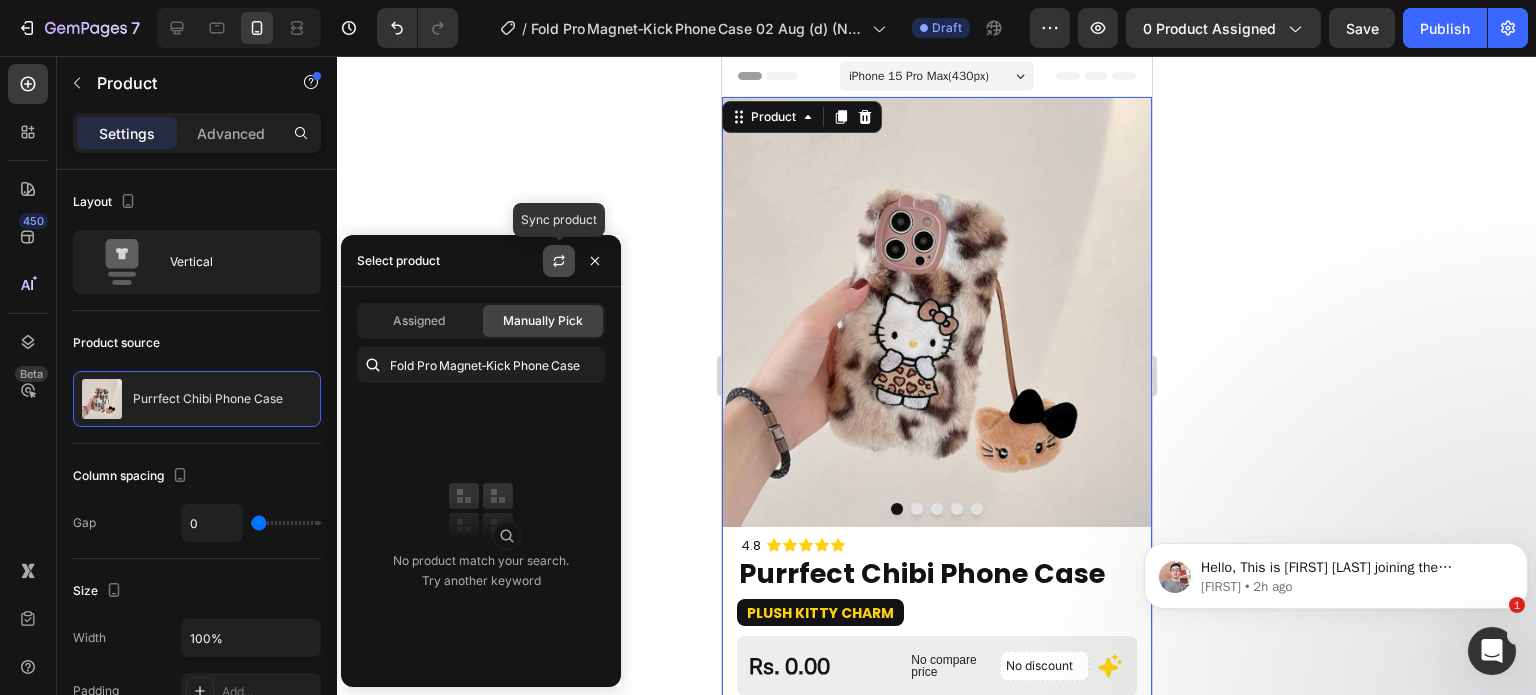click 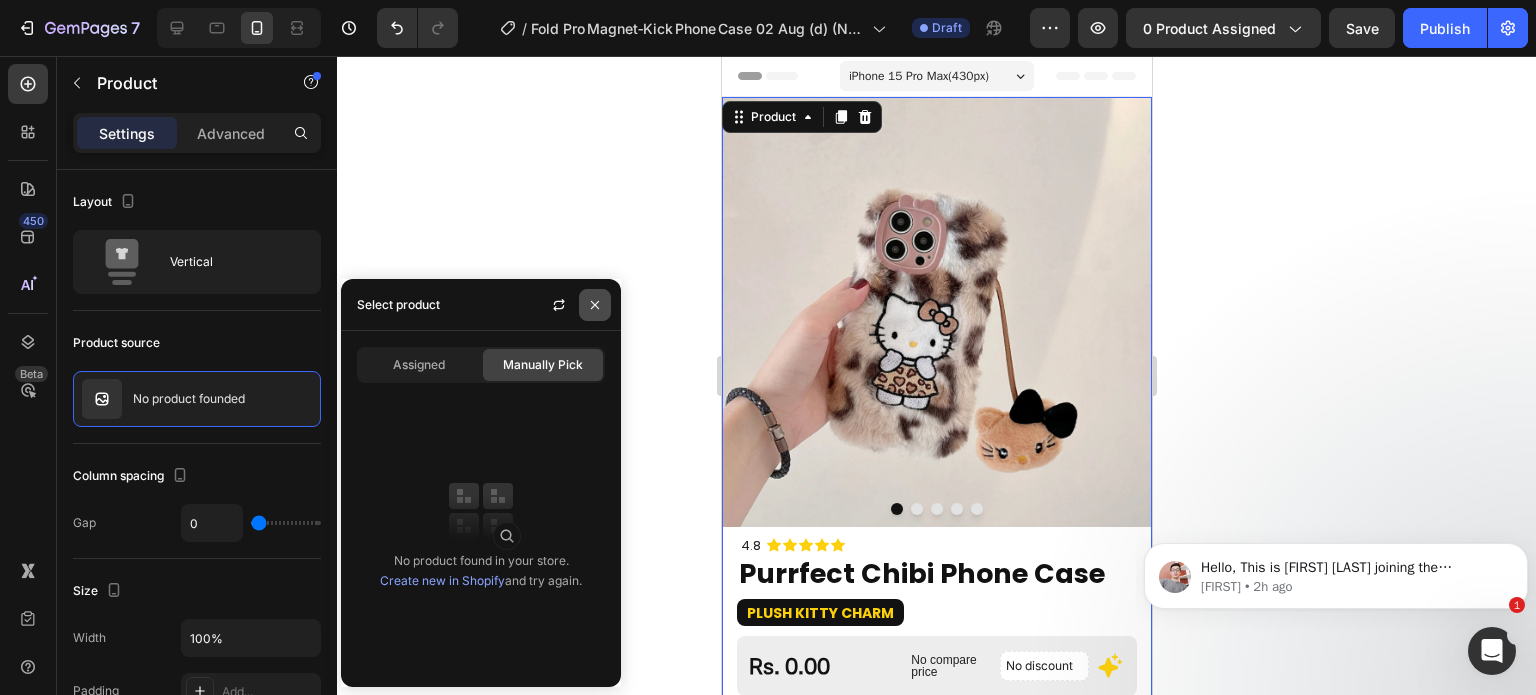click 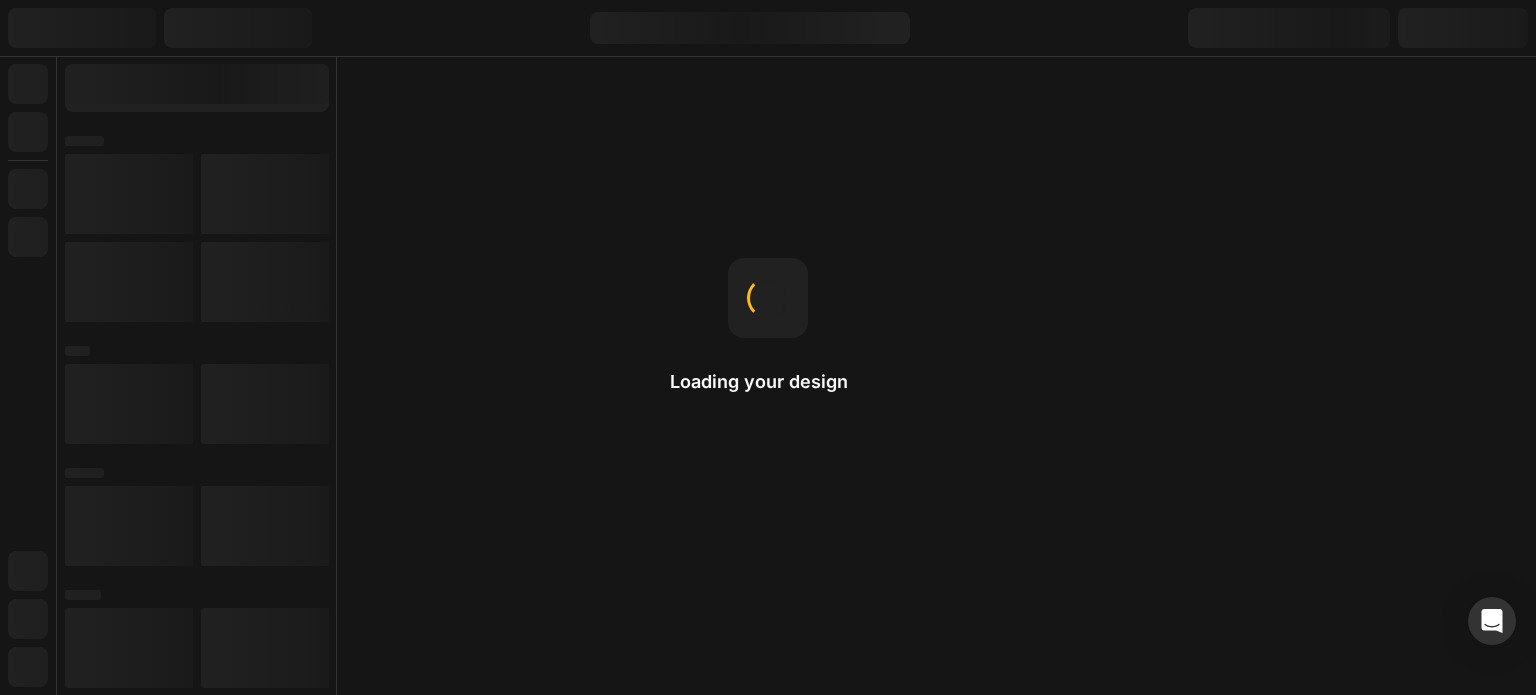 scroll, scrollTop: 0, scrollLeft: 0, axis: both 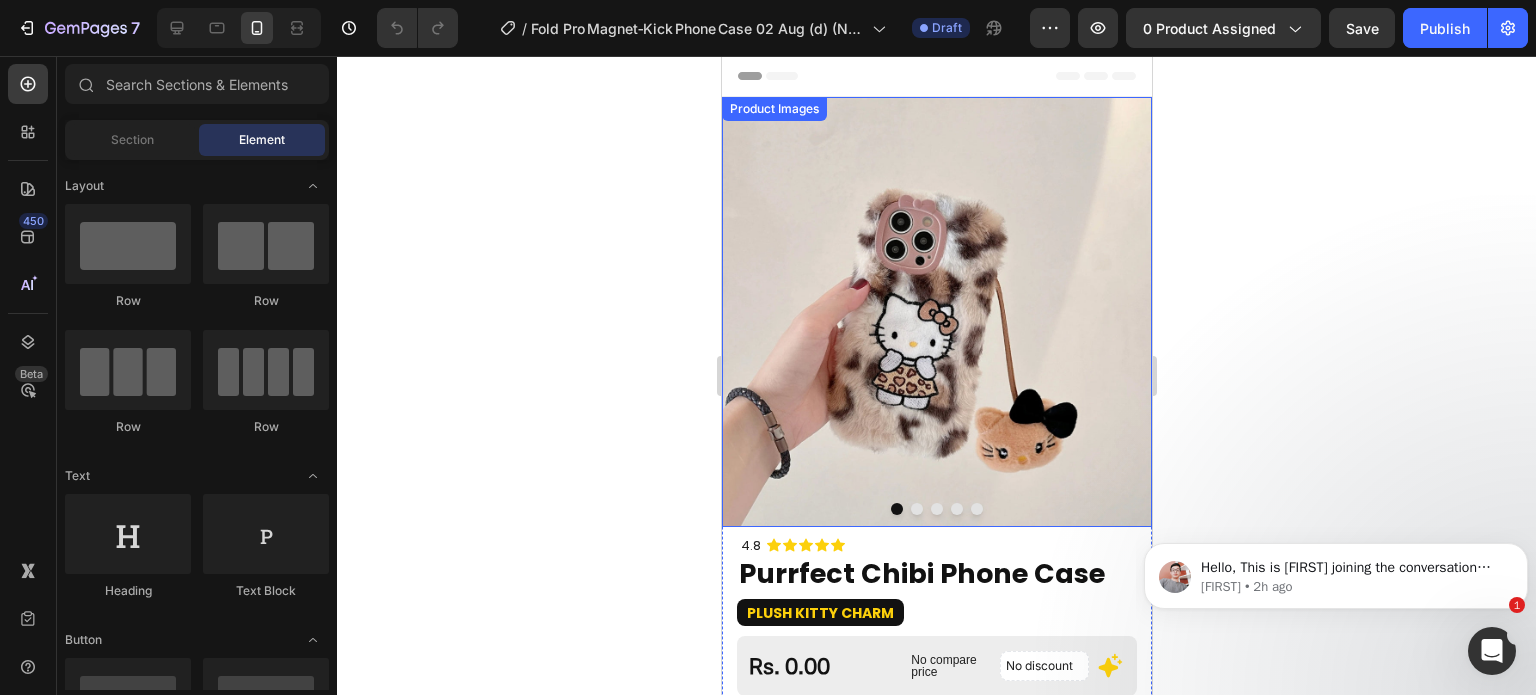 click at bounding box center [936, 312] 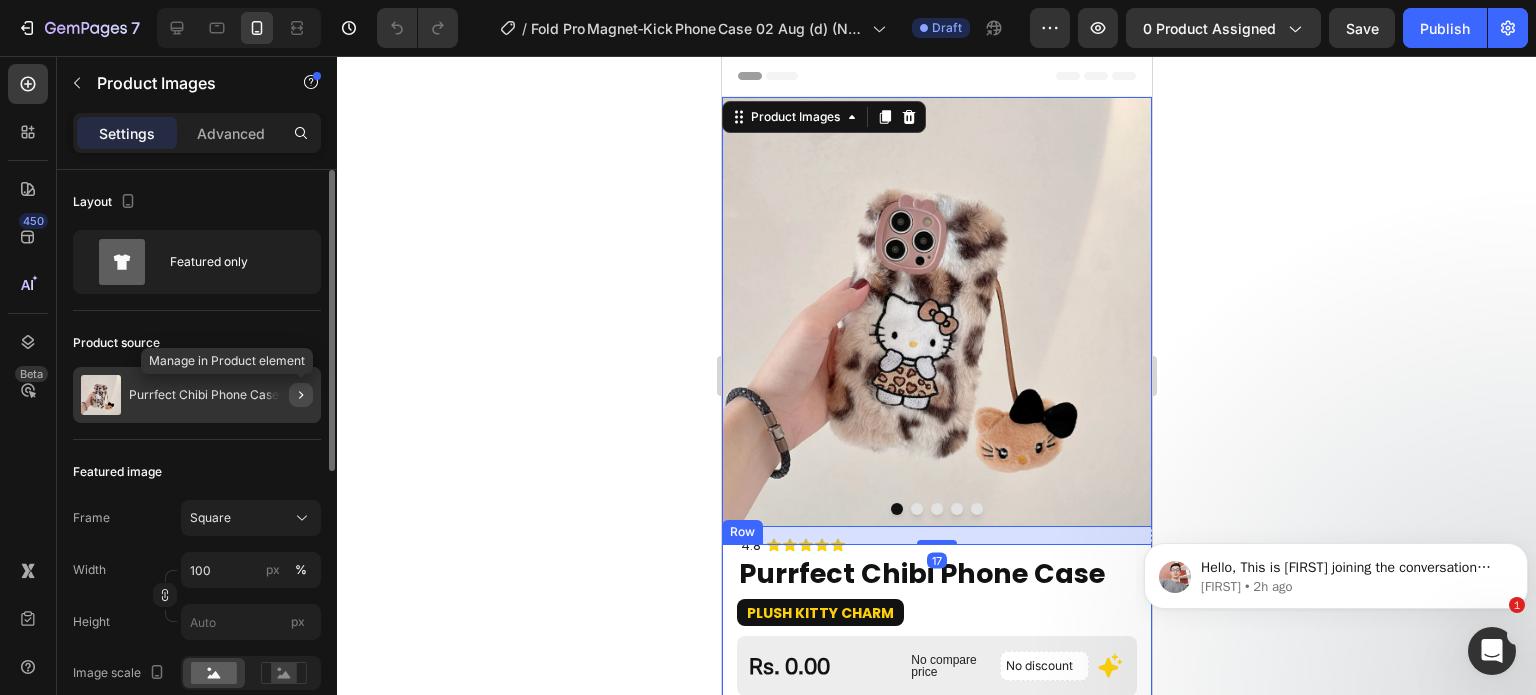 click 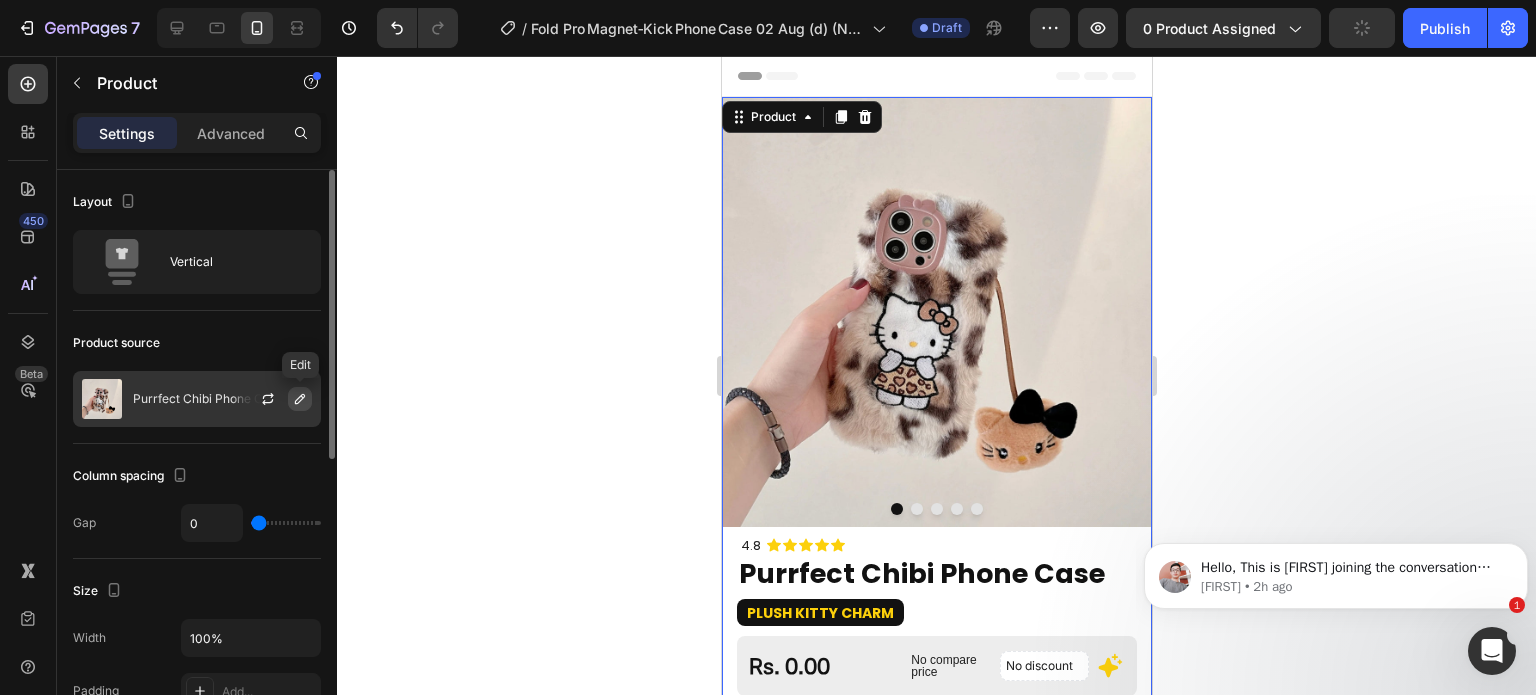 click 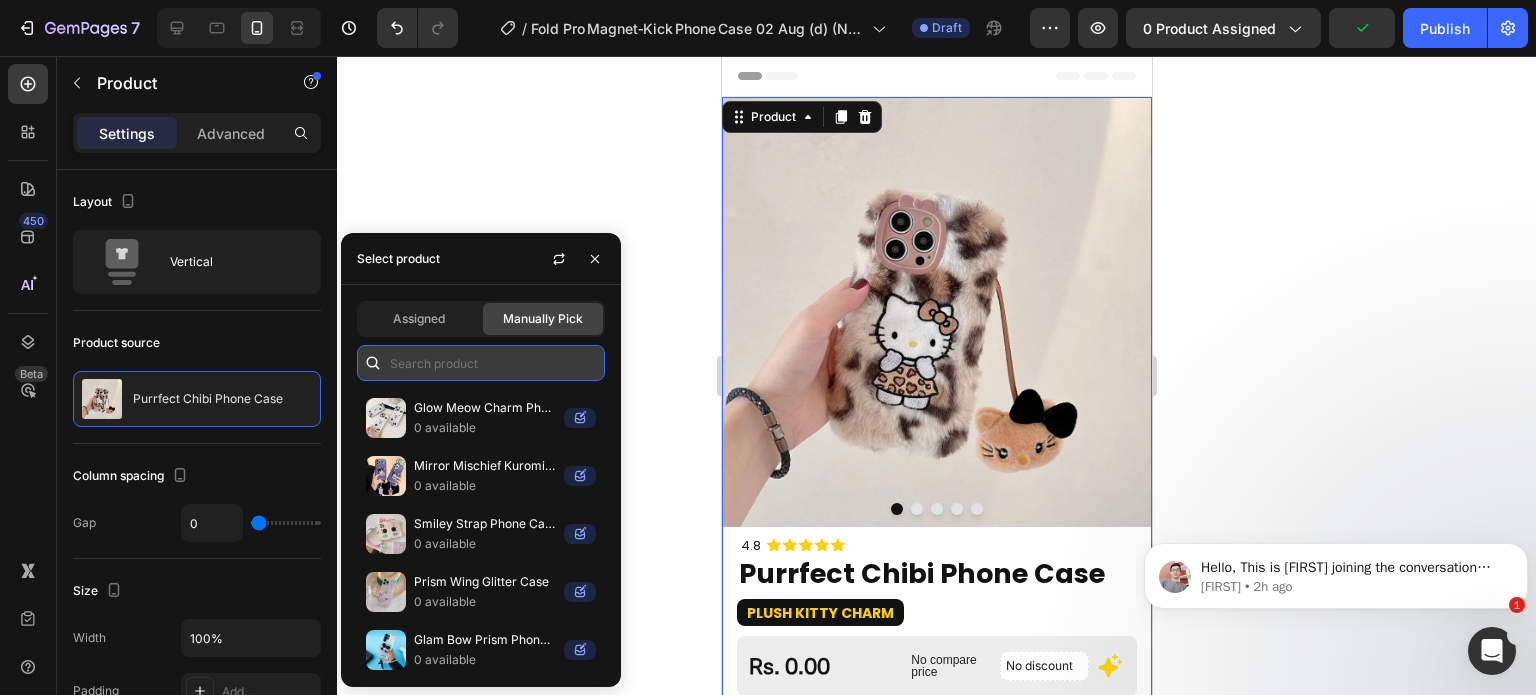 click at bounding box center (481, 363) 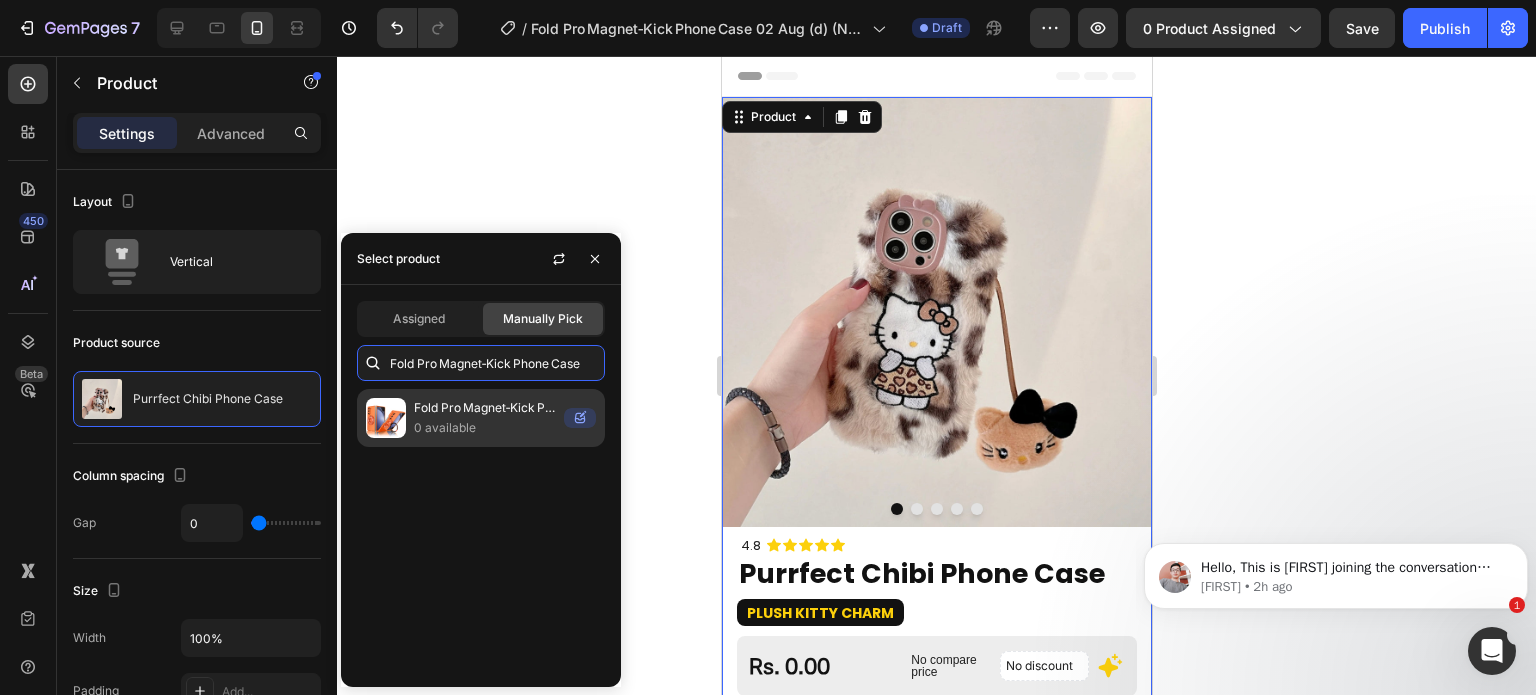 type on "Fold Pro Magnet‑Kick Phone Case" 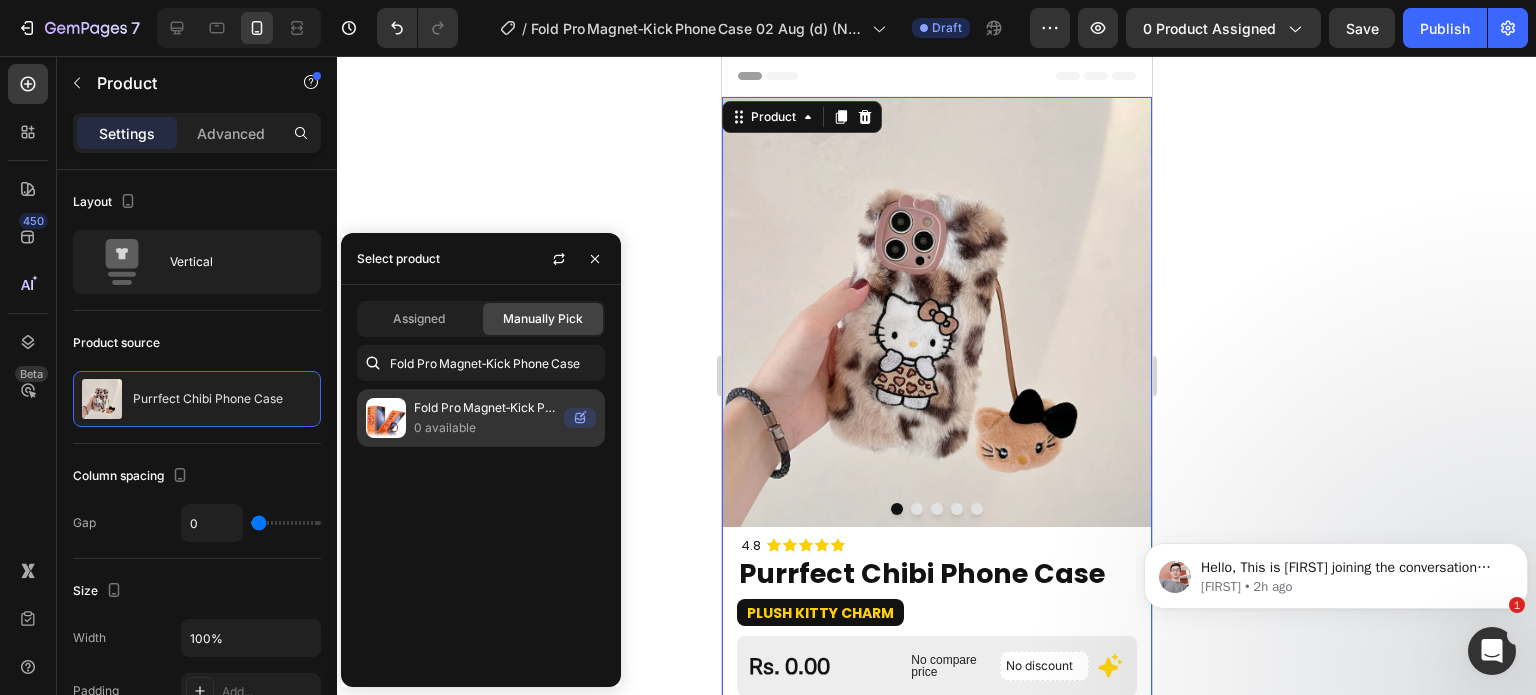 click on "0 available" at bounding box center (485, 428) 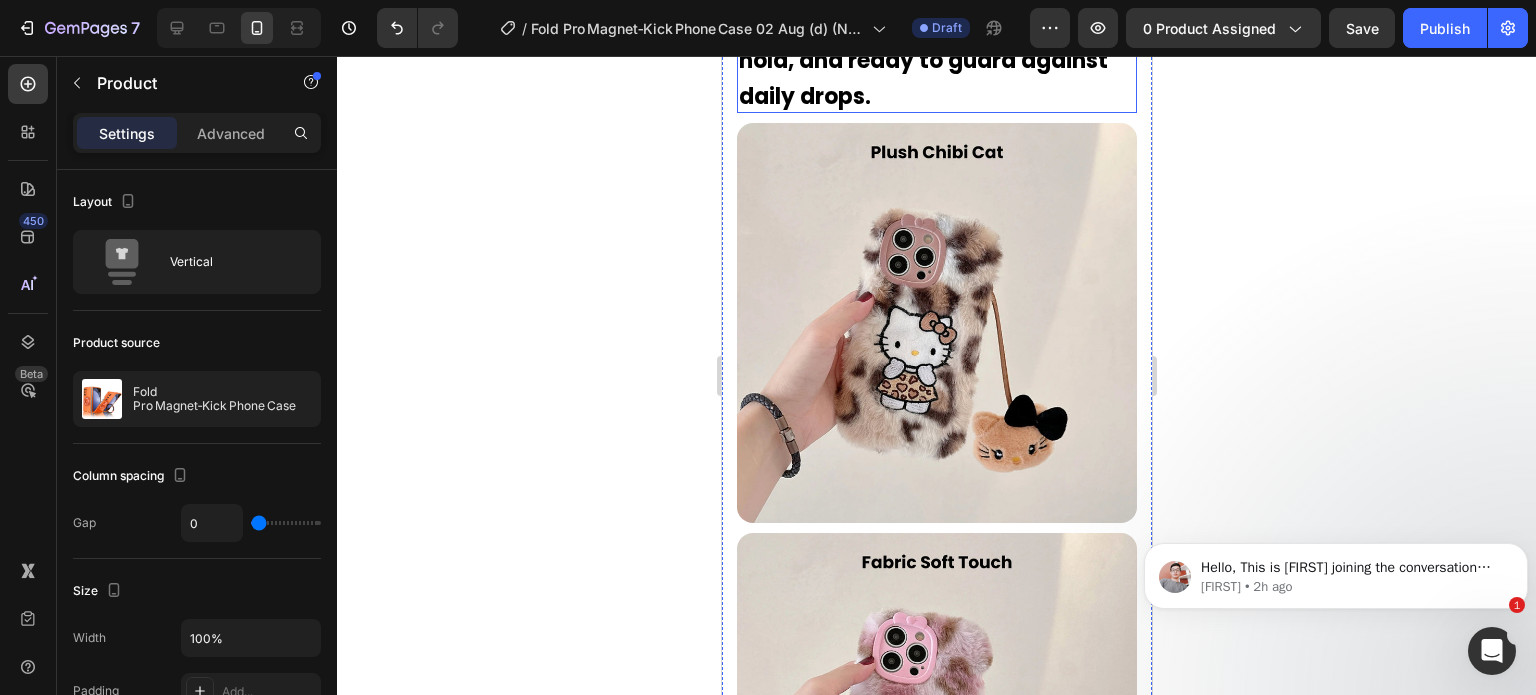 scroll, scrollTop: 2800, scrollLeft: 0, axis: vertical 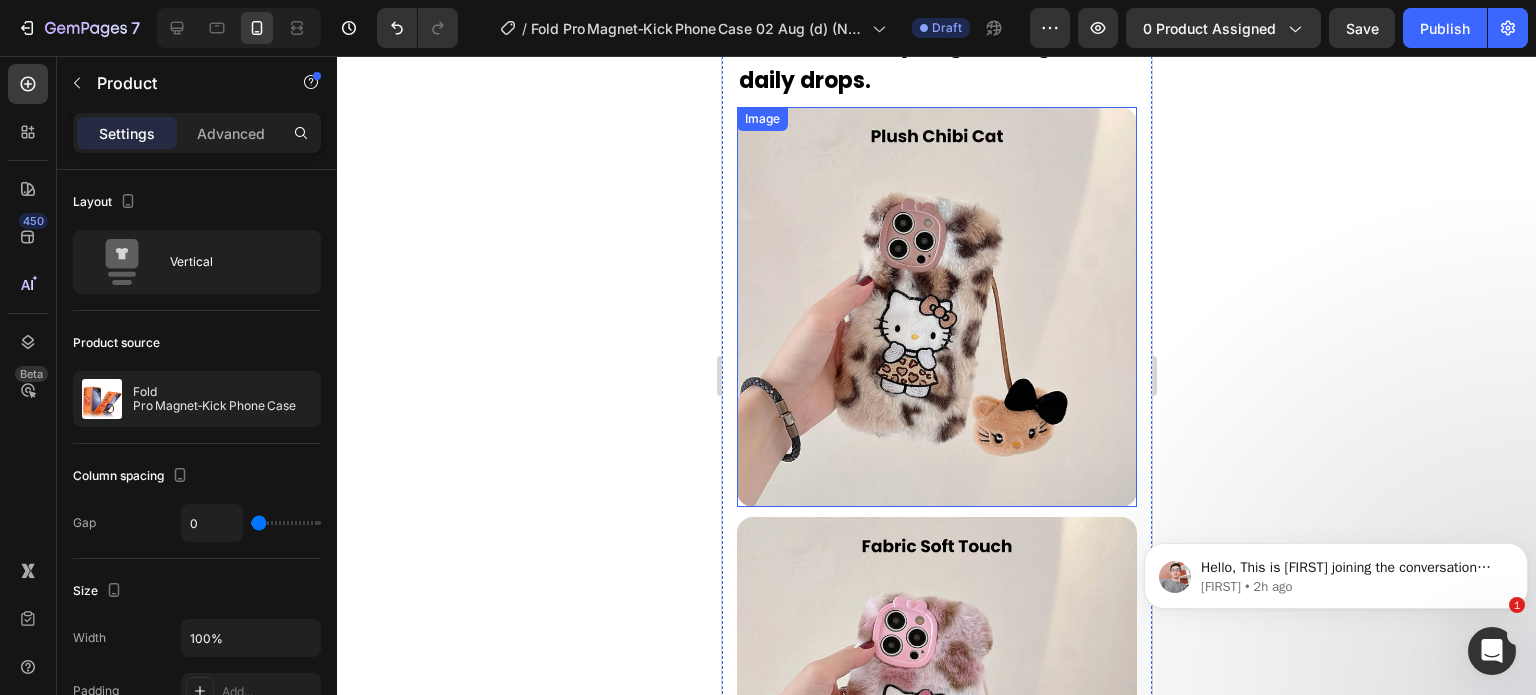 click at bounding box center [936, 307] 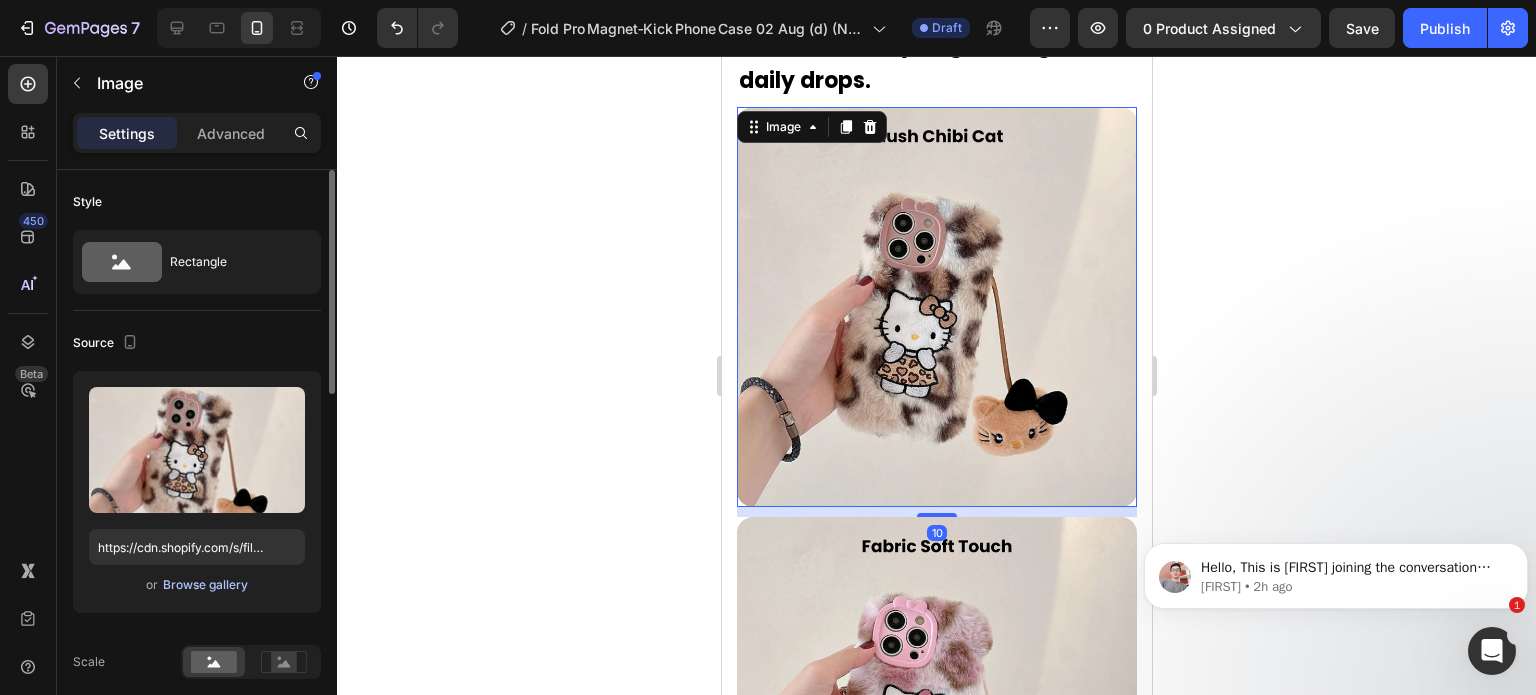 click on "Browse gallery" at bounding box center [205, 585] 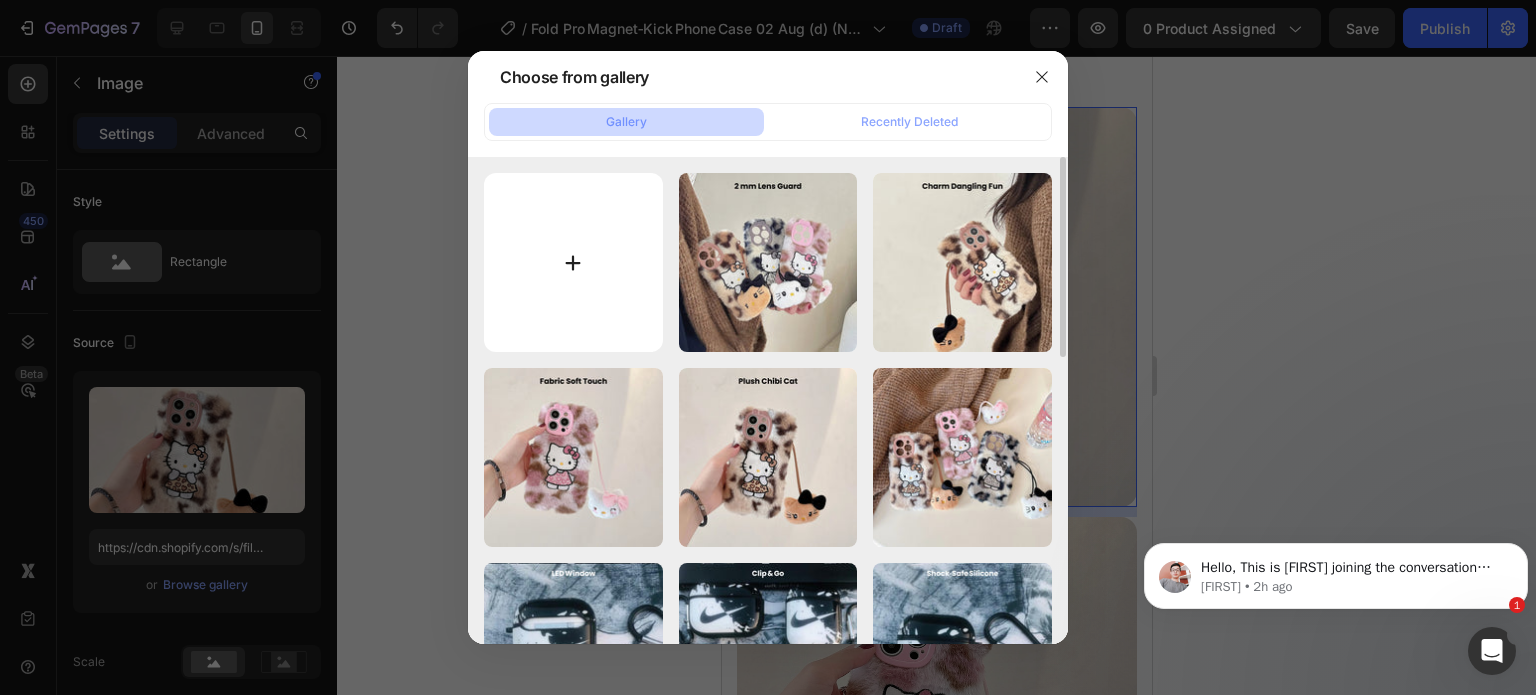 click at bounding box center [573, 262] 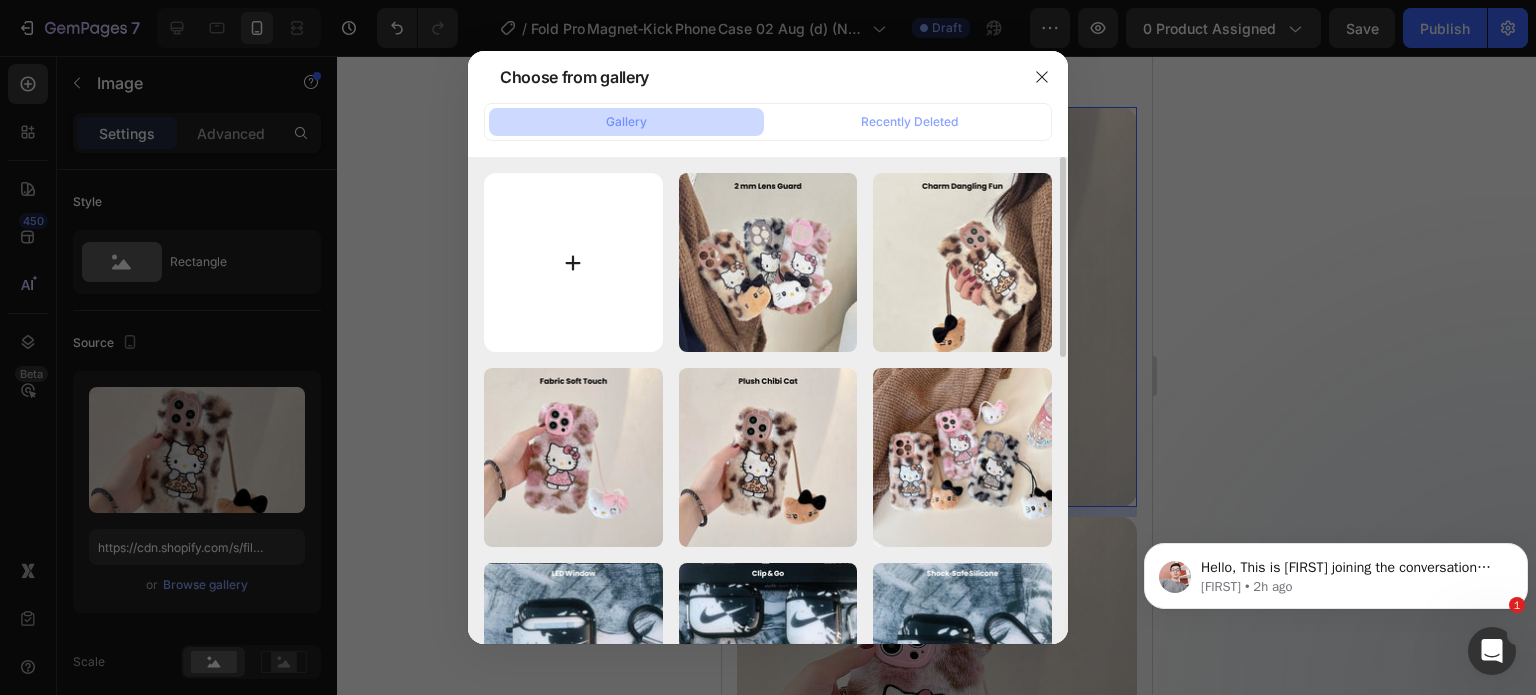 click at bounding box center [573, 262] 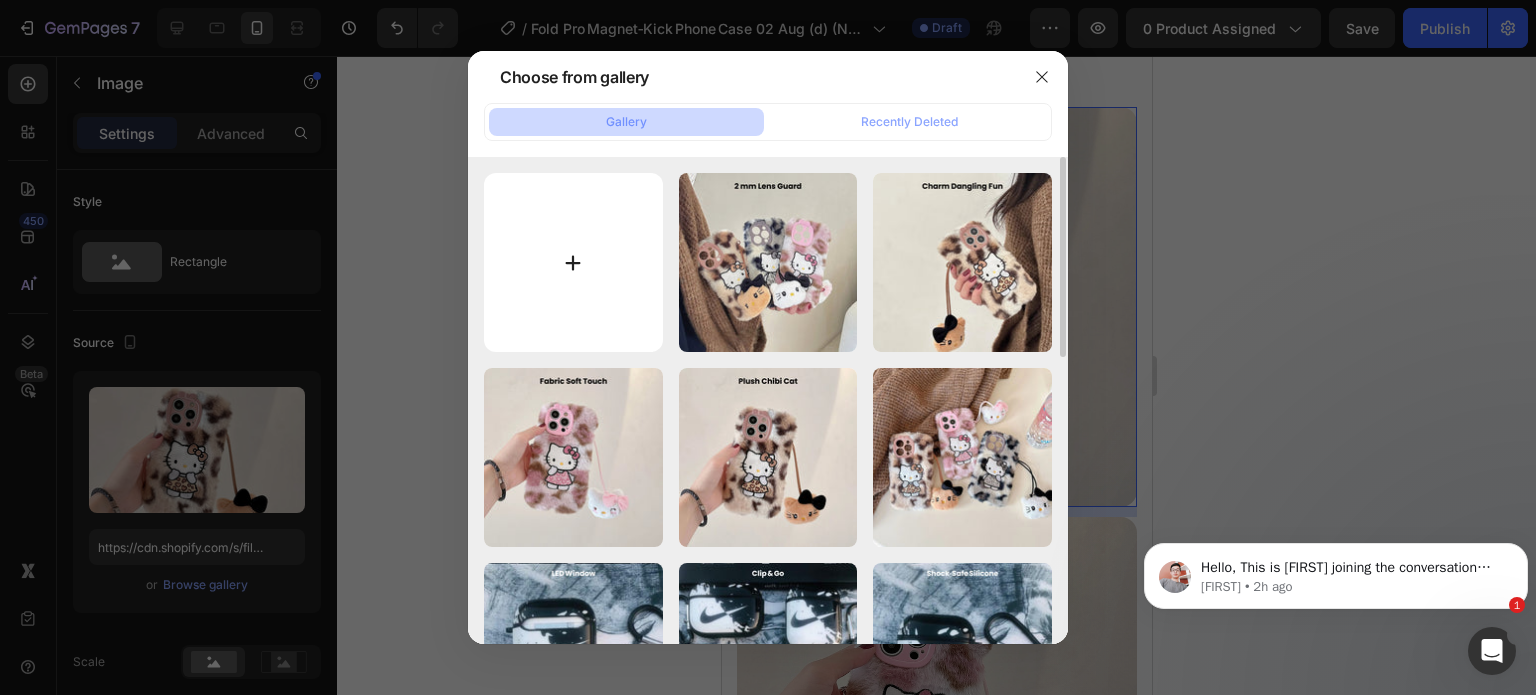 type on "C:\fakepath\Rhinestone Sparkle Frame - 2025-08-02T170847.234.jpg" 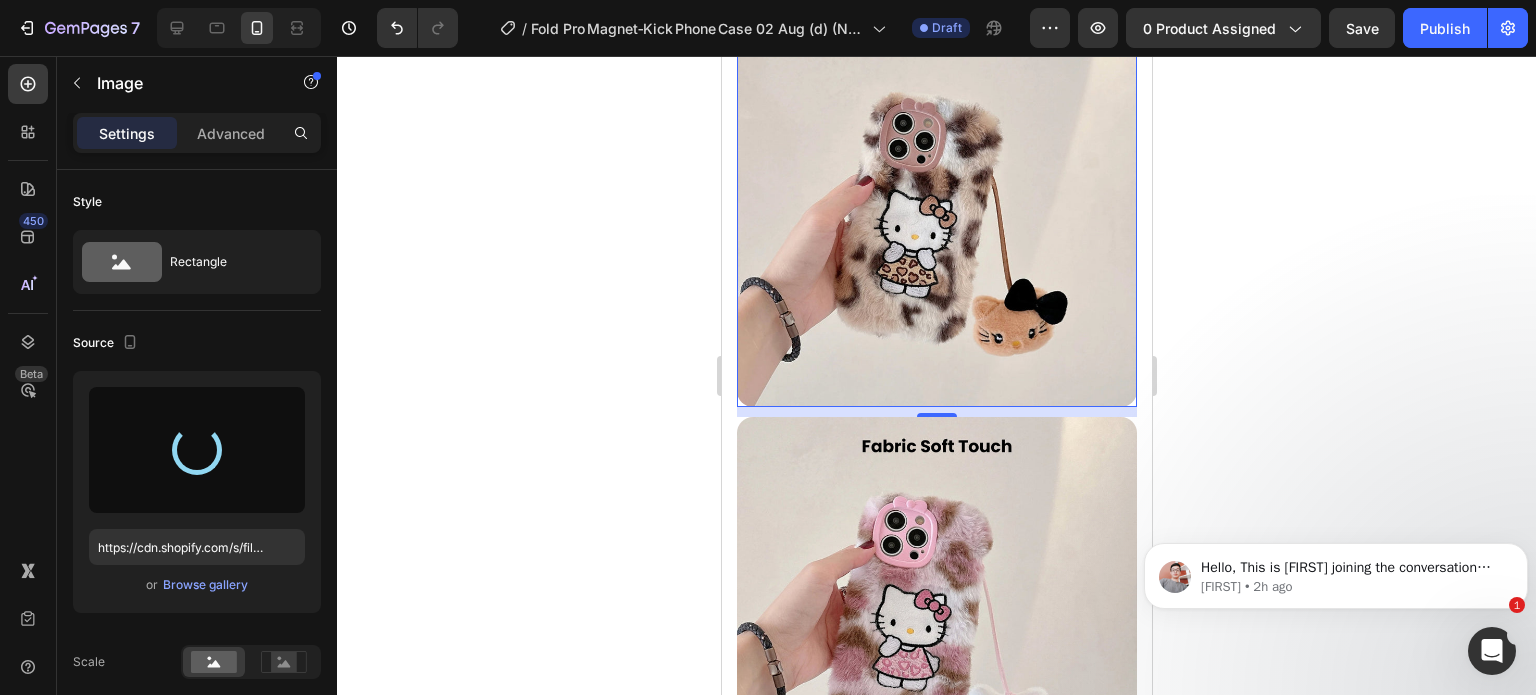scroll, scrollTop: 3100, scrollLeft: 0, axis: vertical 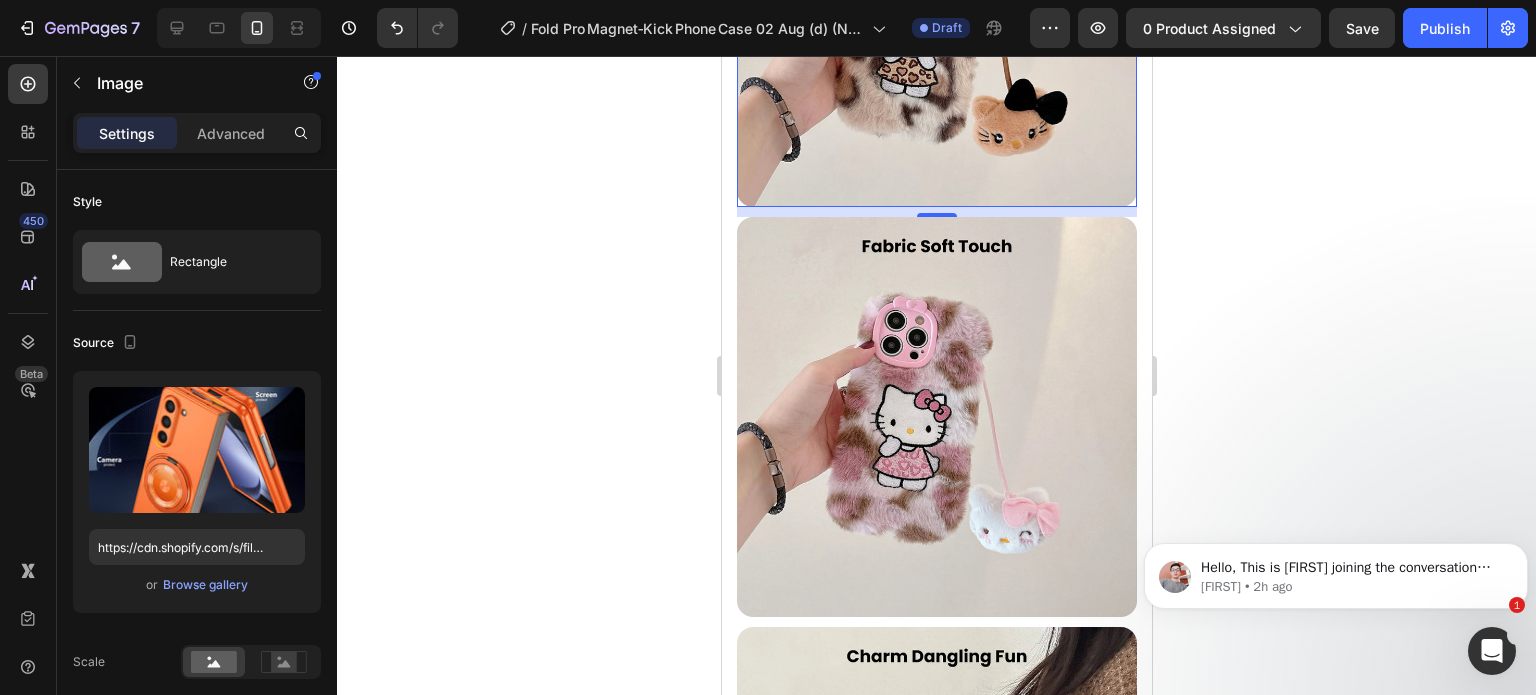 type on "https://cdn.shopify.com/s/files/1/0835/5119/1341/files/gempages_553512382287054019-7e652d78-80e0-4238-8146-100f14f34400.jpg" 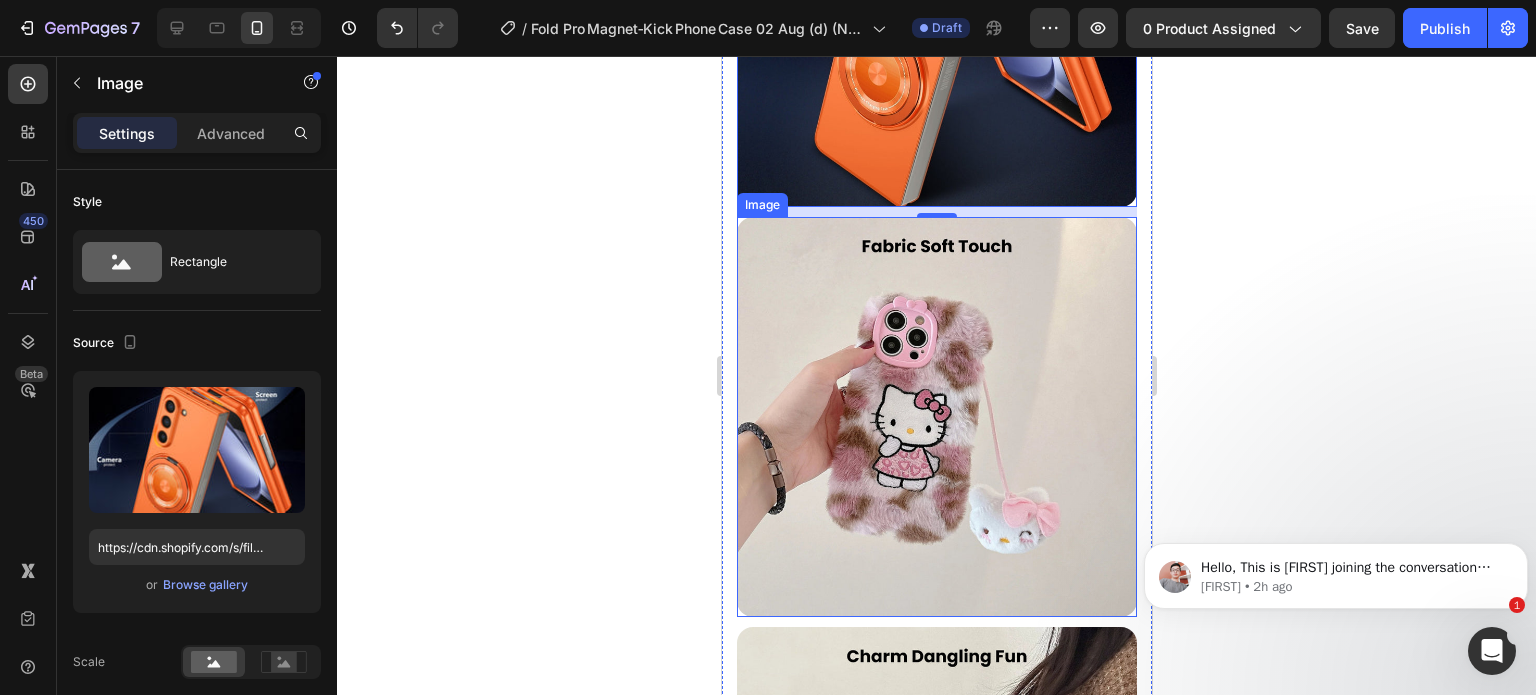 click at bounding box center [936, 417] 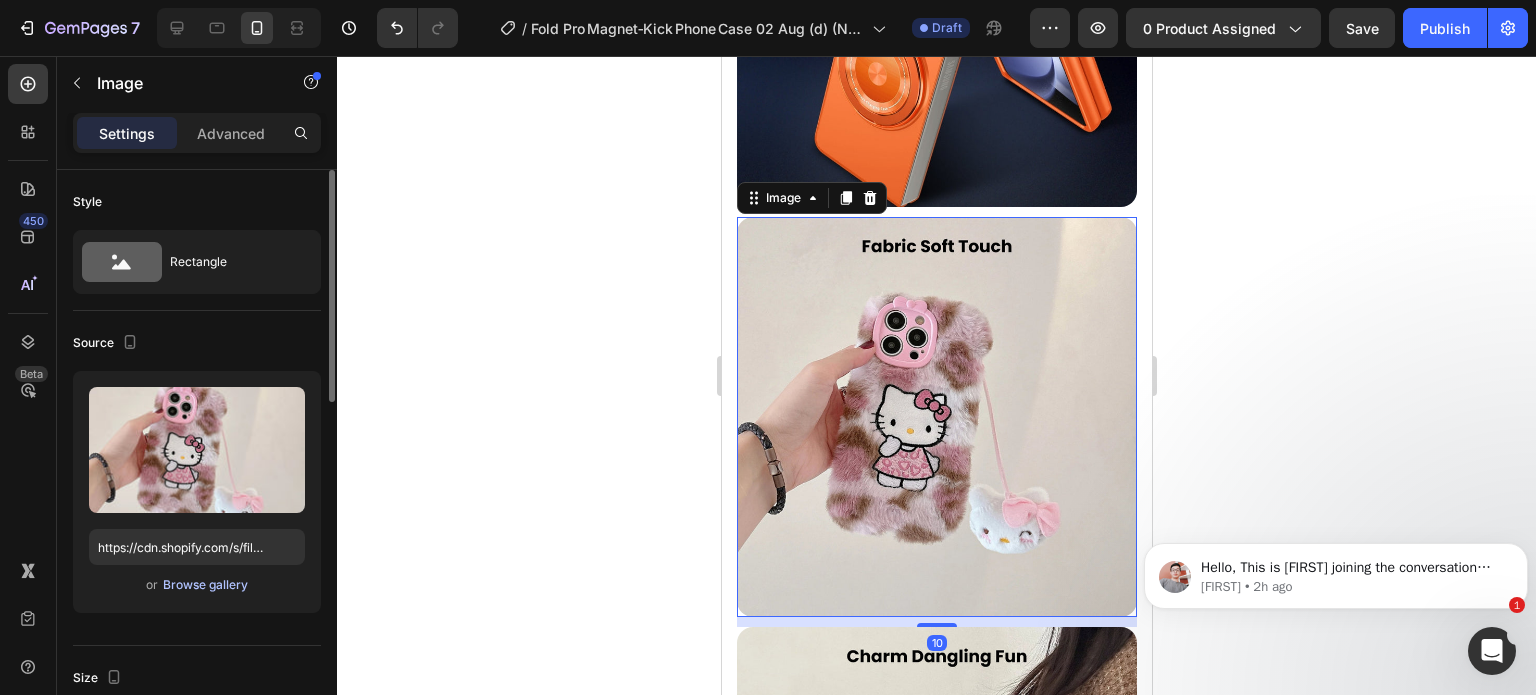 click on "Browse gallery" at bounding box center [205, 585] 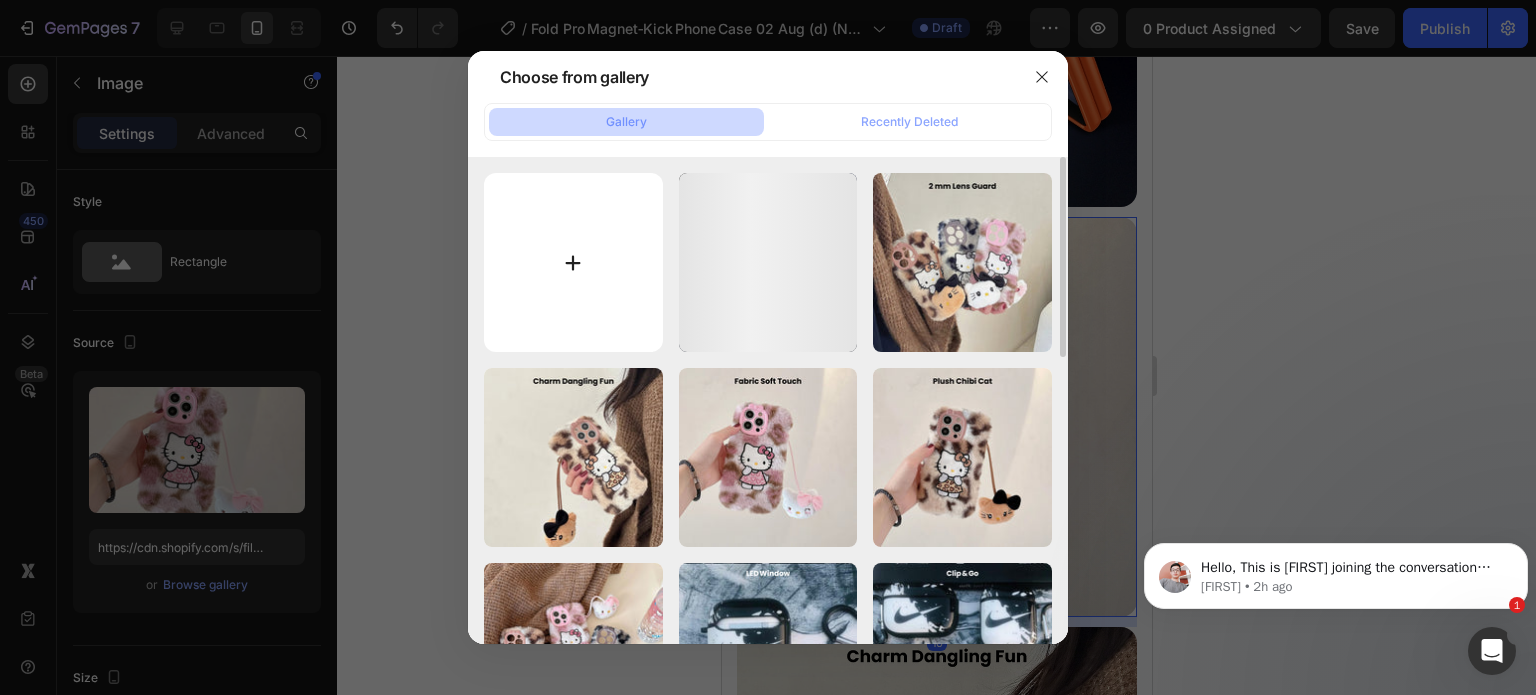 click at bounding box center [573, 262] 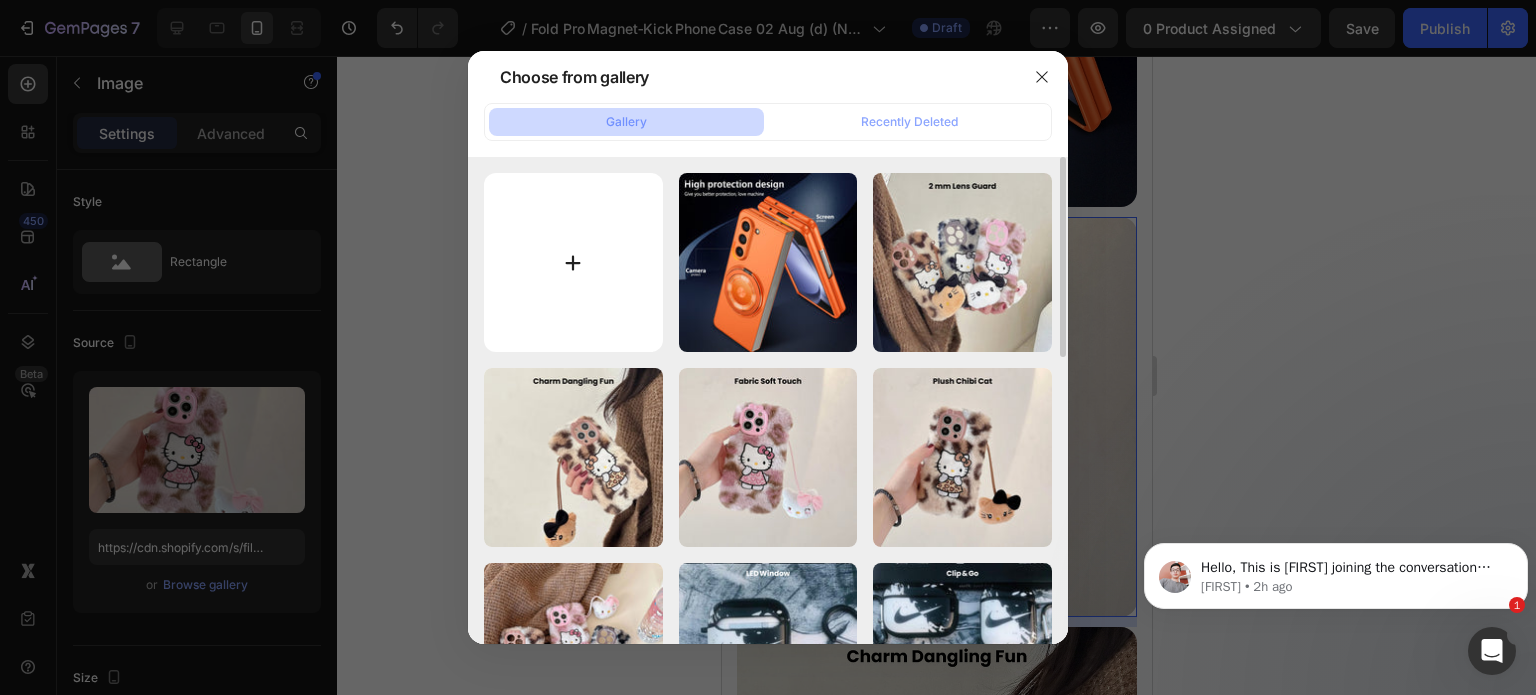 type on "C:\fakepath\Rhinestone Sparkle Frame - 2025-08-02T170828.625.jpg" 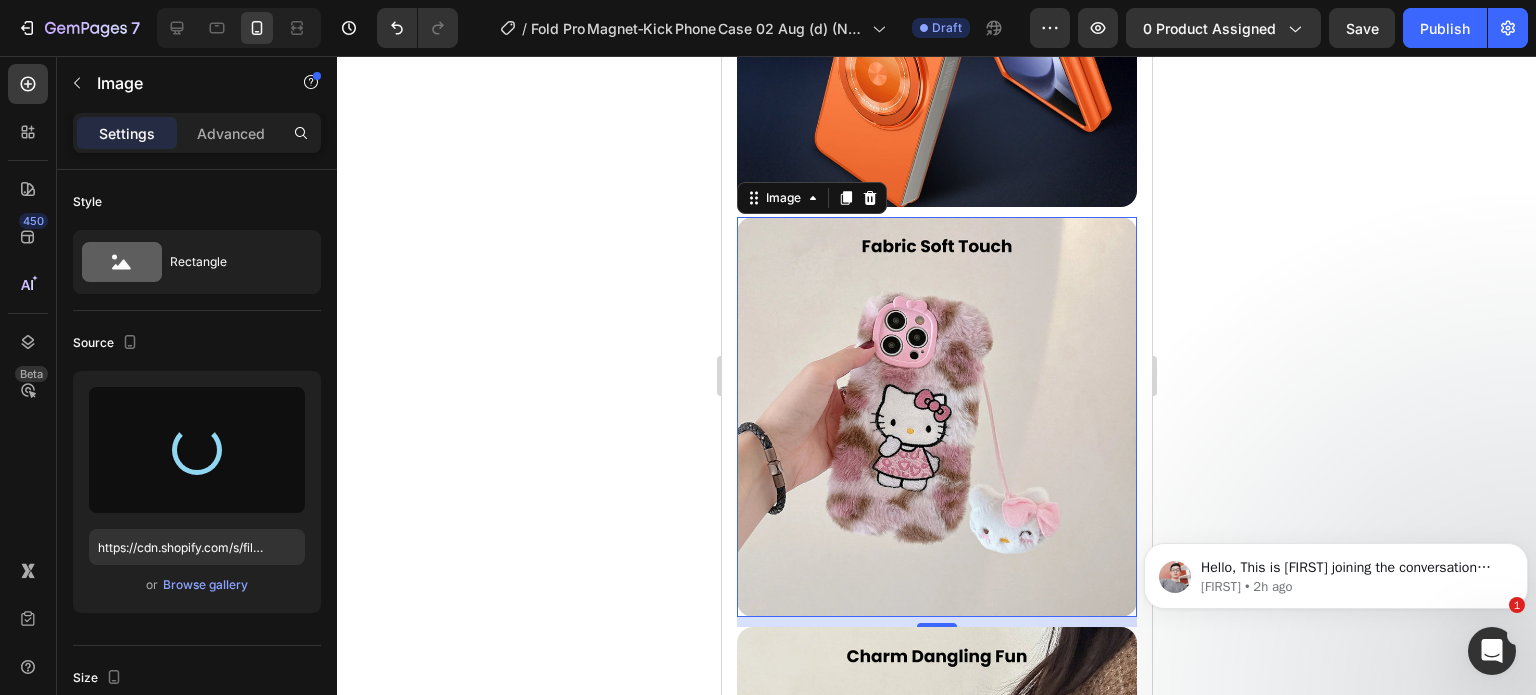 scroll, scrollTop: 3200, scrollLeft: 0, axis: vertical 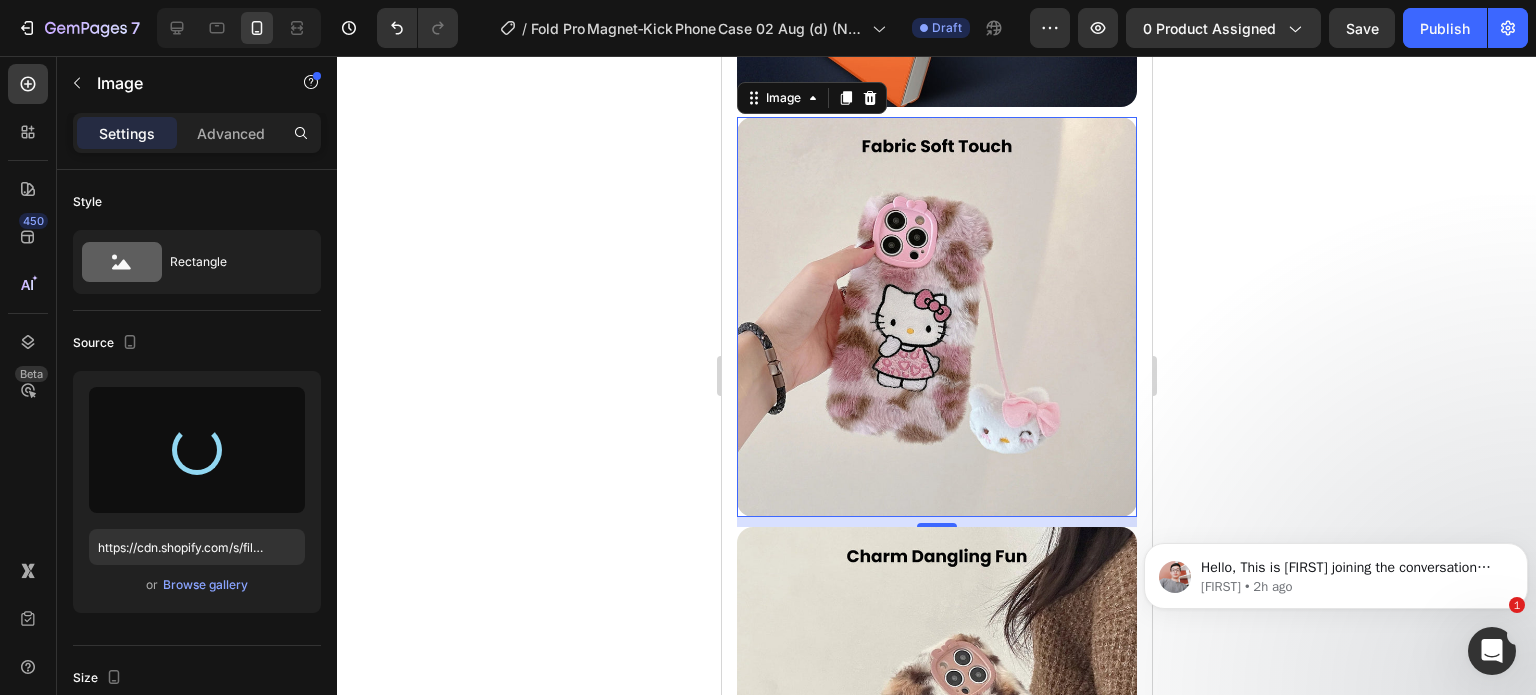 type on "https://cdn.shopify.com/s/files/1/0835/5119/1341/files/gempages_553512382287054019-c8f29622-0892-447d-93fe-48912f11b24b.jpg" 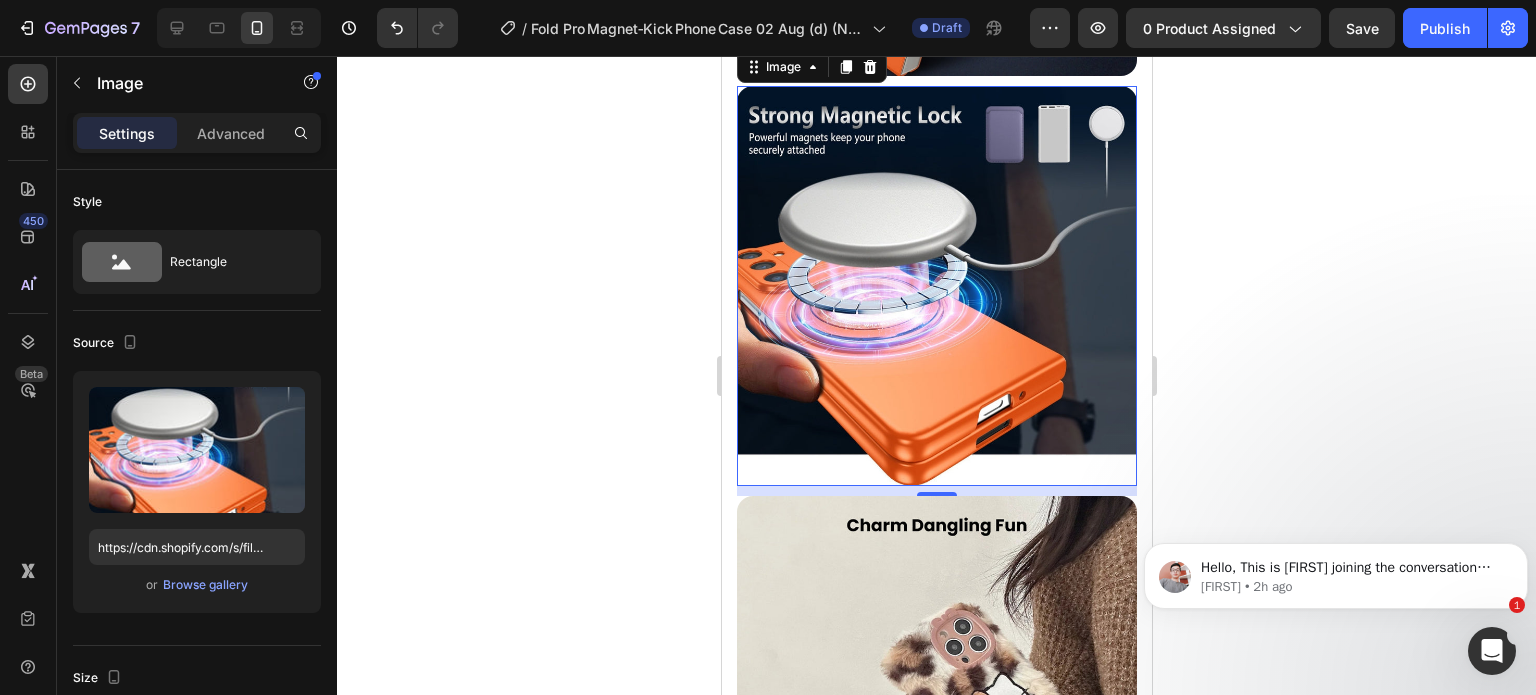 scroll, scrollTop: 3600, scrollLeft: 0, axis: vertical 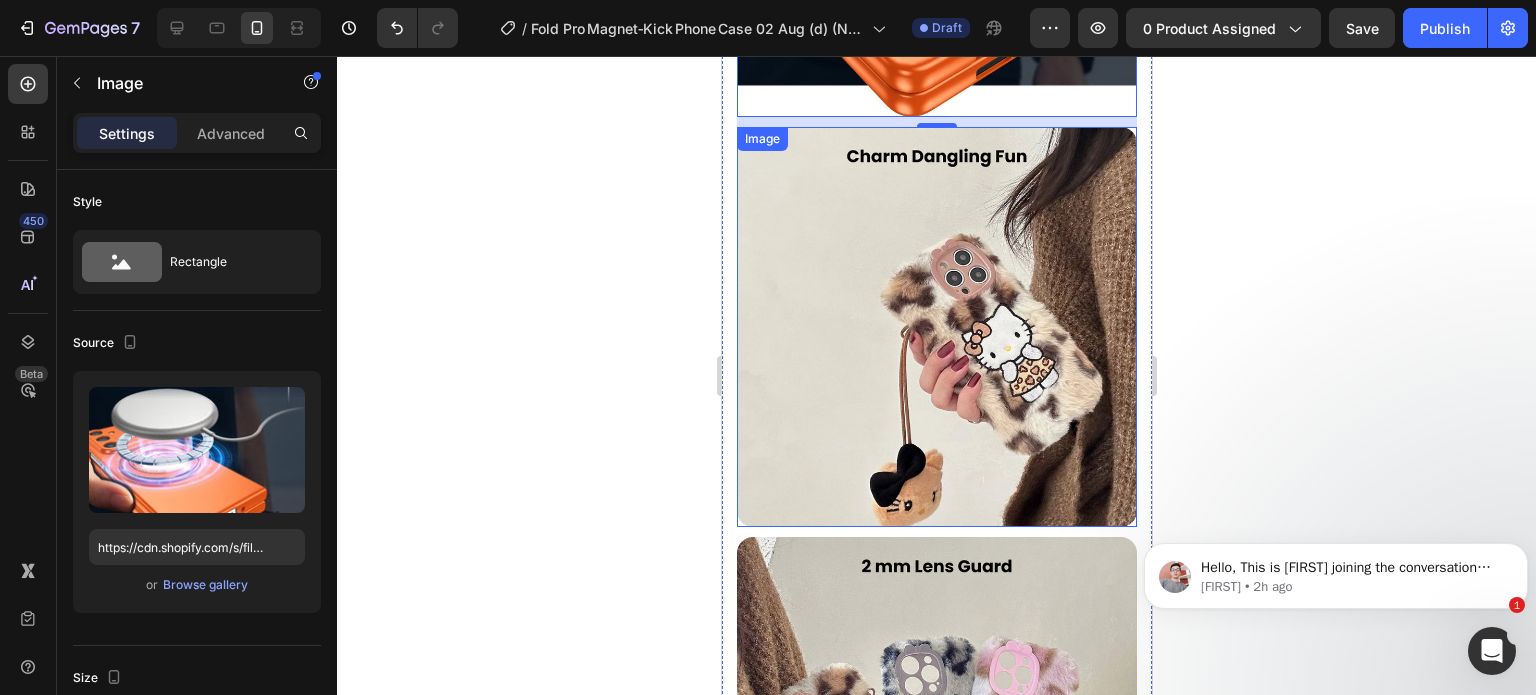 click at bounding box center [936, 327] 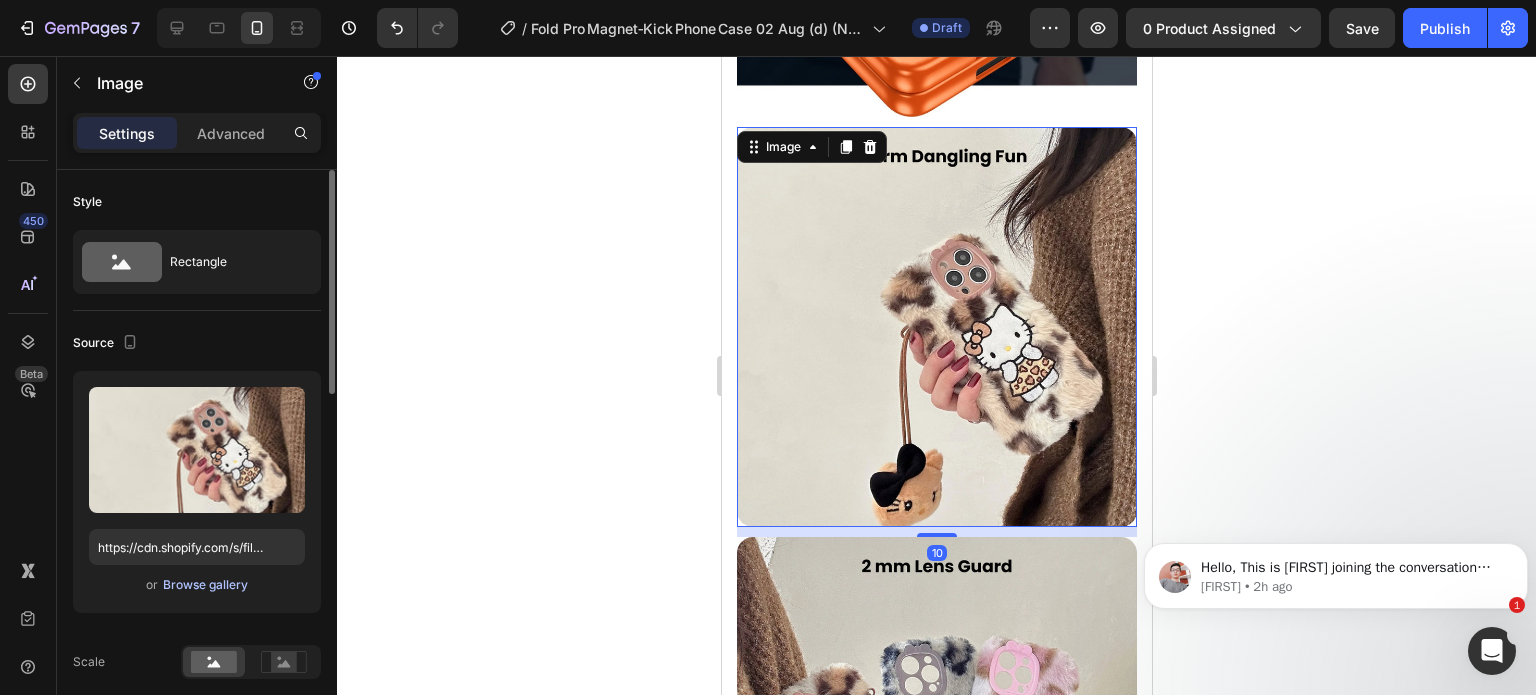 click on "Browse gallery" at bounding box center (205, 585) 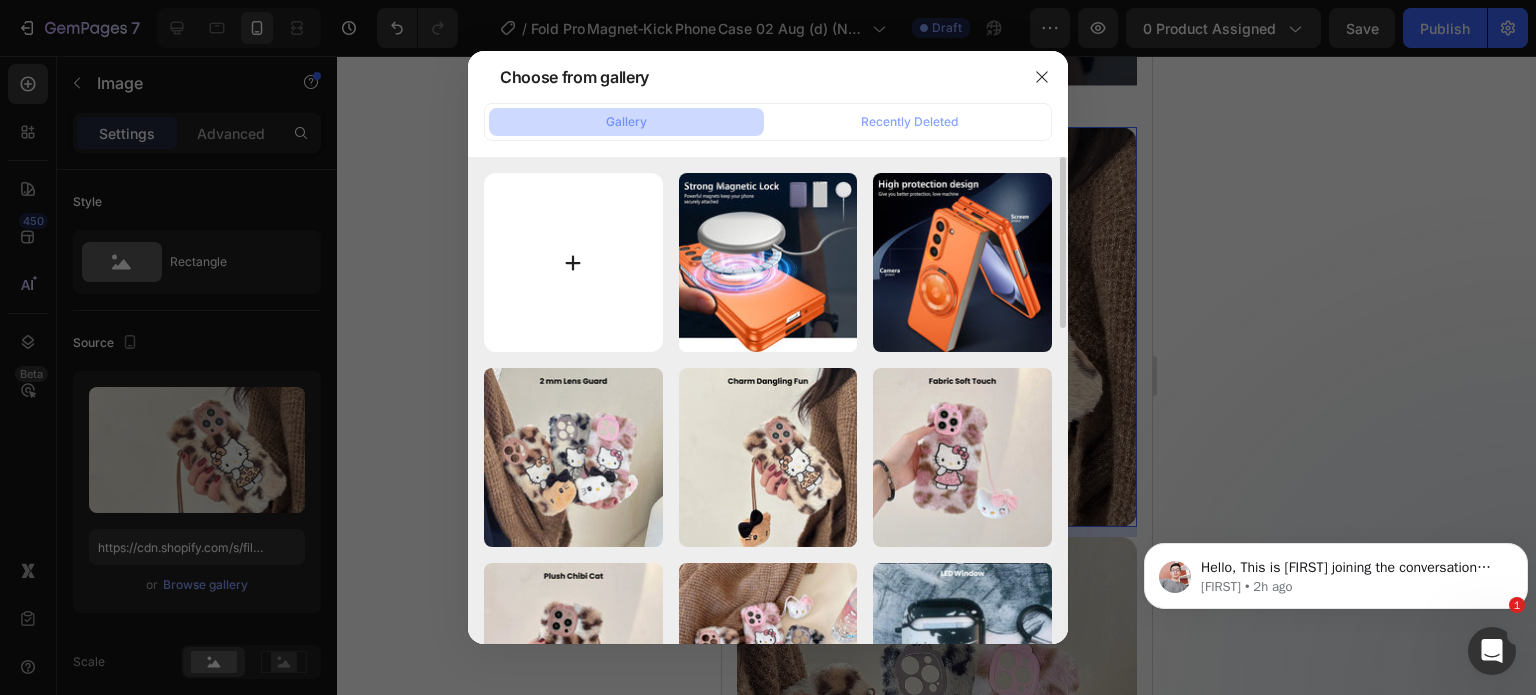 click at bounding box center [573, 262] 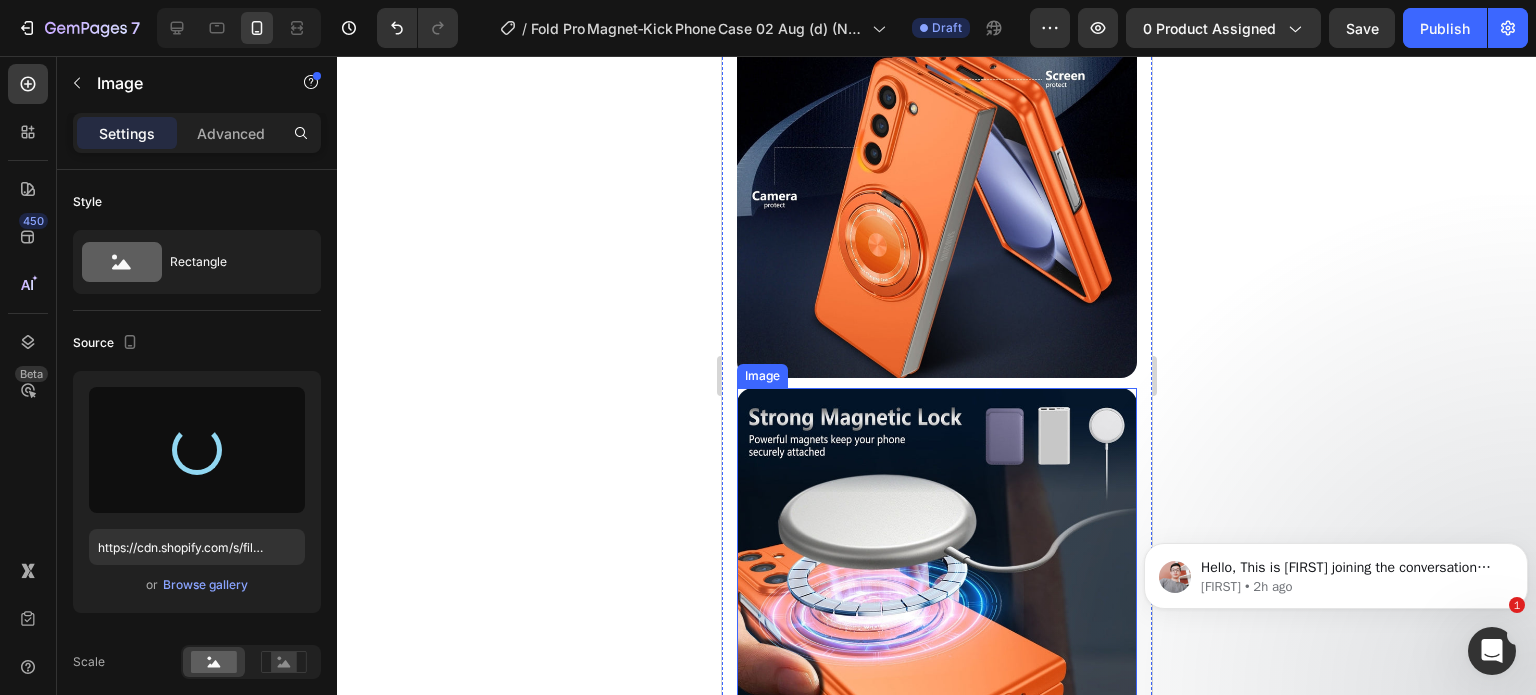 scroll, scrollTop: 3360, scrollLeft: 0, axis: vertical 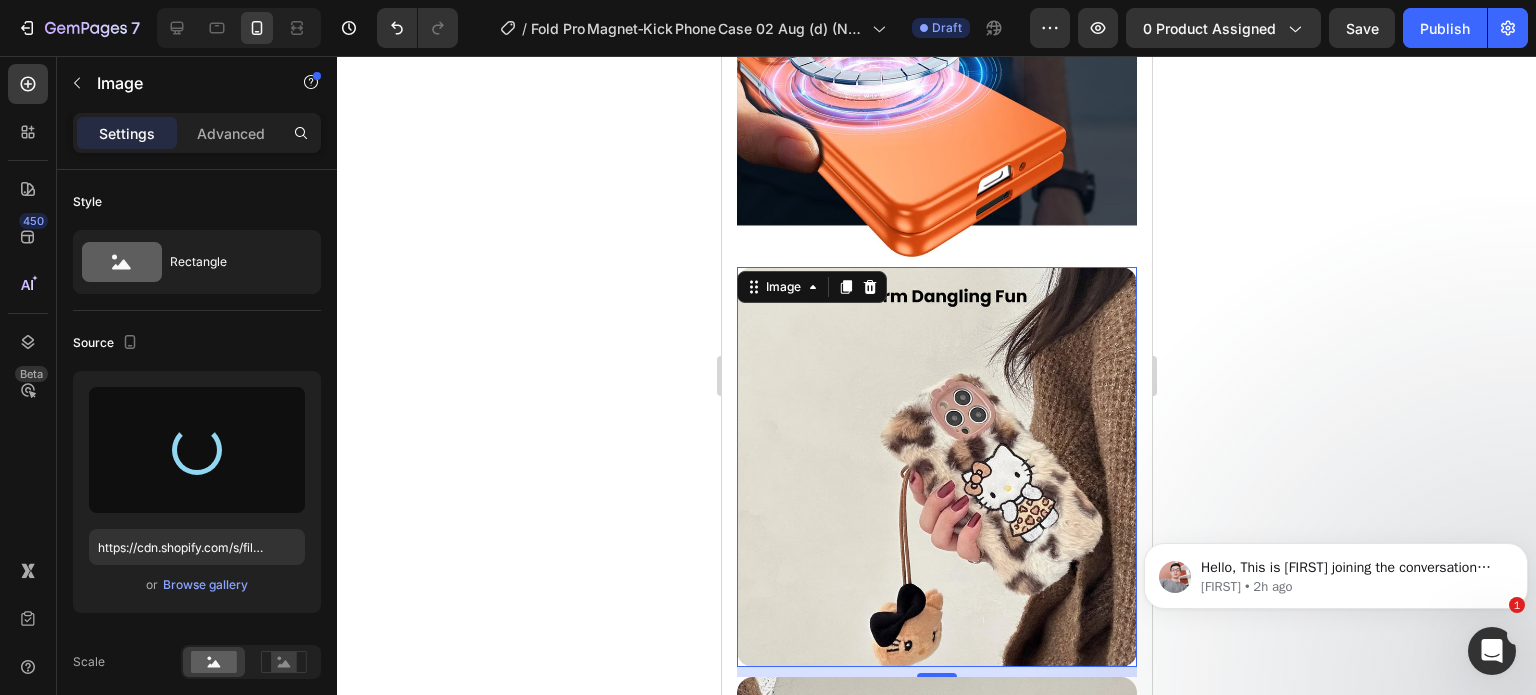 type on "https://cdn.shopify.com/s/files/1/0835/5119/1341/files/gempages_553512382287054019-d7fe66af-9932-407b-8a08-0753dd9e4e26.jpg" 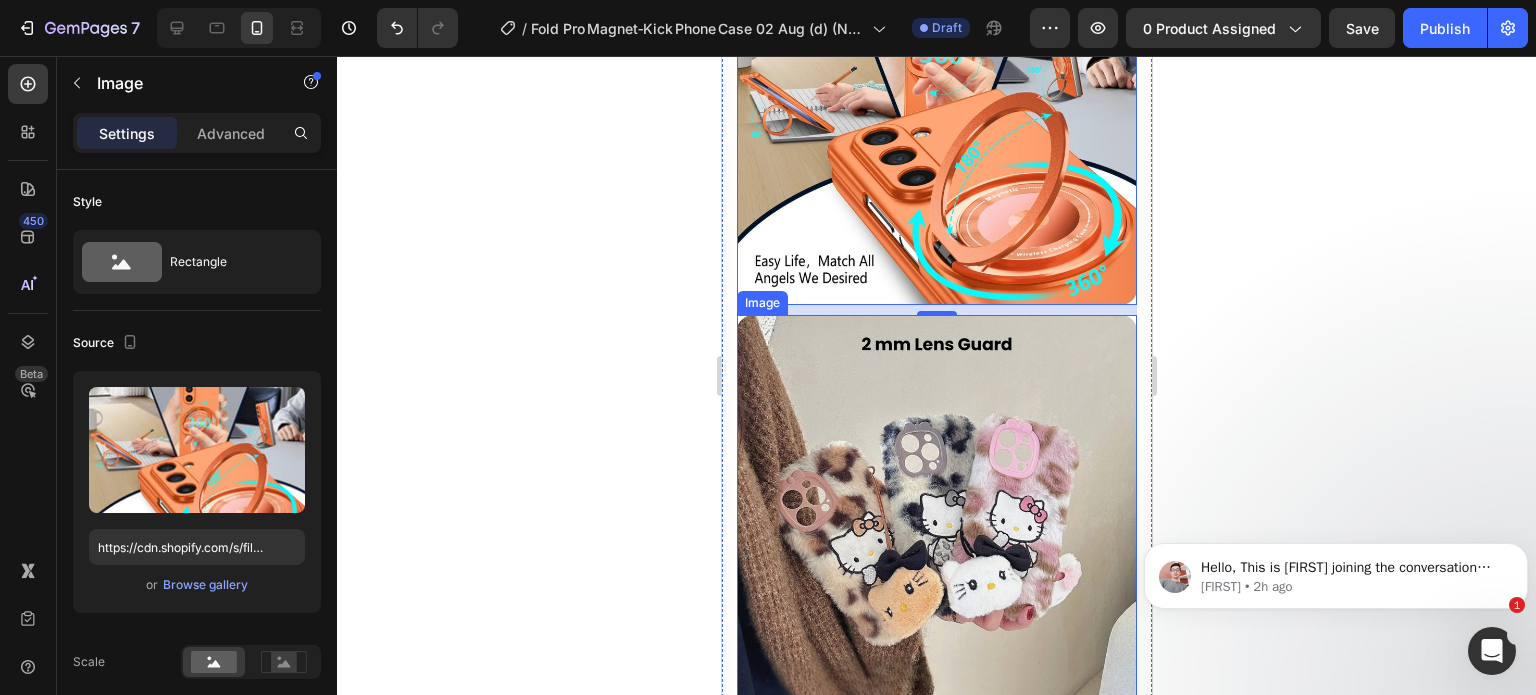 scroll, scrollTop: 3960, scrollLeft: 0, axis: vertical 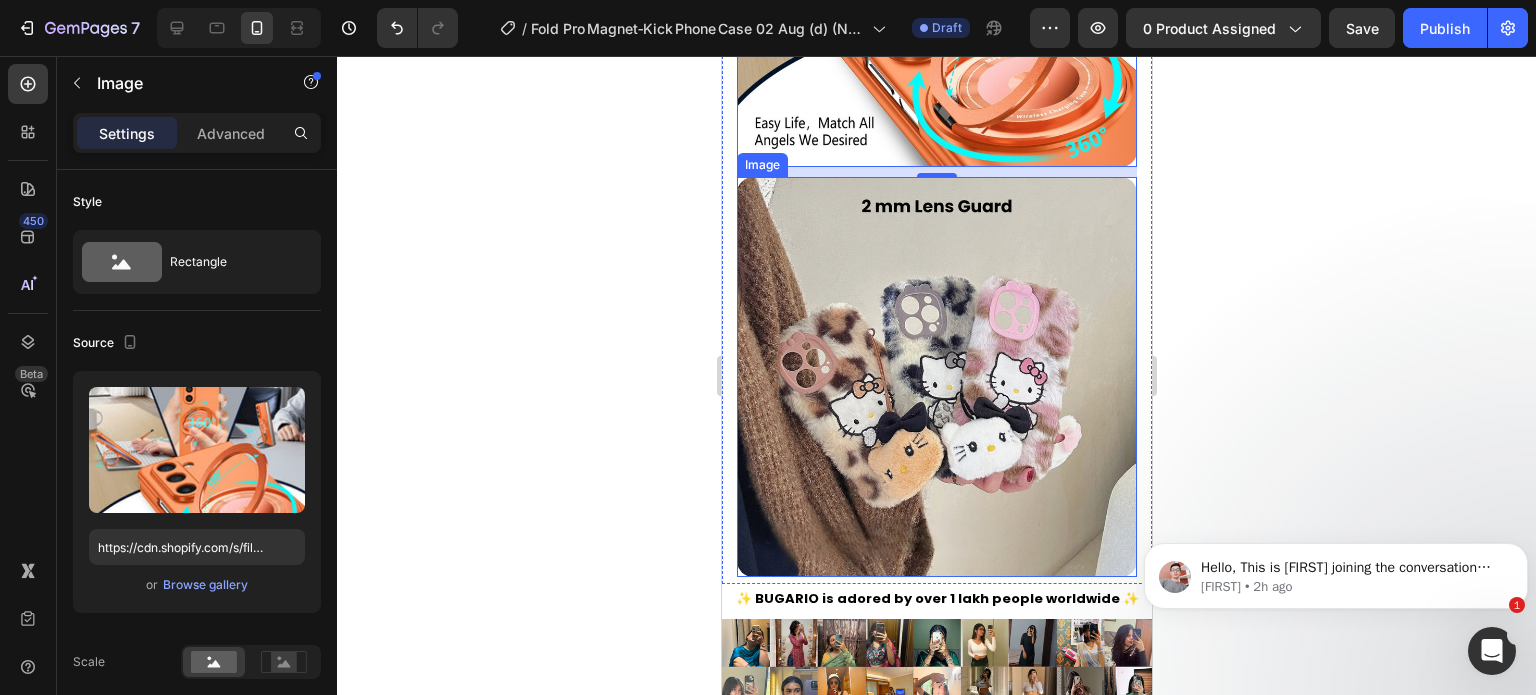 click at bounding box center (936, 377) 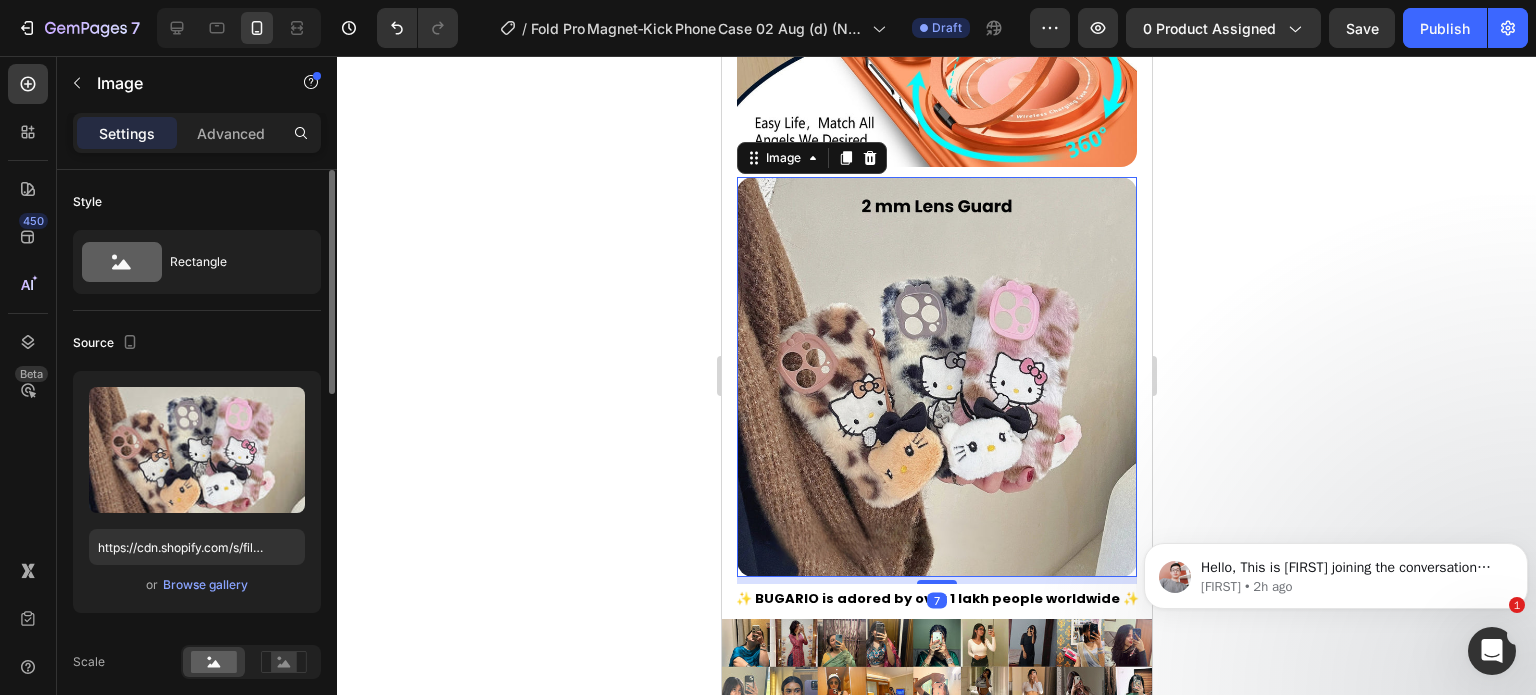 click on "or  Browse gallery" at bounding box center [197, 585] 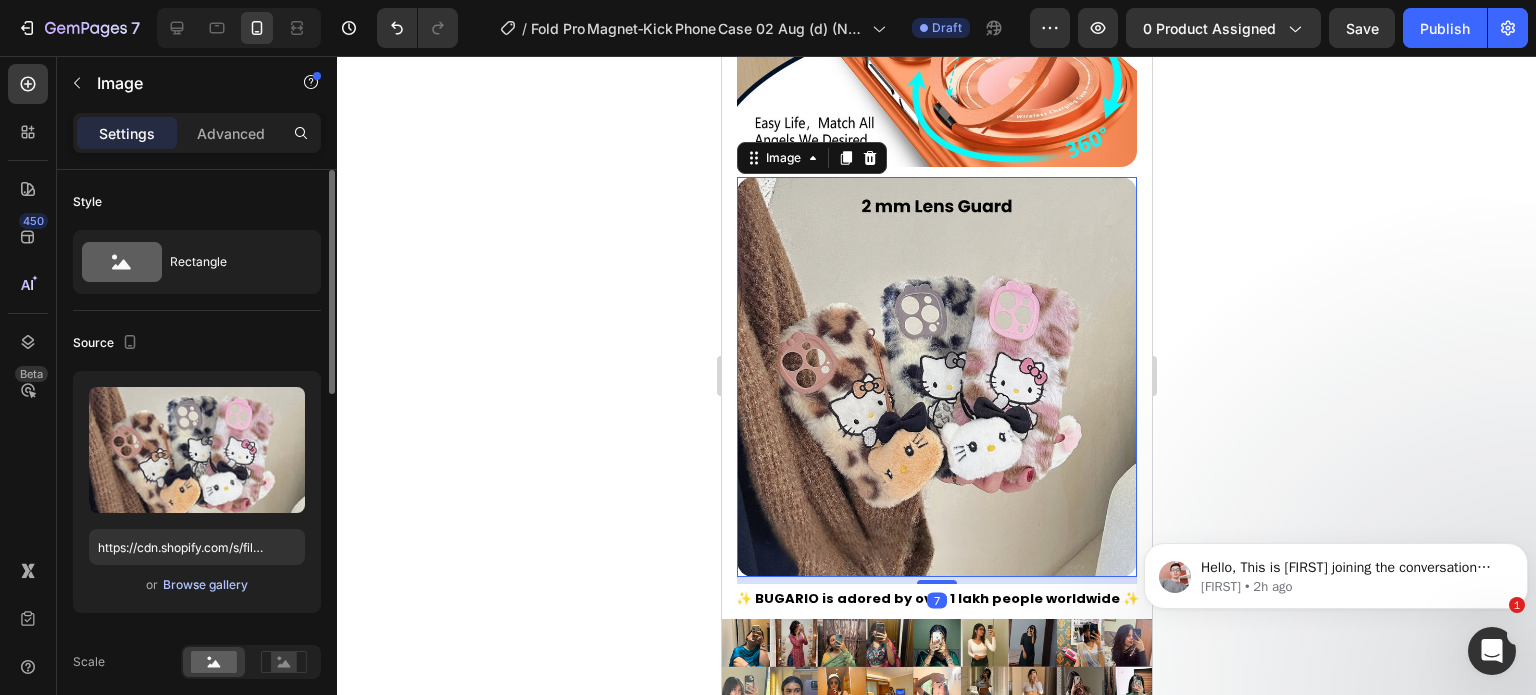 click on "Browse gallery" at bounding box center [205, 585] 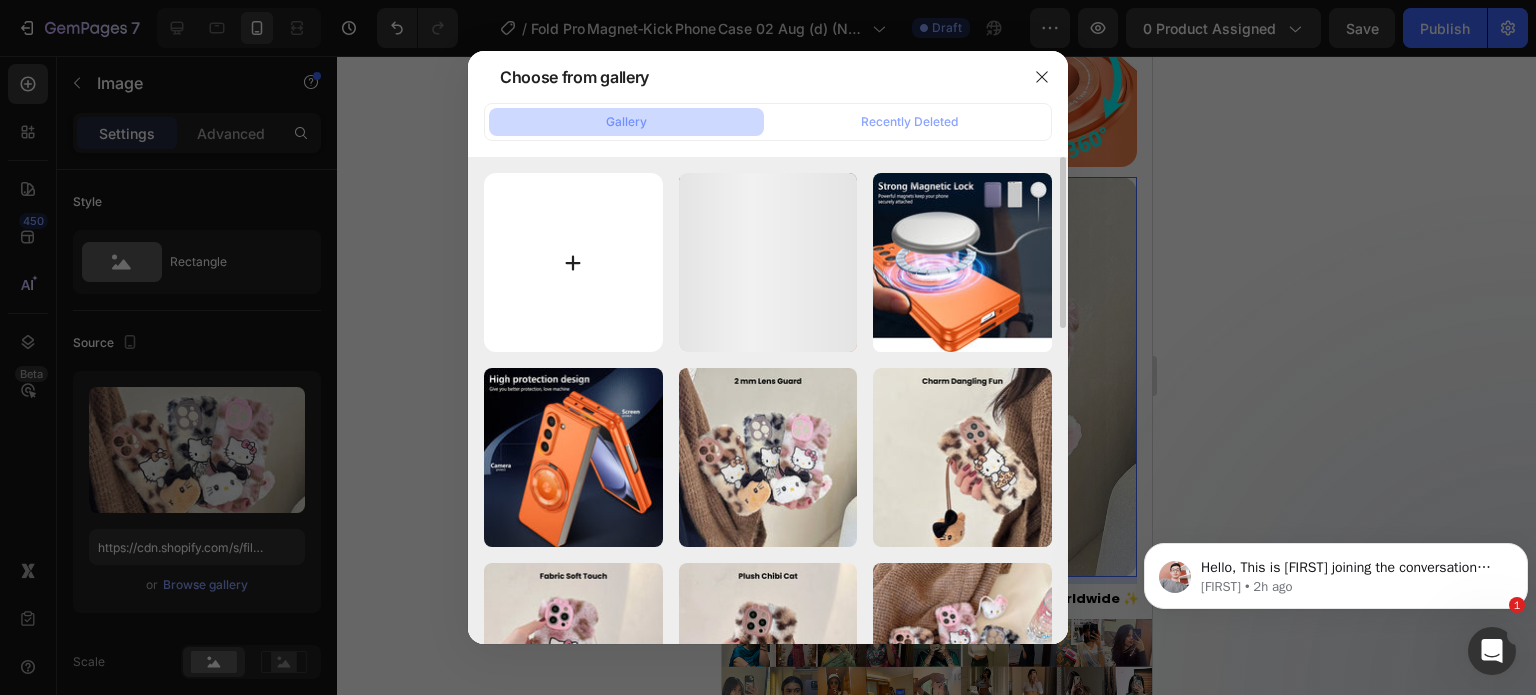 click at bounding box center [573, 262] 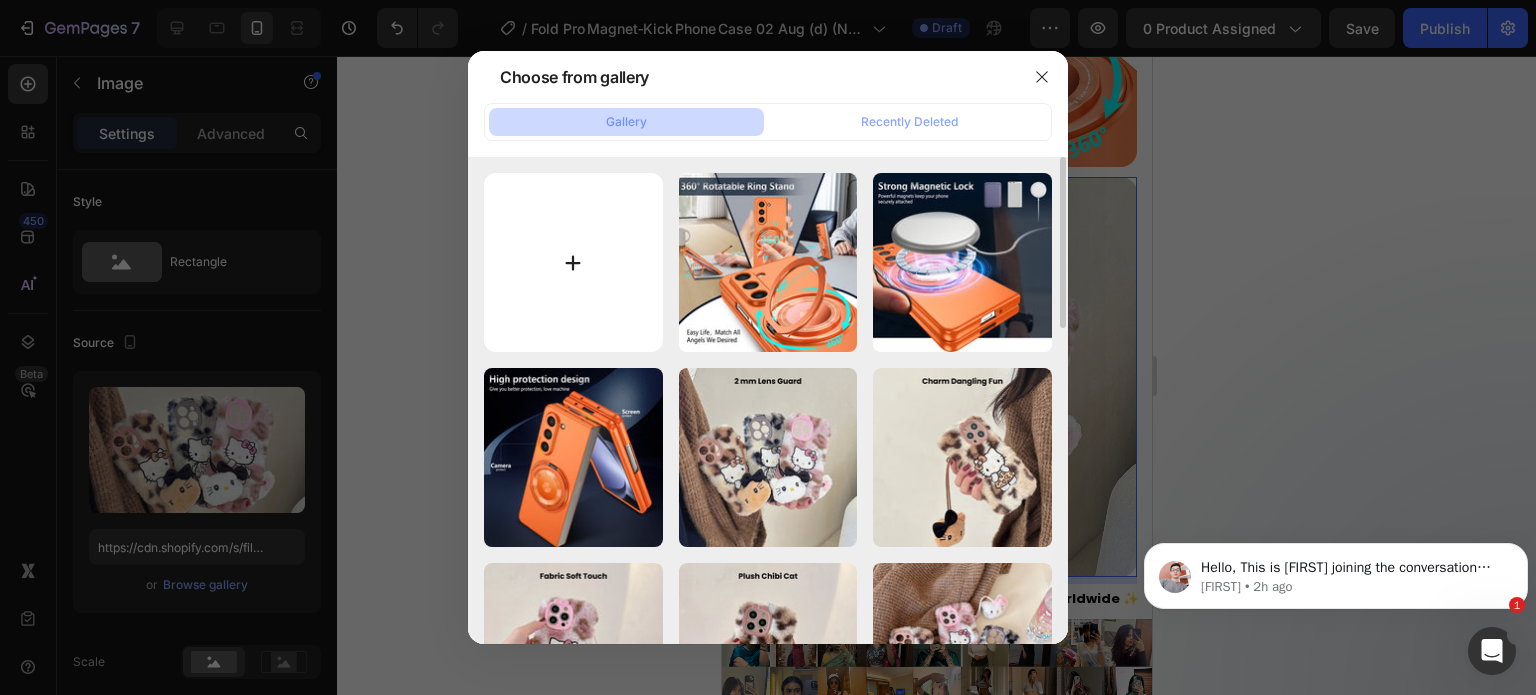 type on "C:\fakepath\Rhinestone Sparkle Frame - 2025-08-02T170855.819.jpg" 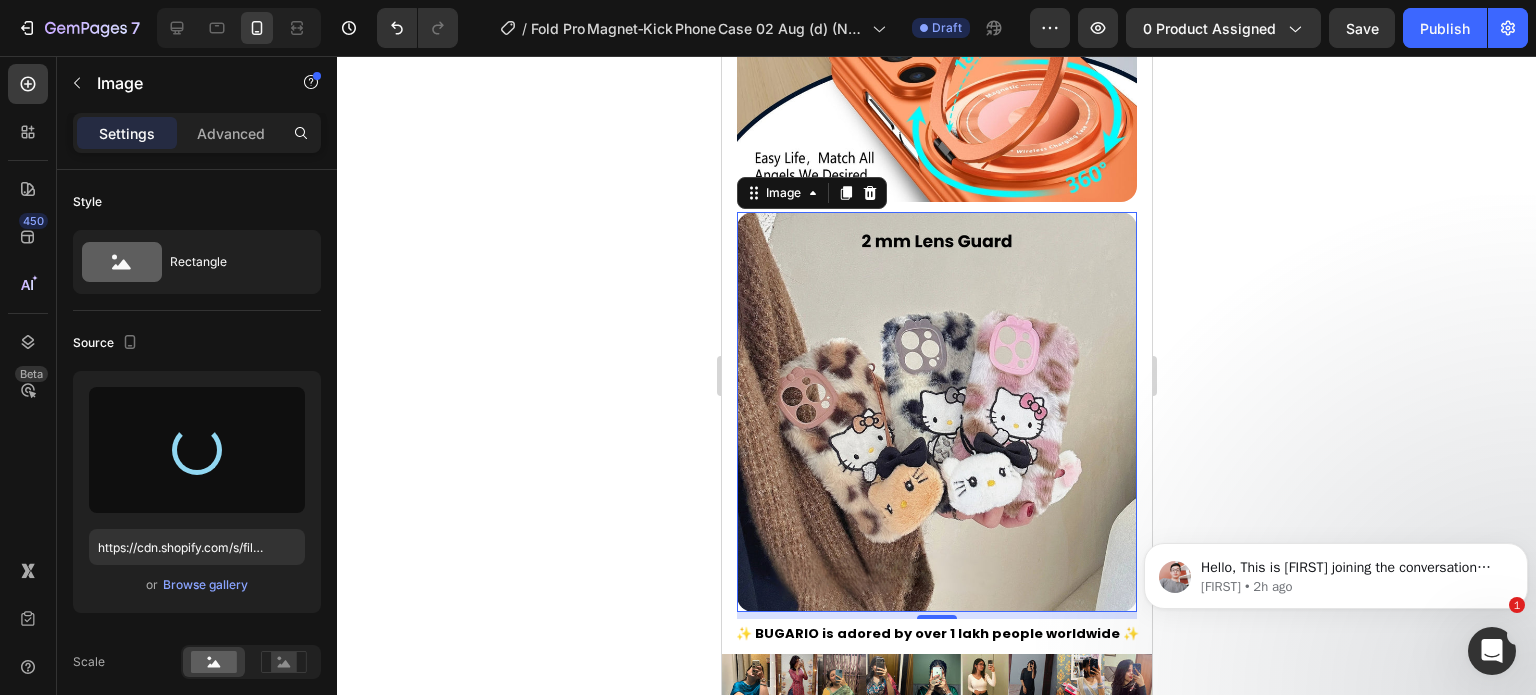 scroll, scrollTop: 3960, scrollLeft: 0, axis: vertical 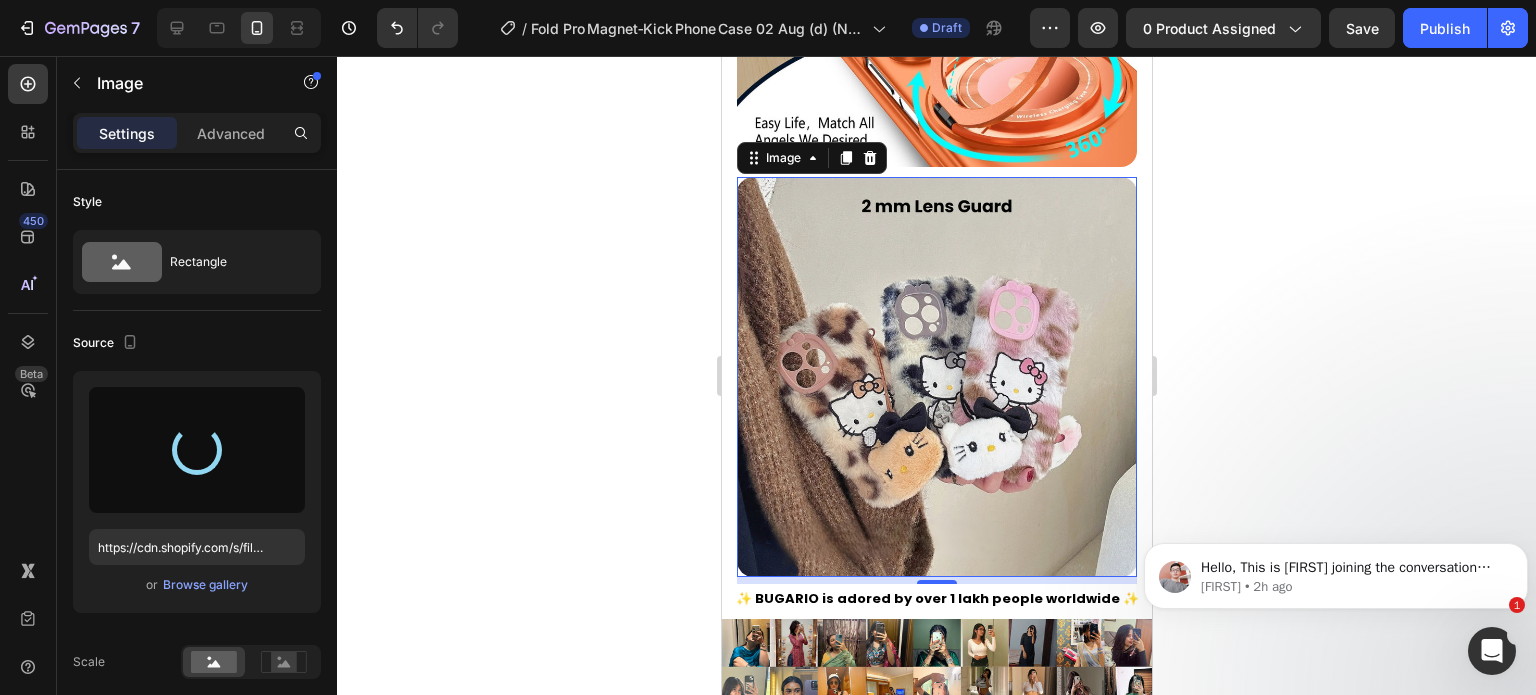 type on "https://cdn.shopify.com/s/files/1/0835/5119/1341/files/gempages_553512382287054019-43aa26e5-434b-46e2-a0ce-6691f62ecc2b.jpg" 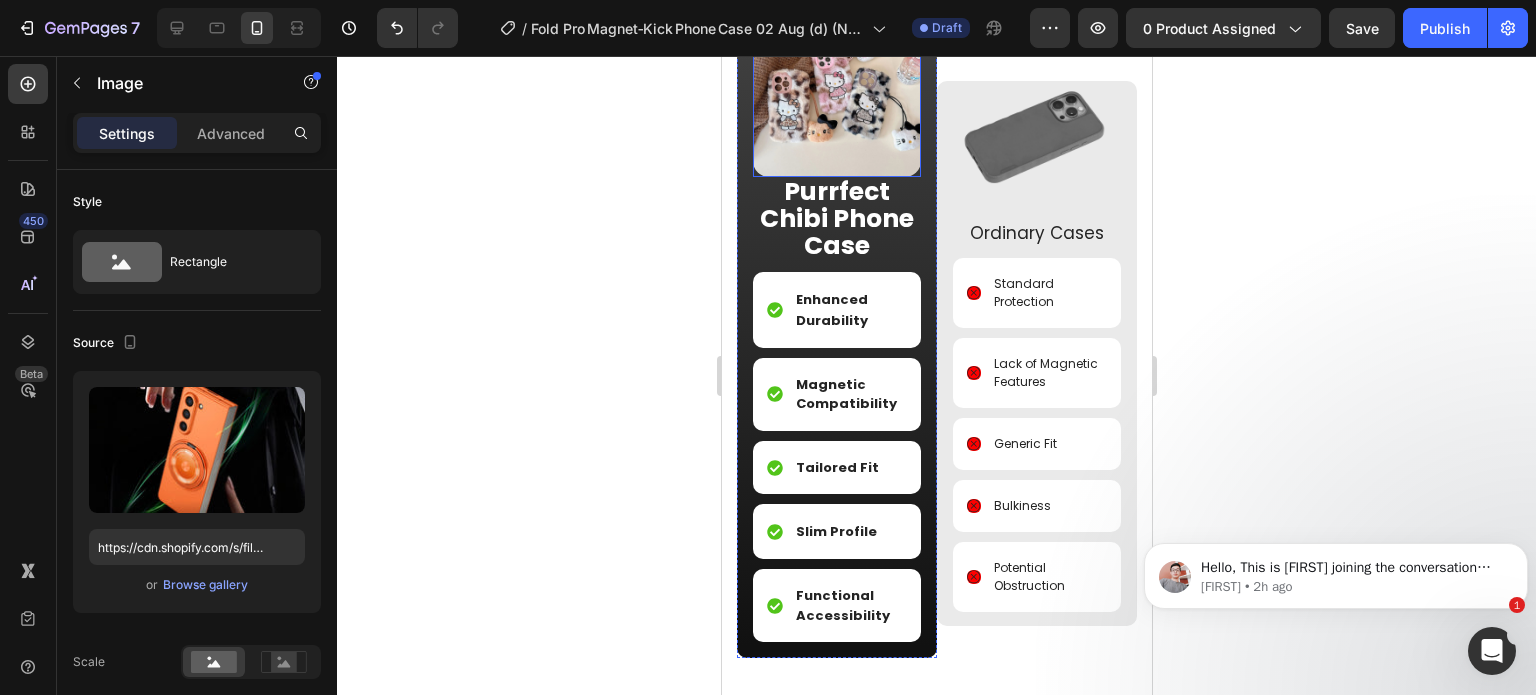 scroll, scrollTop: 1821, scrollLeft: 0, axis: vertical 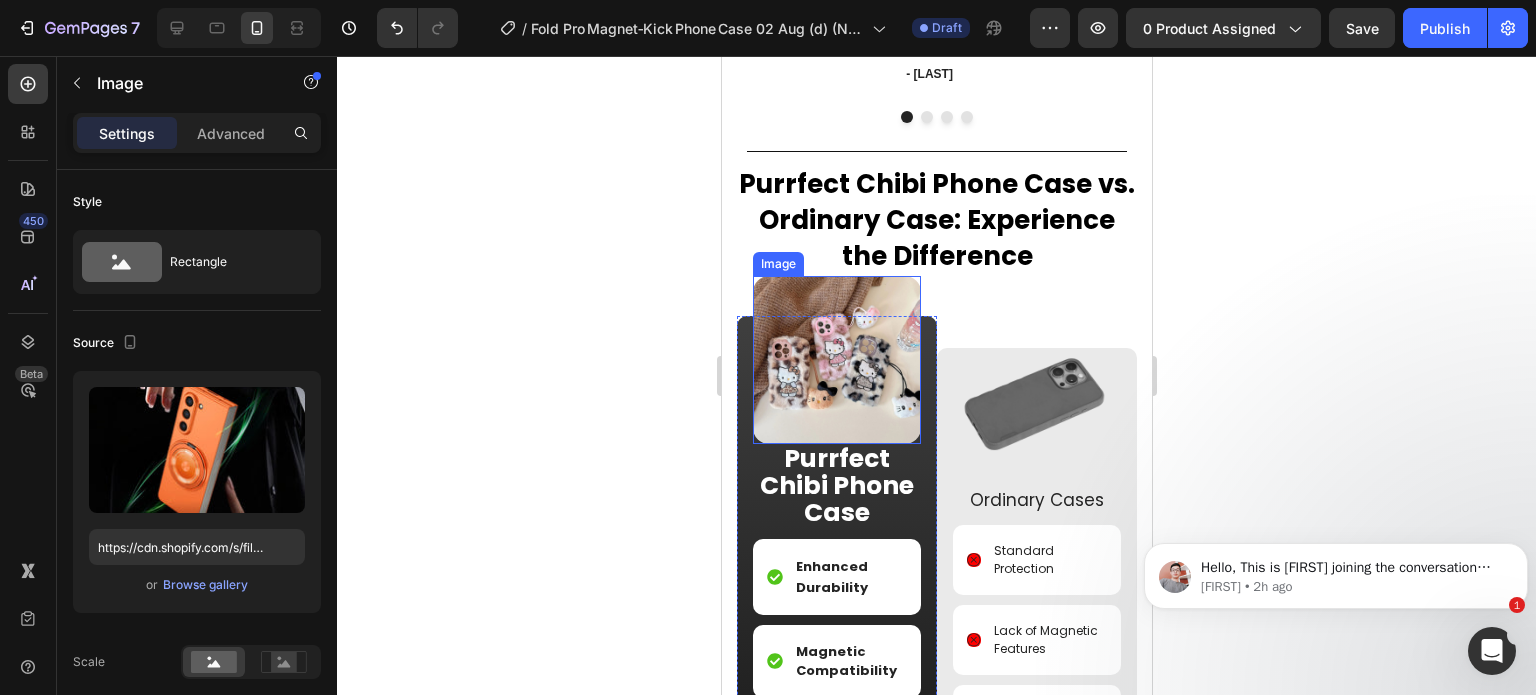 click on ": Experience the Difference" at bounding box center (978, 238) 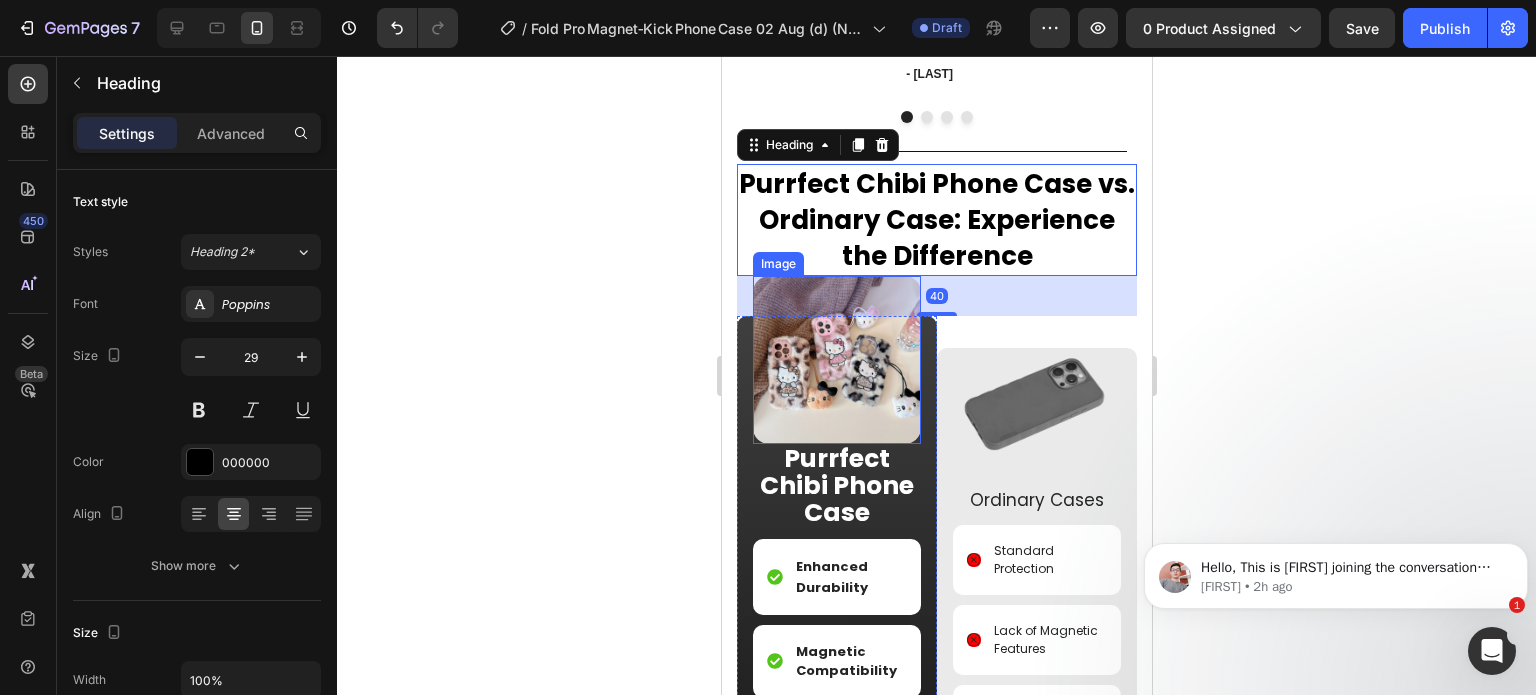 click at bounding box center (836, 360) 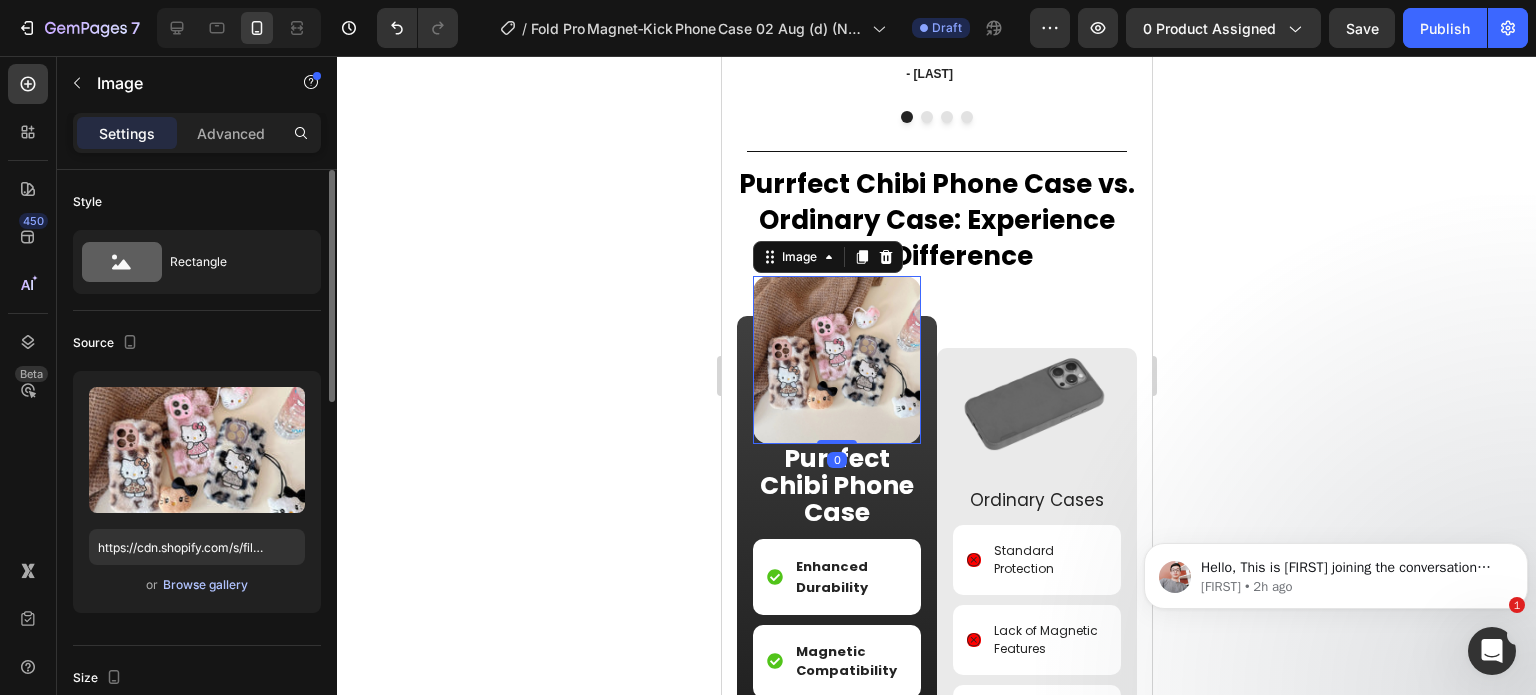 click on "Browse gallery" at bounding box center (205, 585) 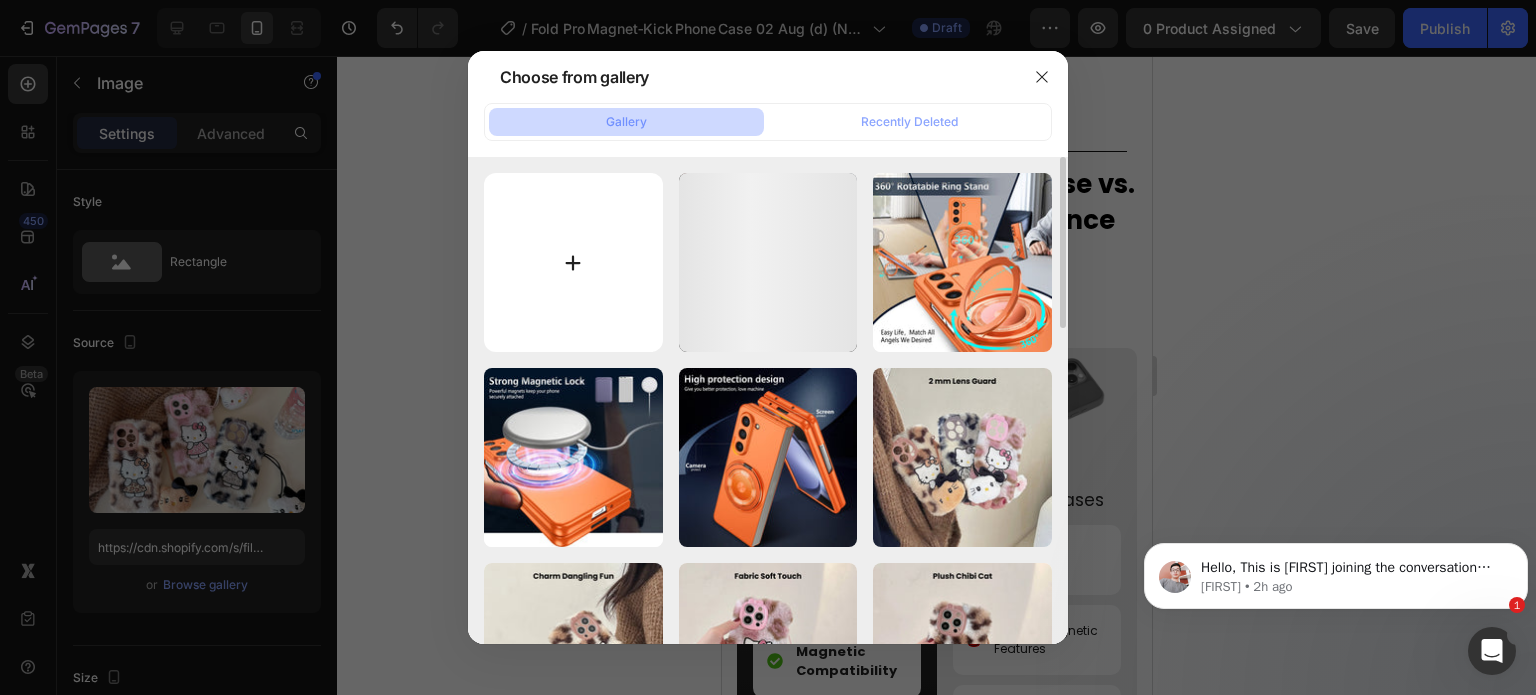 click at bounding box center [573, 262] 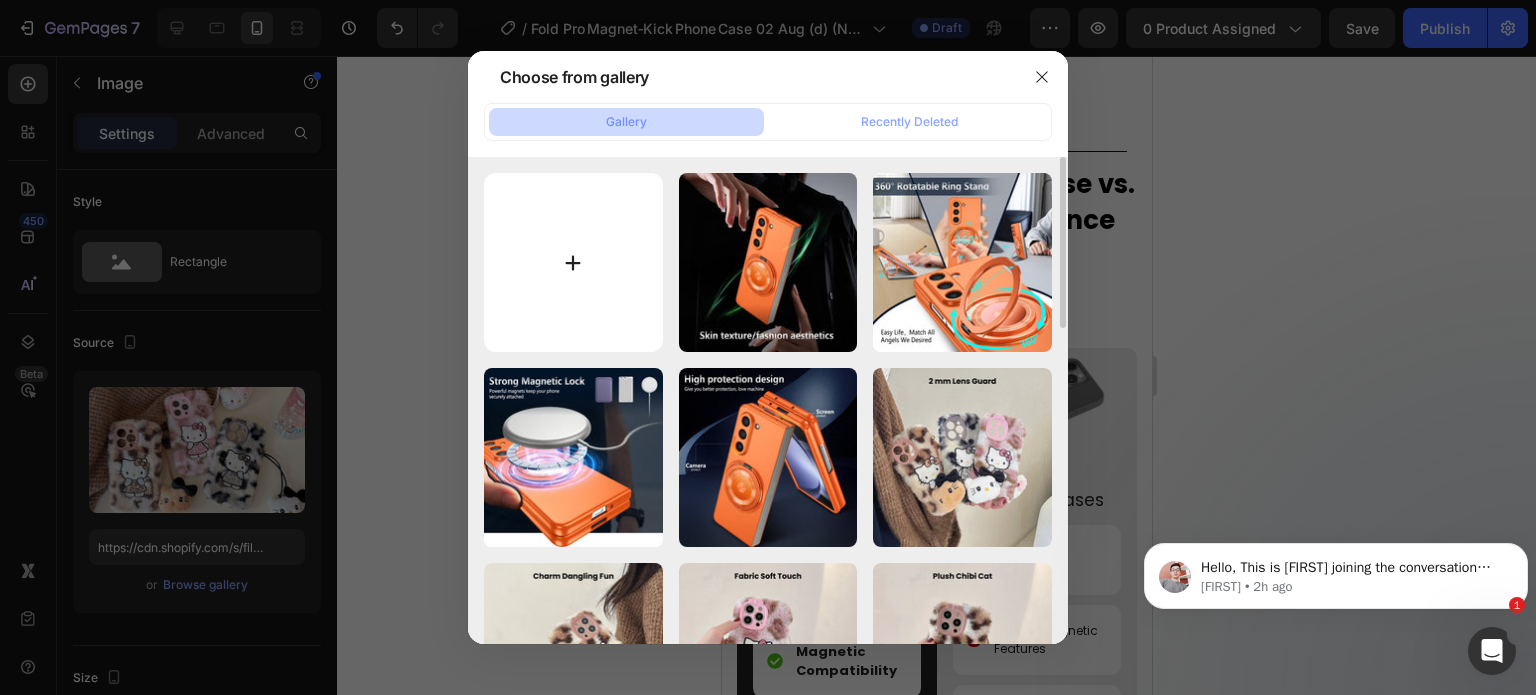 click at bounding box center (573, 262) 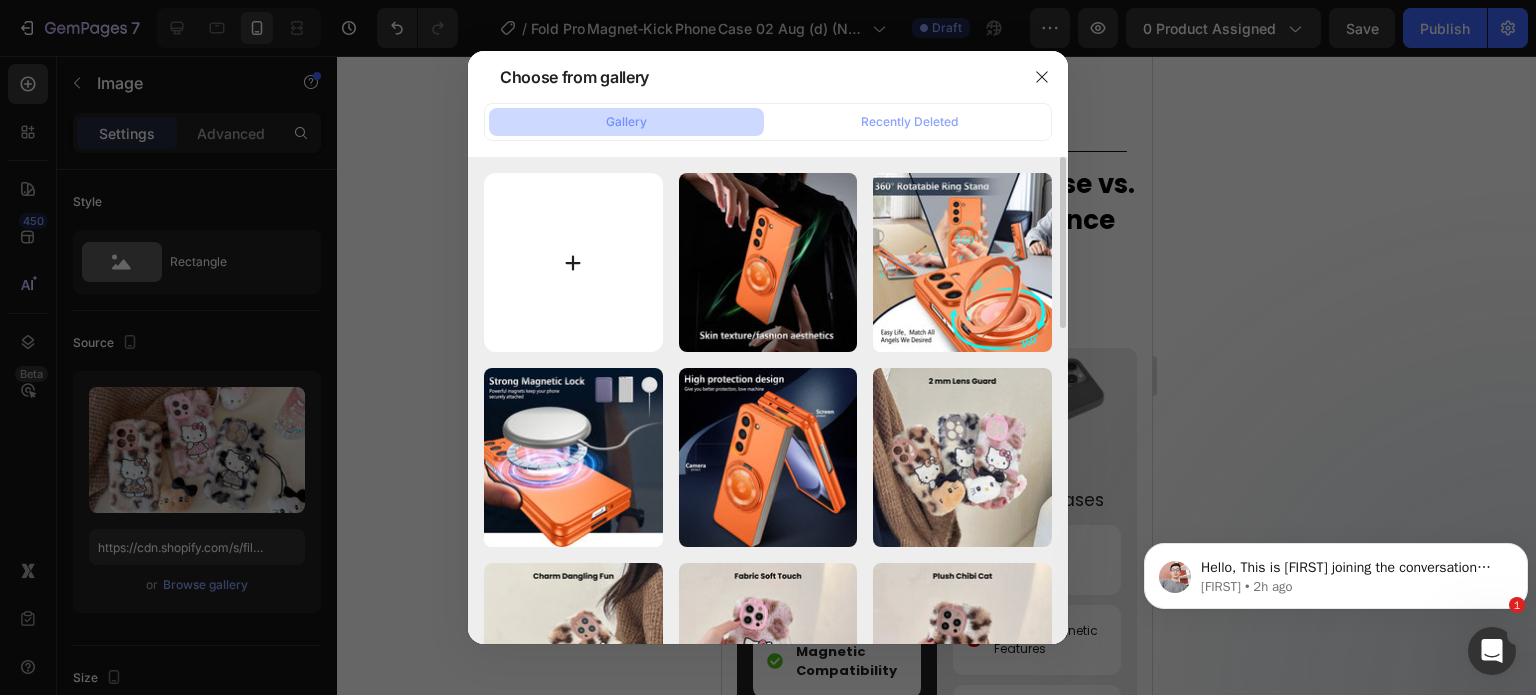 type on "C:\fakepath\Rhinestone Sparkle Frame - 2025-08-02T171053.446.jpg" 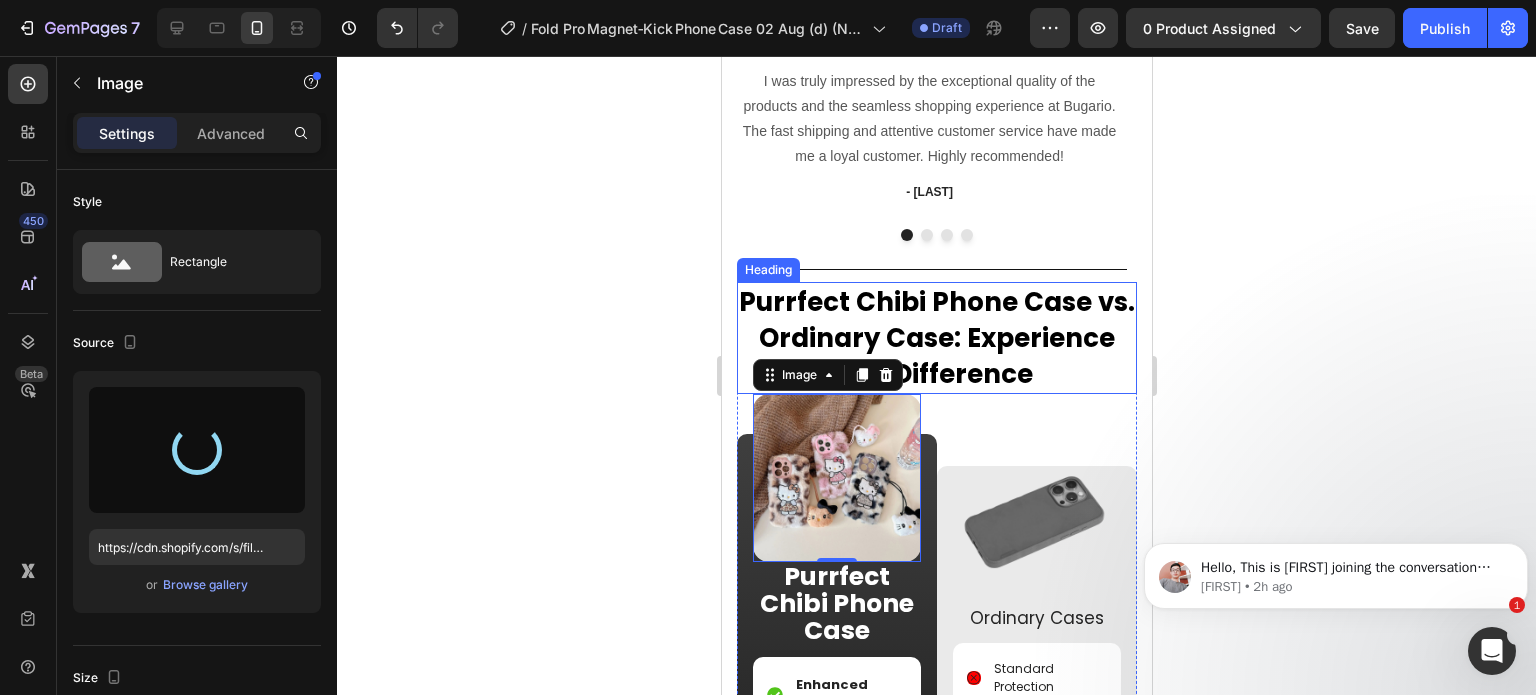 scroll, scrollTop: 1421, scrollLeft: 0, axis: vertical 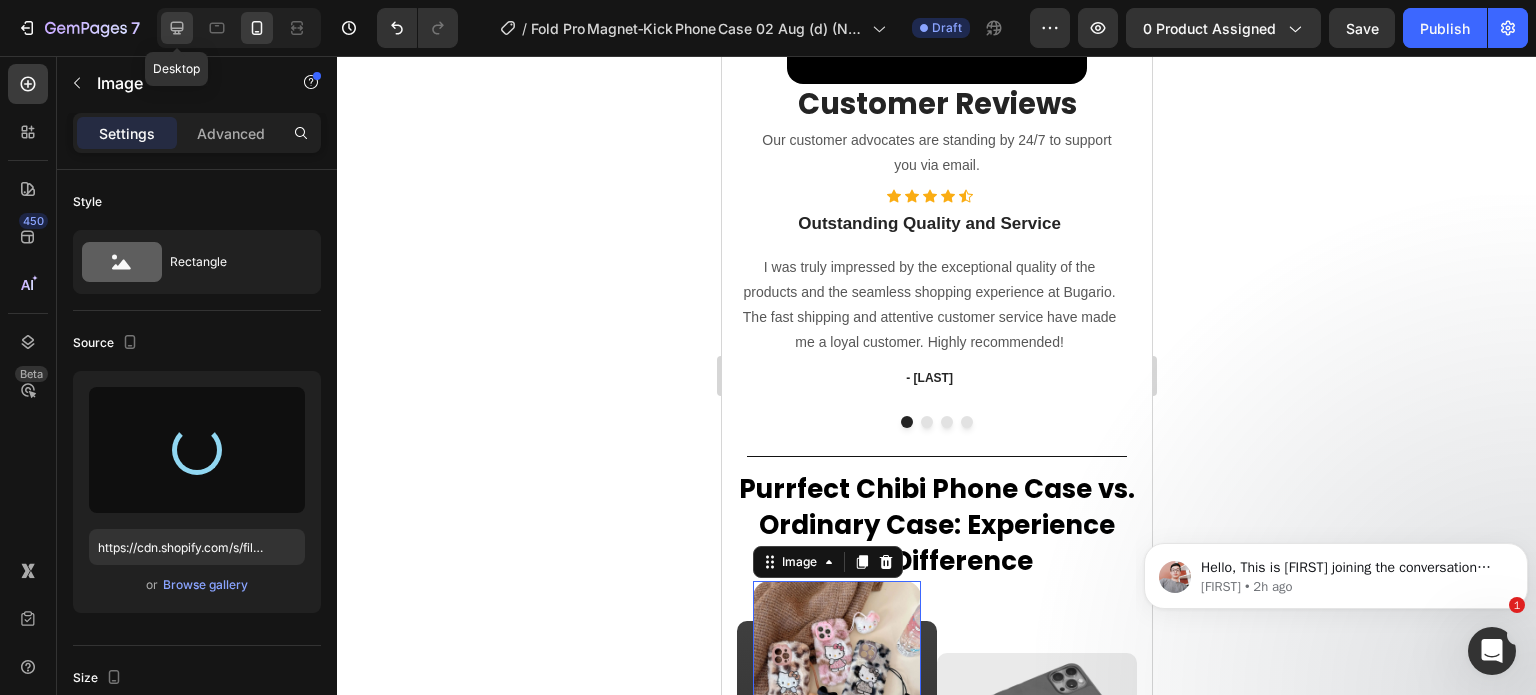 click 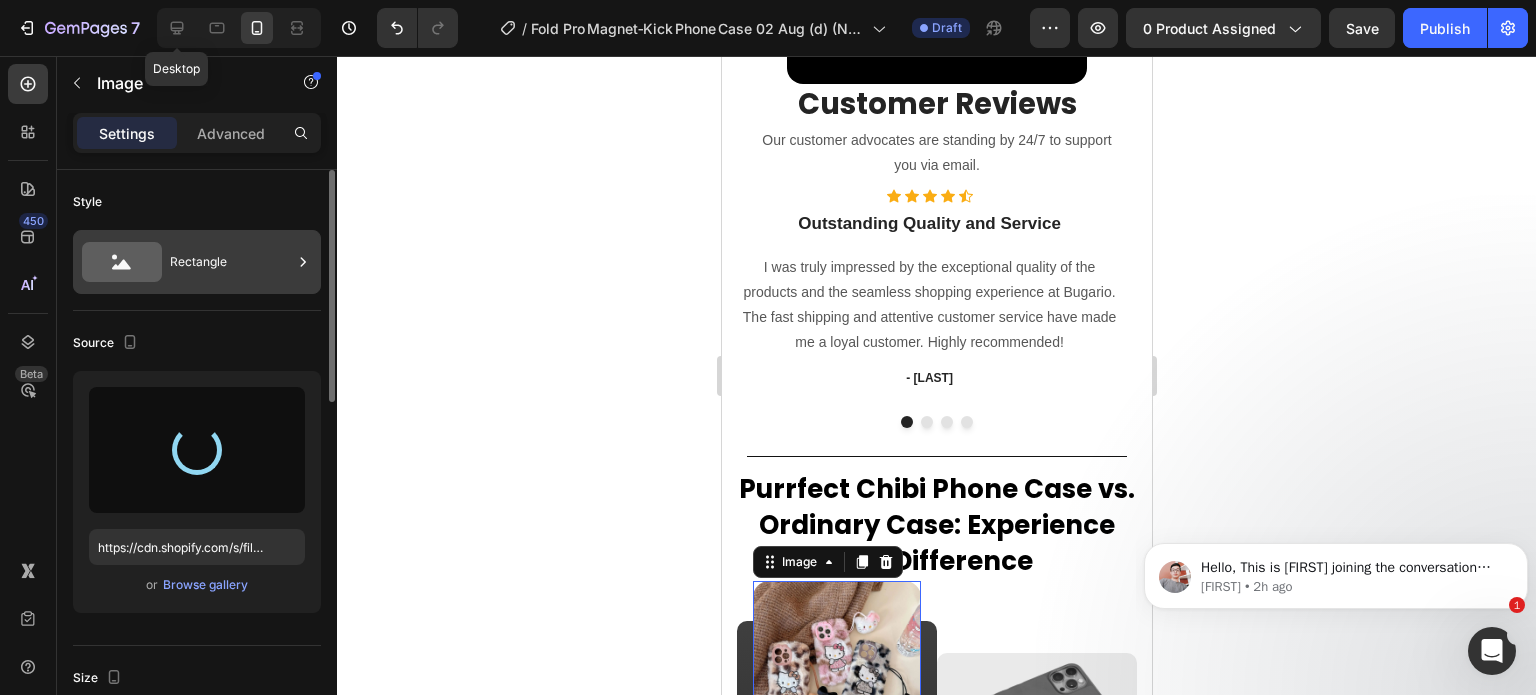 type on "1000" 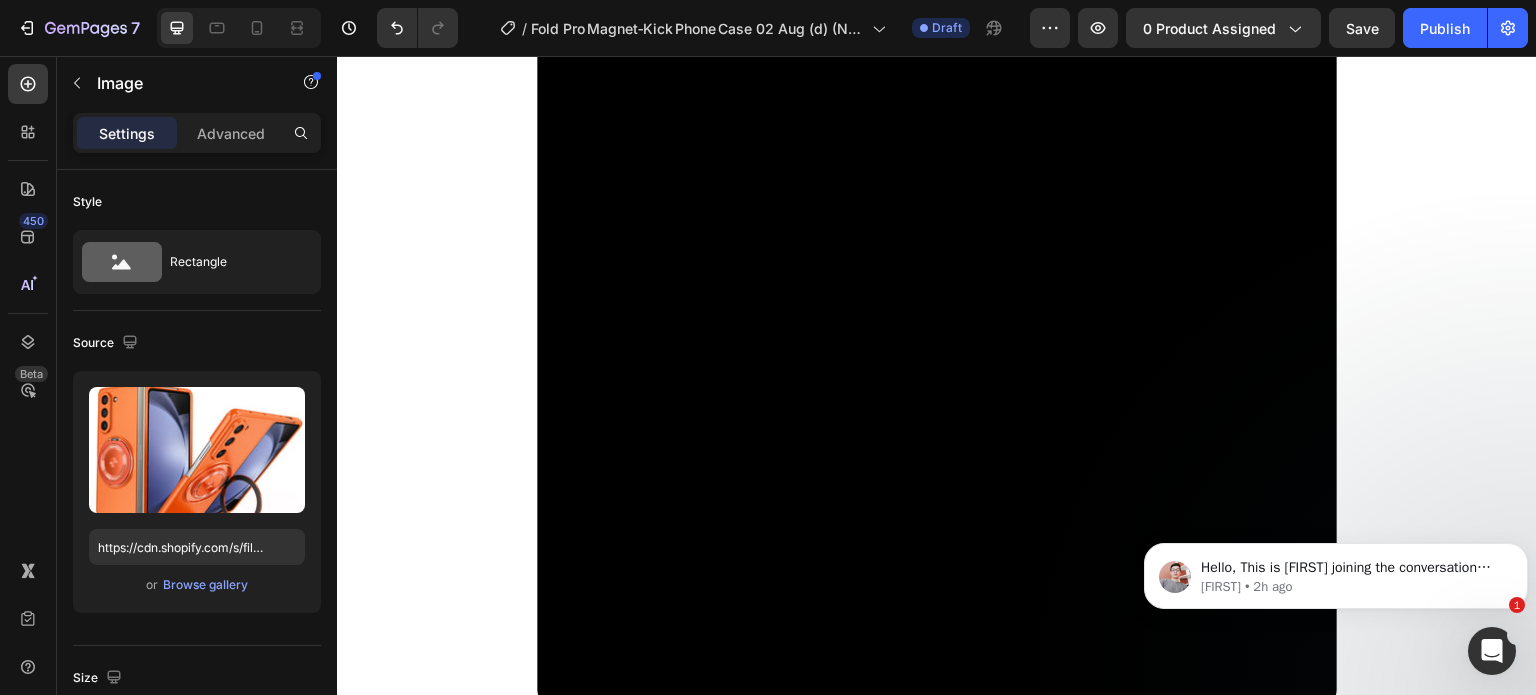 type on "https://cdn.shopify.com/s/files/1/0835/5119/1341/files/gempages_553512382287054019-613962bf-06ae-4960-9d24-48eb3e6e9221.jpg" 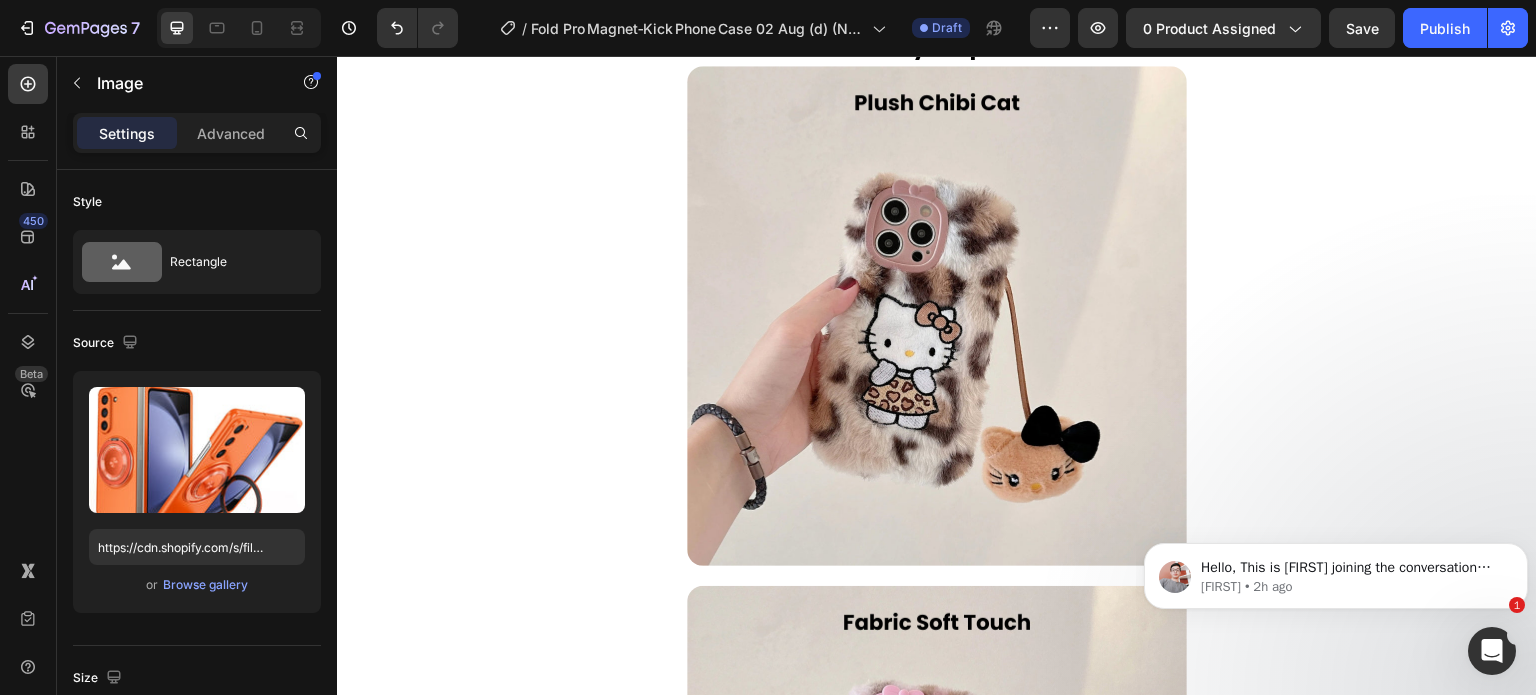 scroll, scrollTop: 3459, scrollLeft: 0, axis: vertical 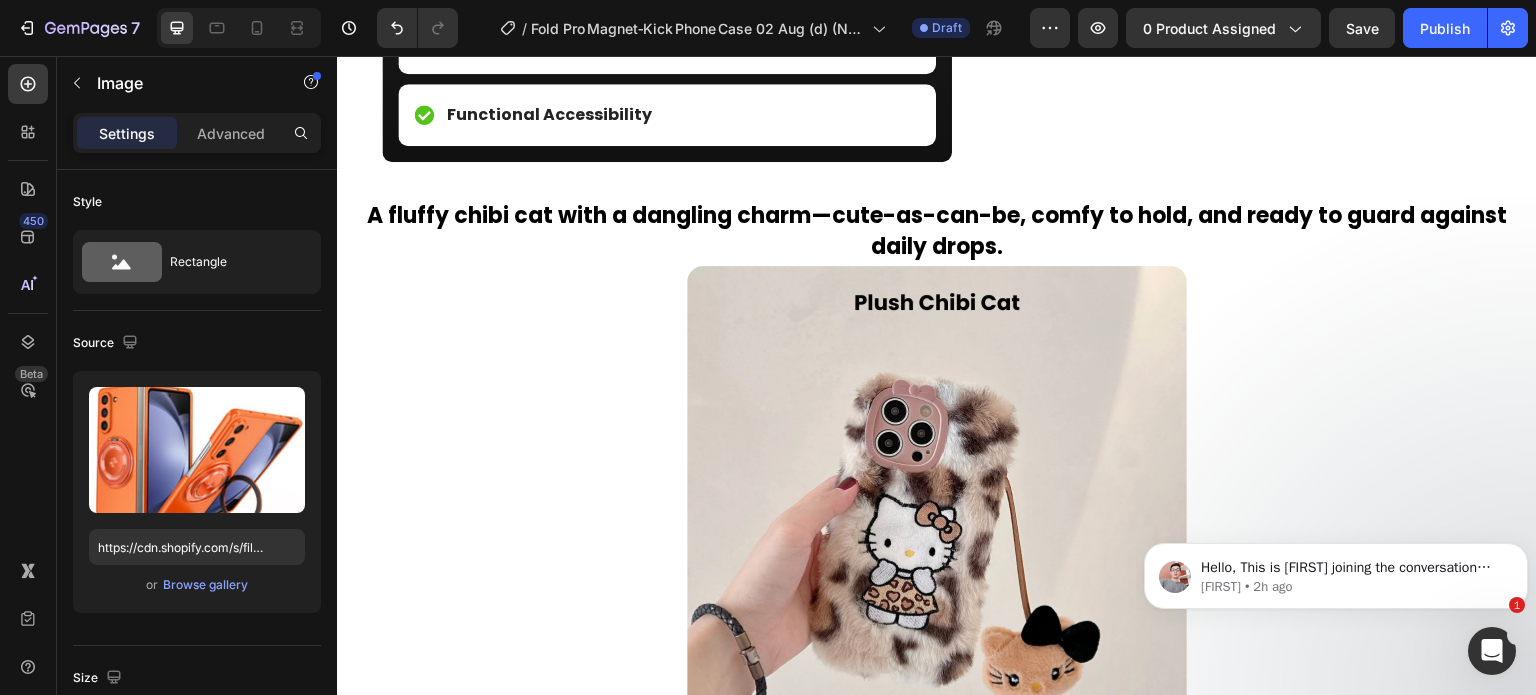 click at bounding box center [937, 516] 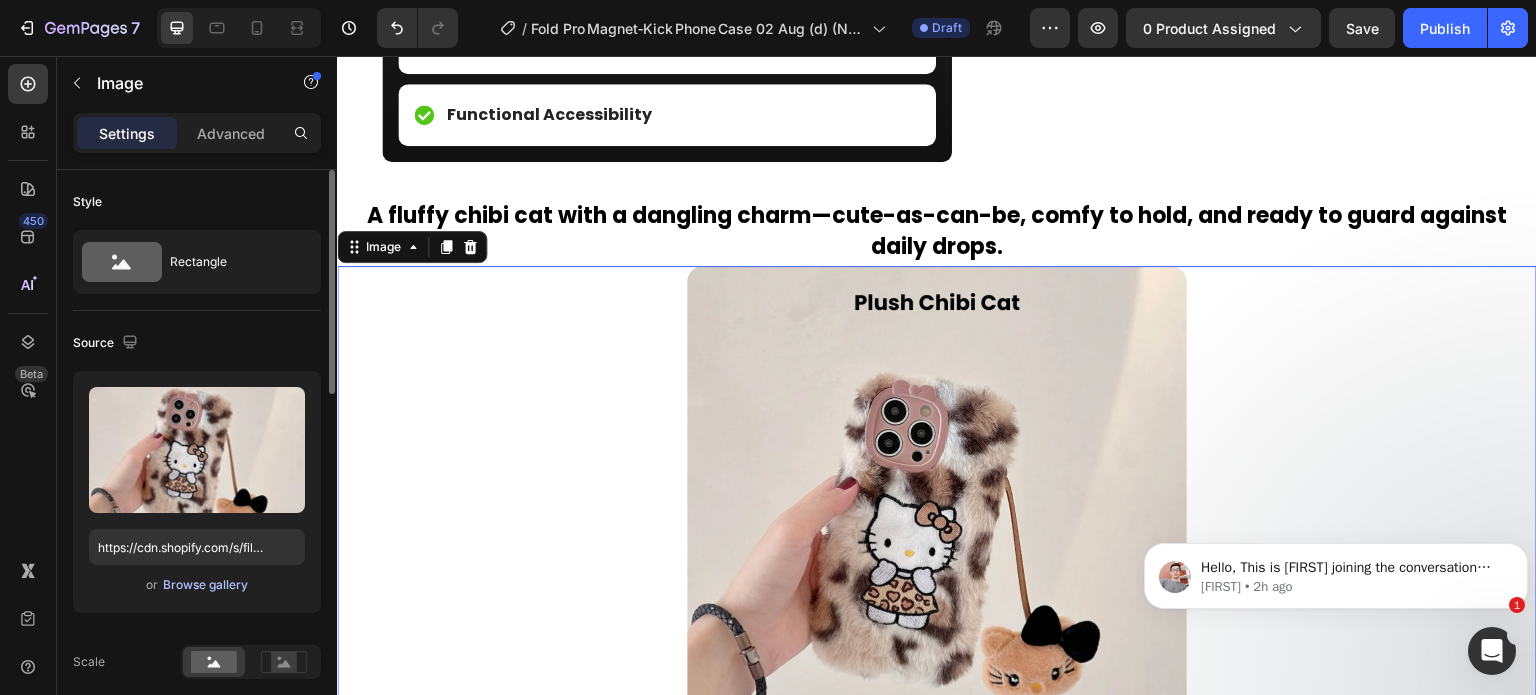 click on "Browse gallery" at bounding box center (205, 585) 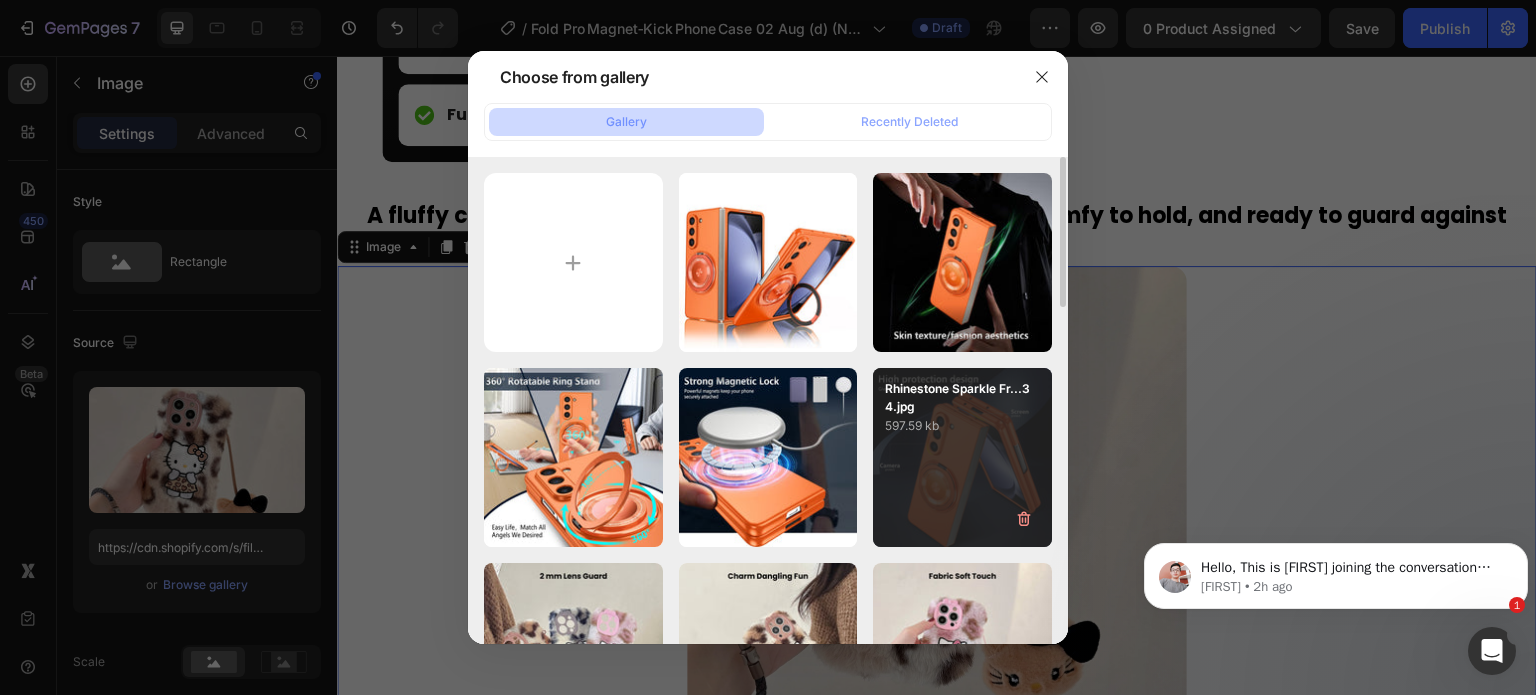 click on "Rhinestone Sparkle Fr...34.jpg 597.59 kb" at bounding box center [962, 457] 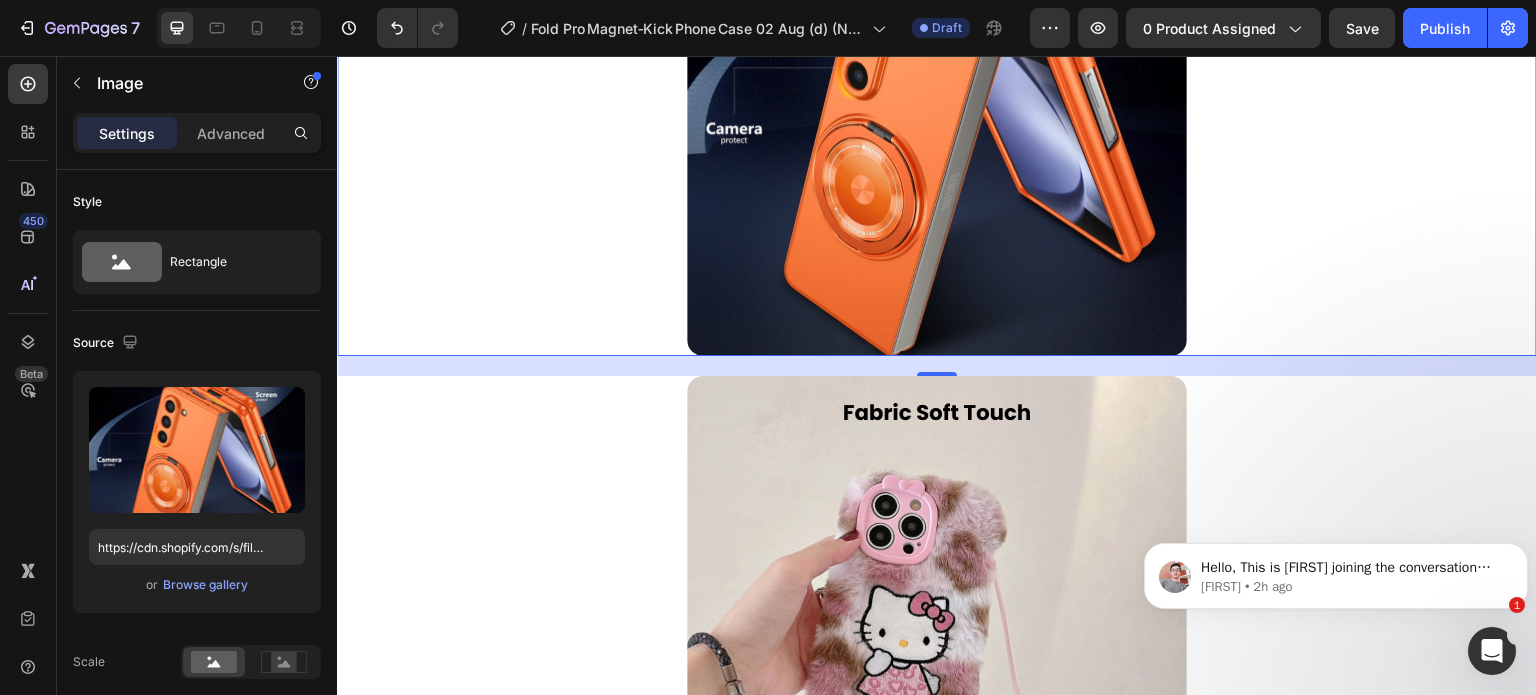 scroll, scrollTop: 4059, scrollLeft: 0, axis: vertical 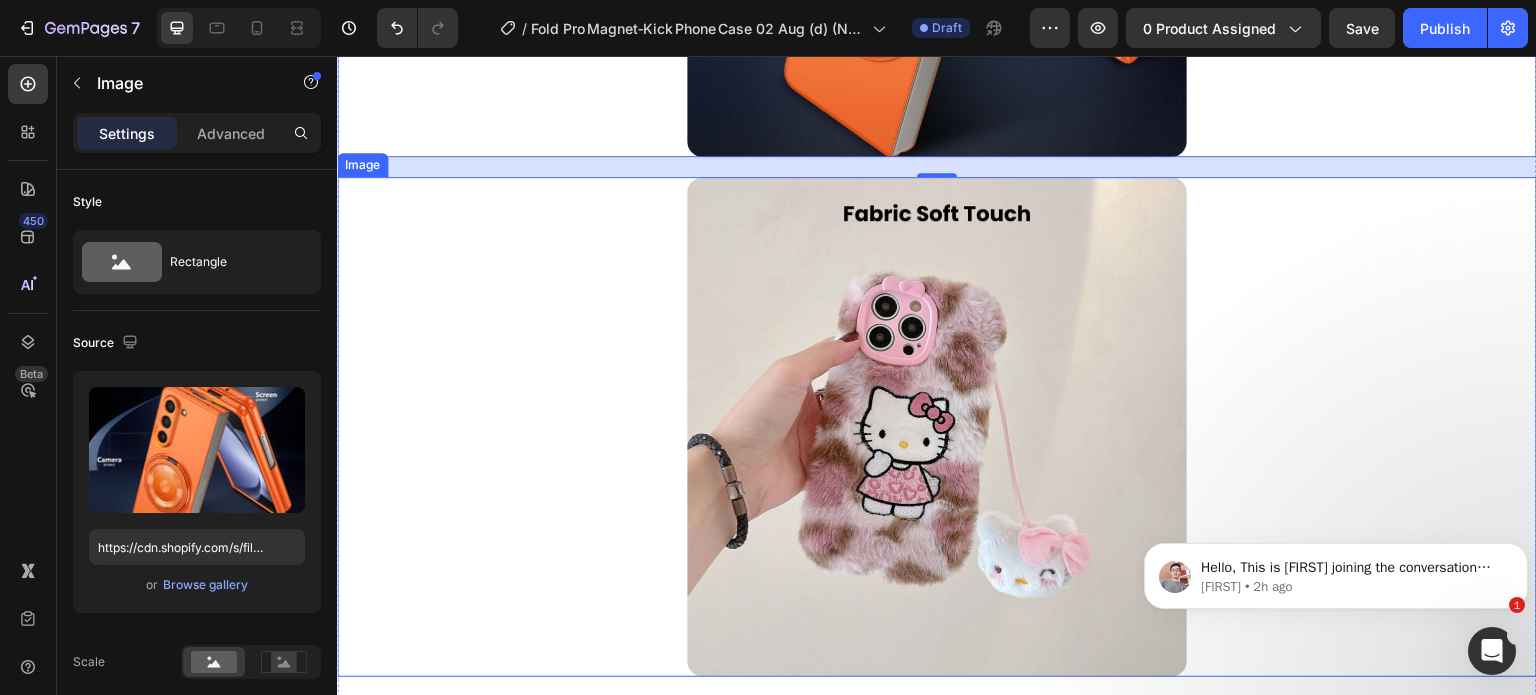 click at bounding box center (937, 427) 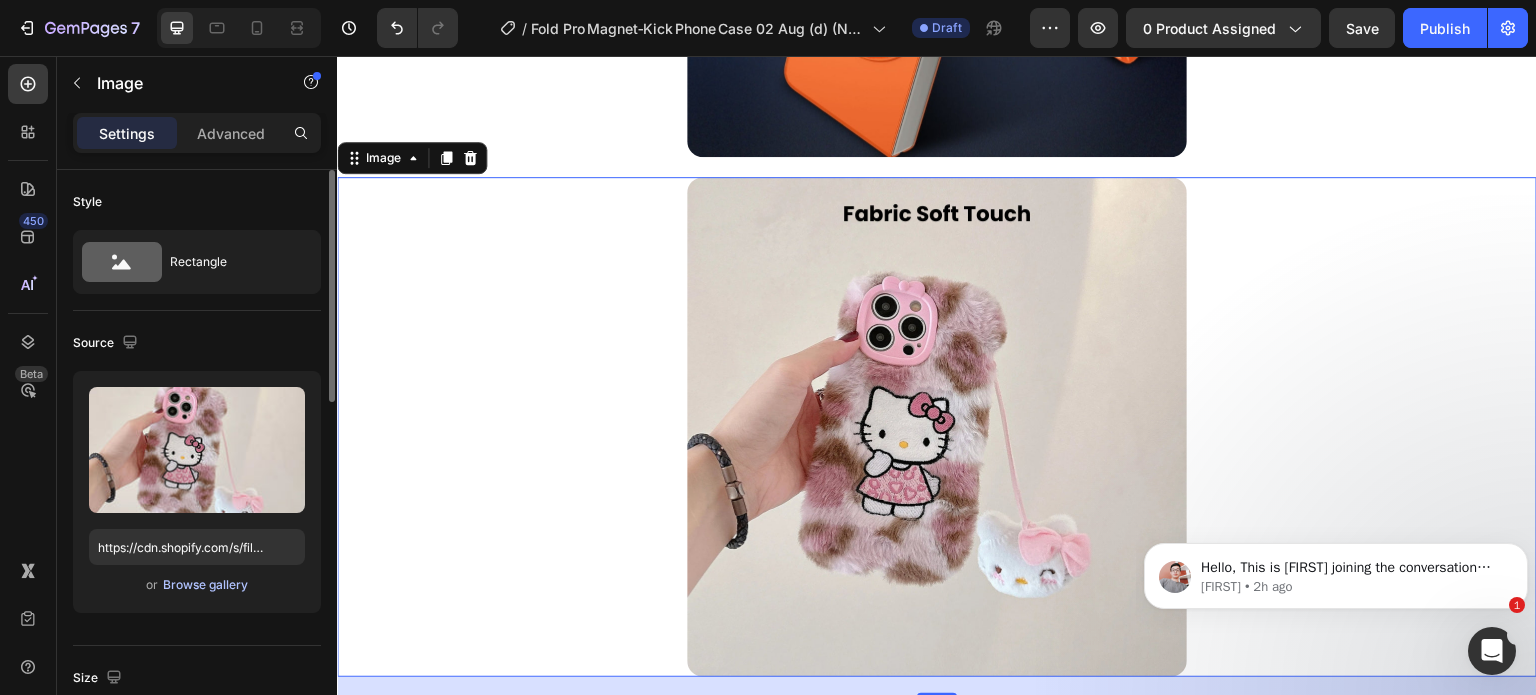 click on "Browse gallery" at bounding box center (205, 585) 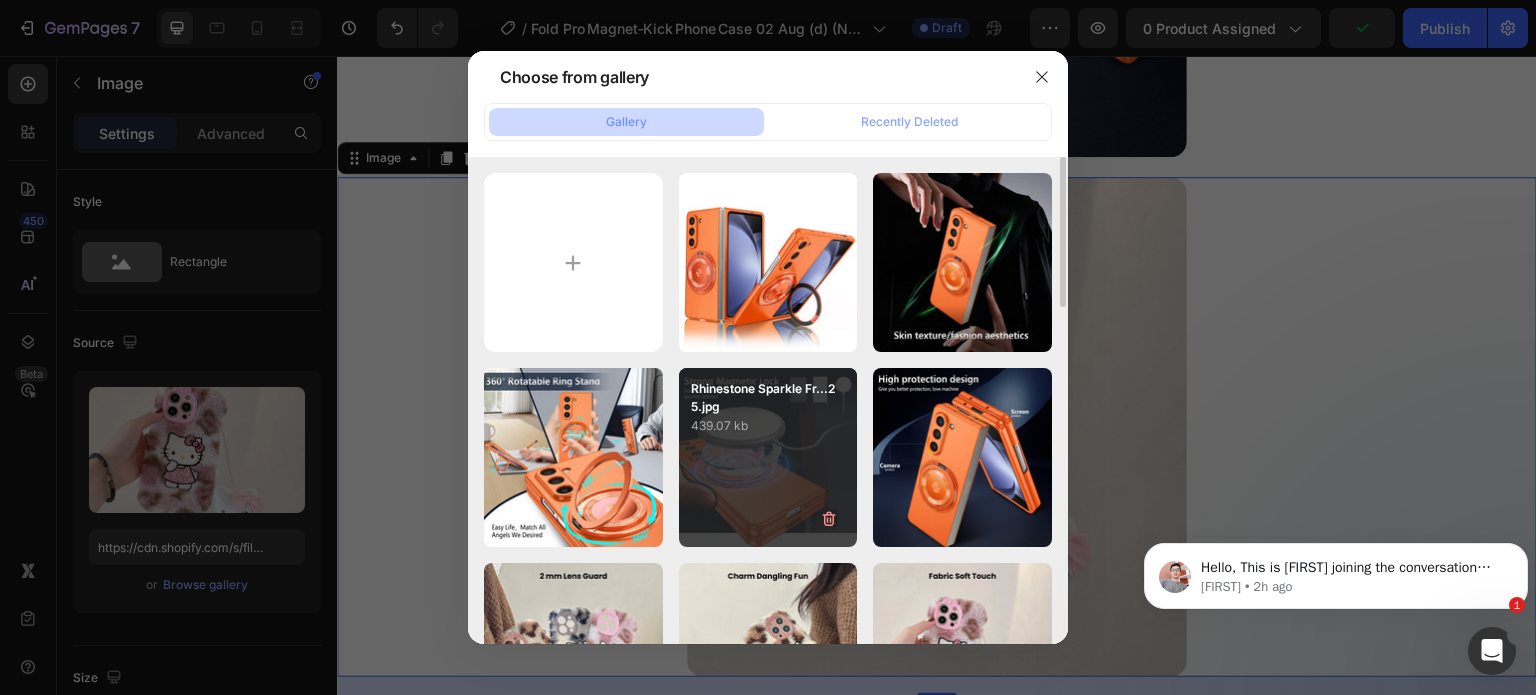 click on "Rhinestone Sparkle Fr...25.jpg 439.07 kb" at bounding box center (768, 457) 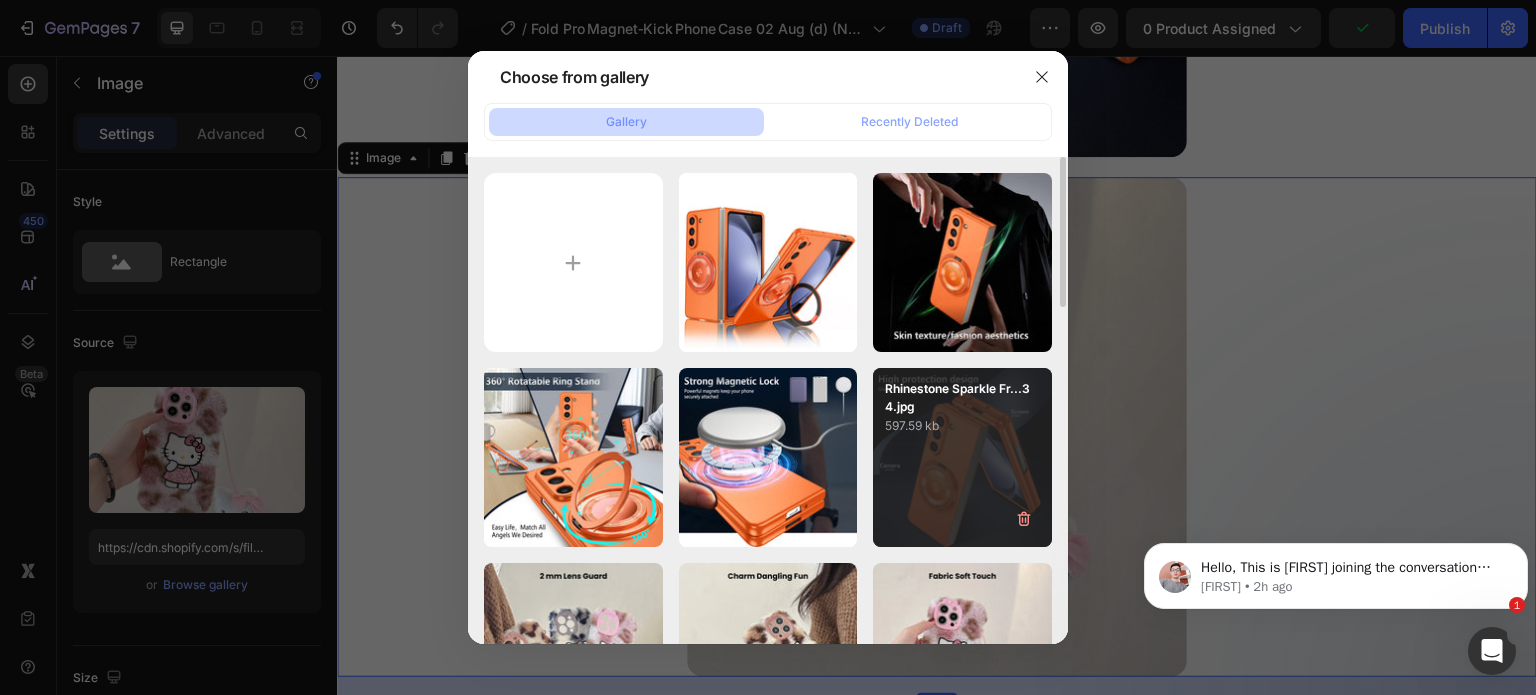 type on "https://cdn.shopify.com/s/files/1/0835/5119/1341/files/gempages_553512382287054019-c8f29622-0892-447d-93fe-48912f11b24b.jpg" 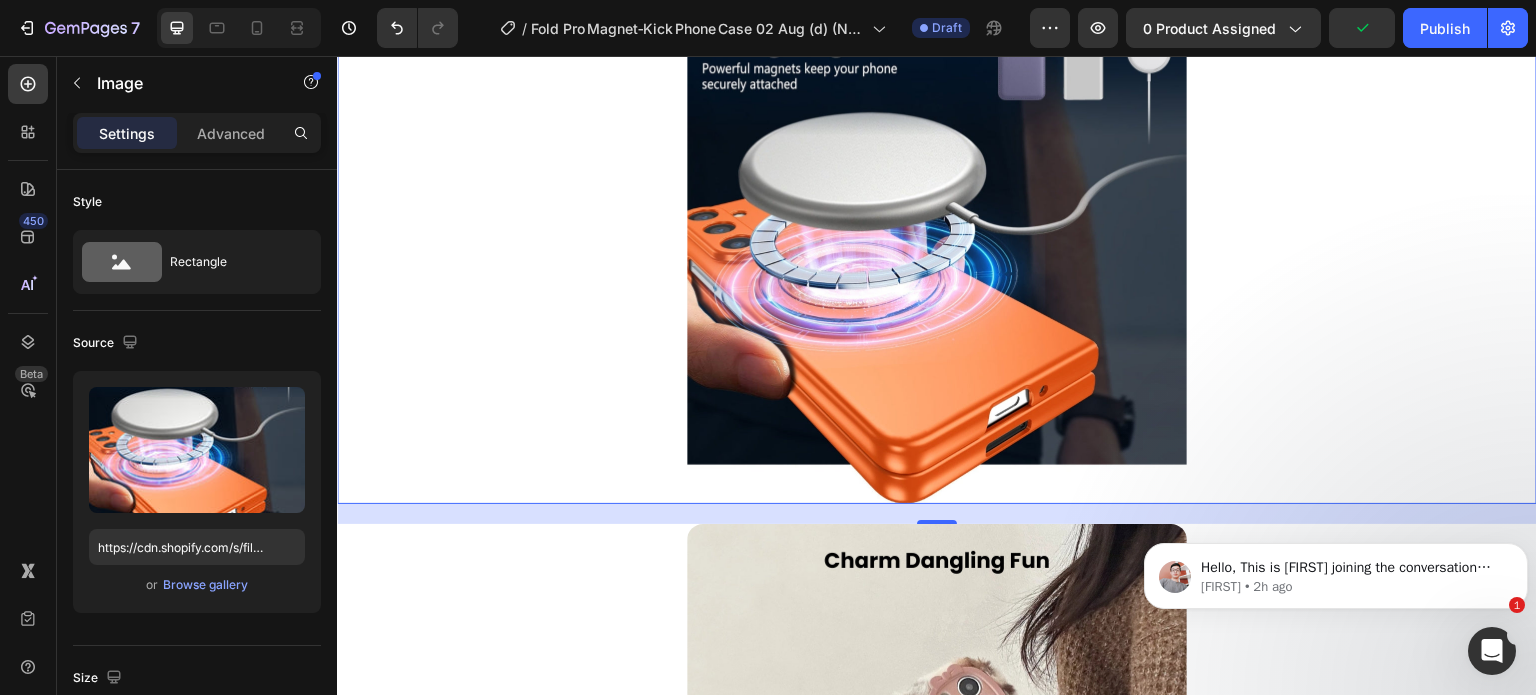 scroll, scrollTop: 4459, scrollLeft: 0, axis: vertical 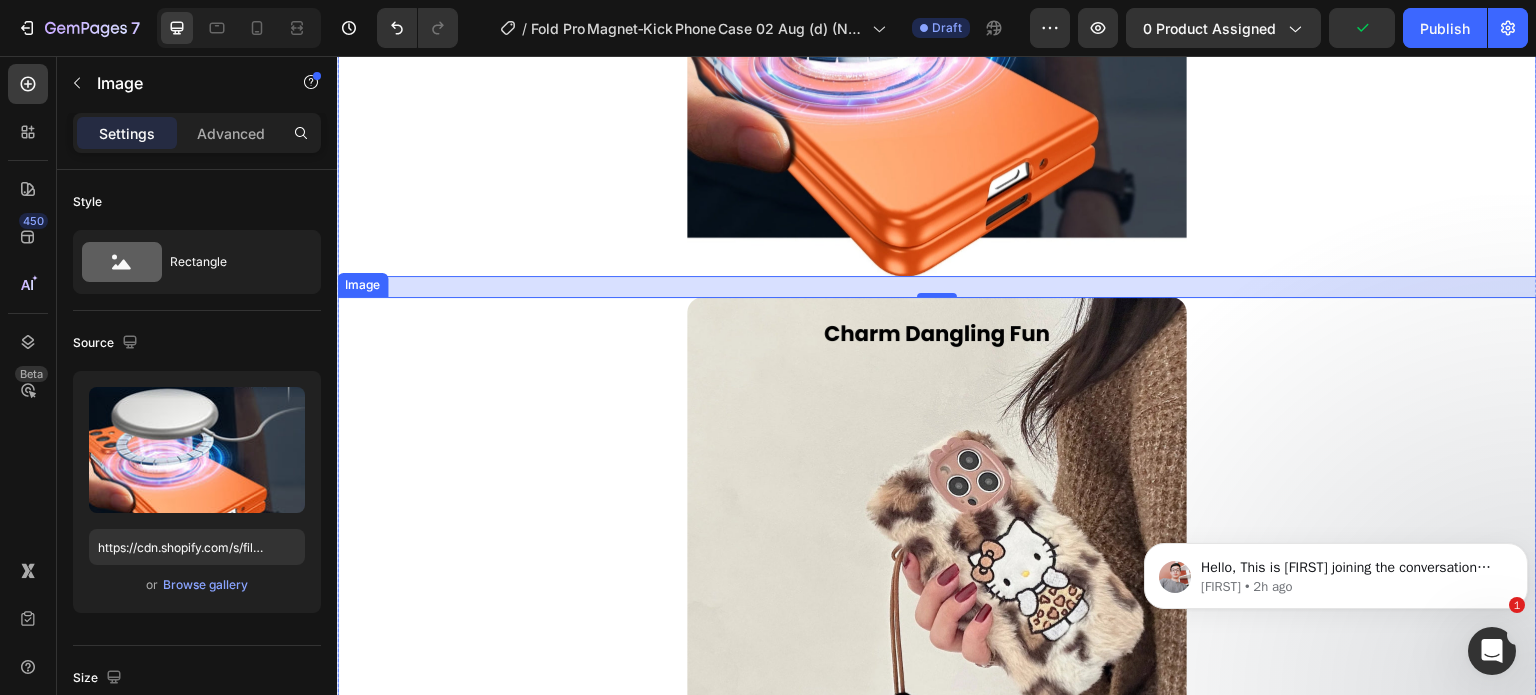click at bounding box center (937, 547) 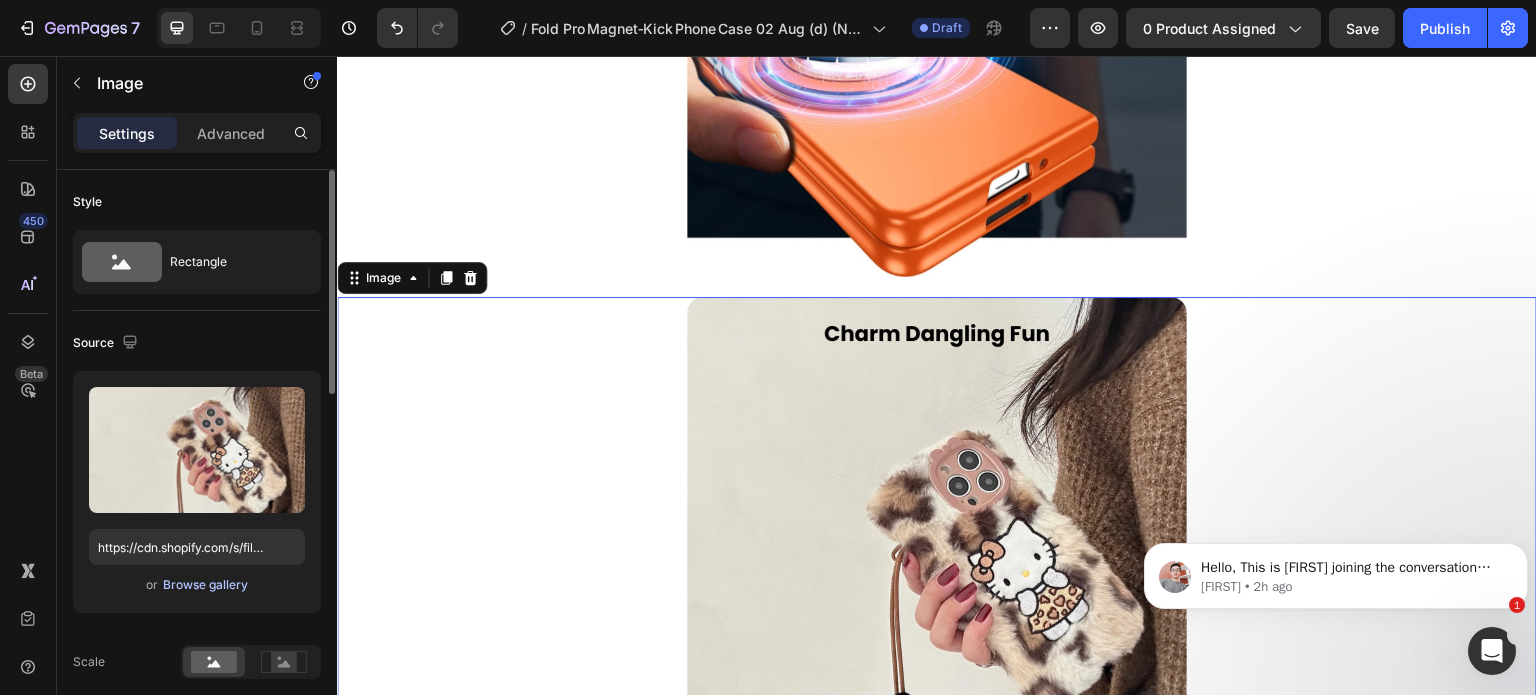 click on "Browse gallery" at bounding box center (205, 585) 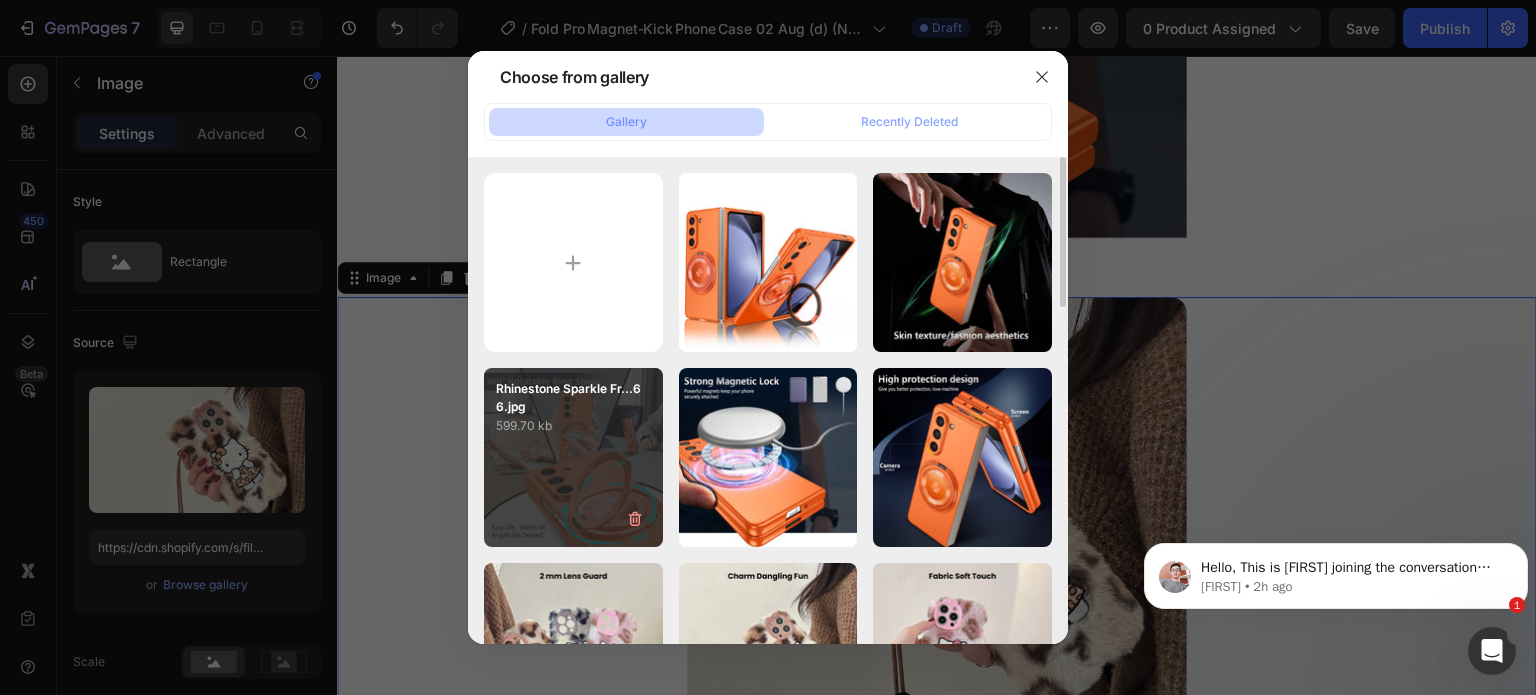 click on "Rhinestone Sparkle Fr...66.jpg 599.70 kb" at bounding box center (573, 457) 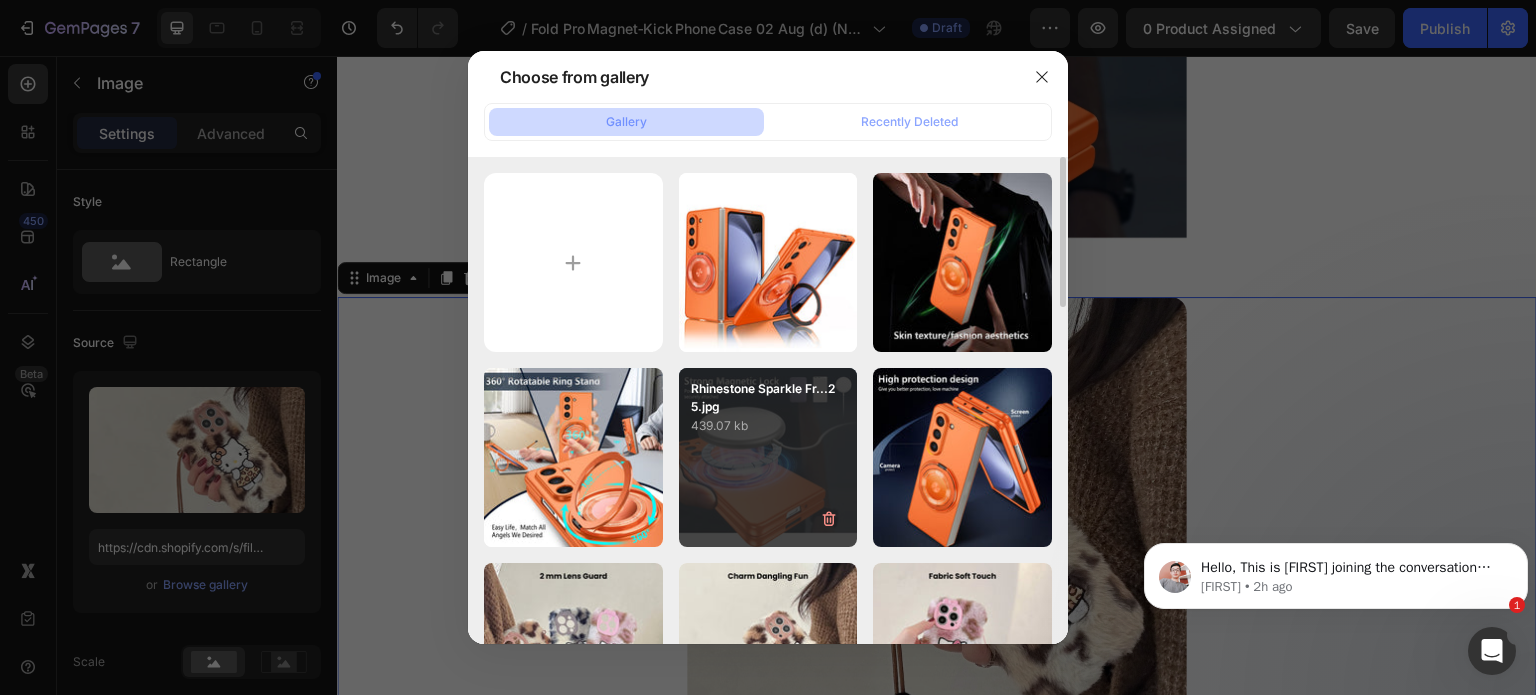 type on "https://cdn.shopify.com/s/files/1/0835/5119/1341/files/gempages_553512382287054019-d7fe66af-9932-407b-8a08-0753dd9e4e26.jpg" 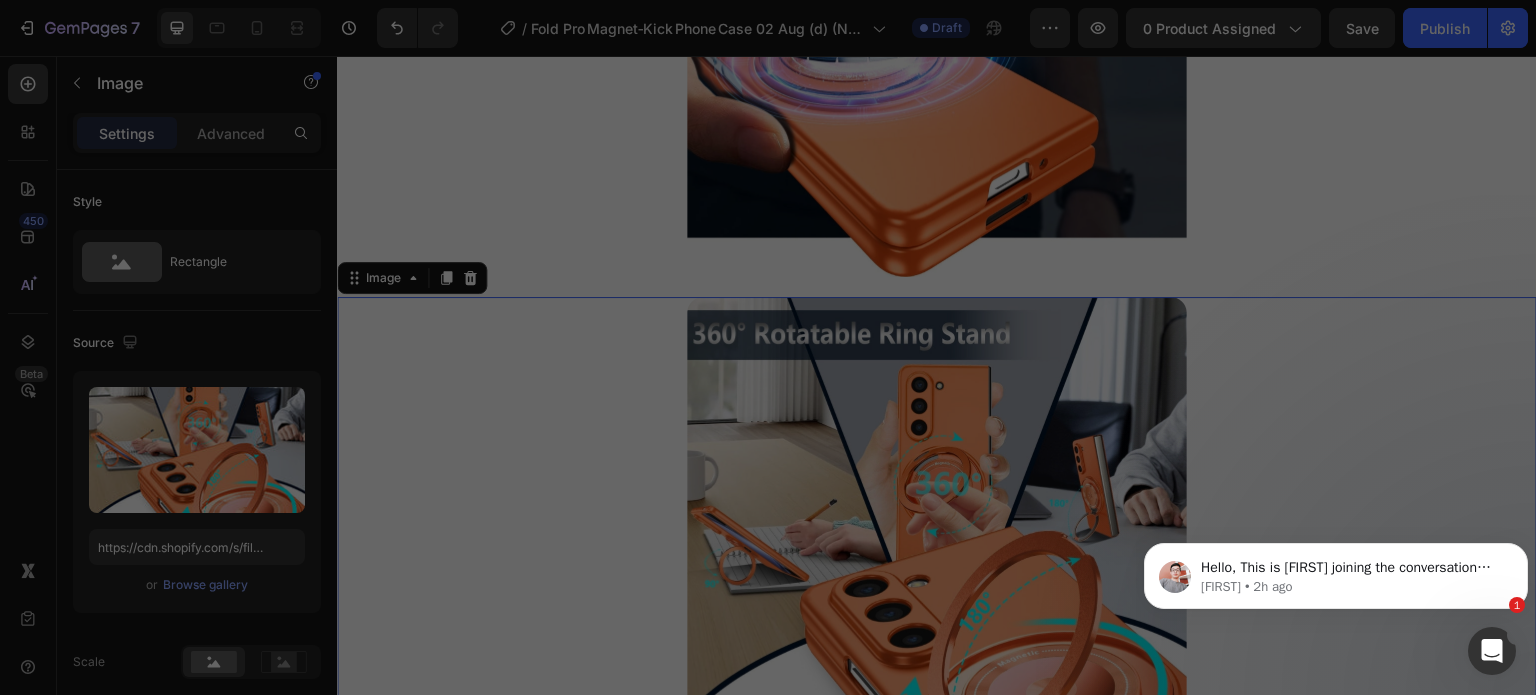 scroll, scrollTop: 0, scrollLeft: 0, axis: both 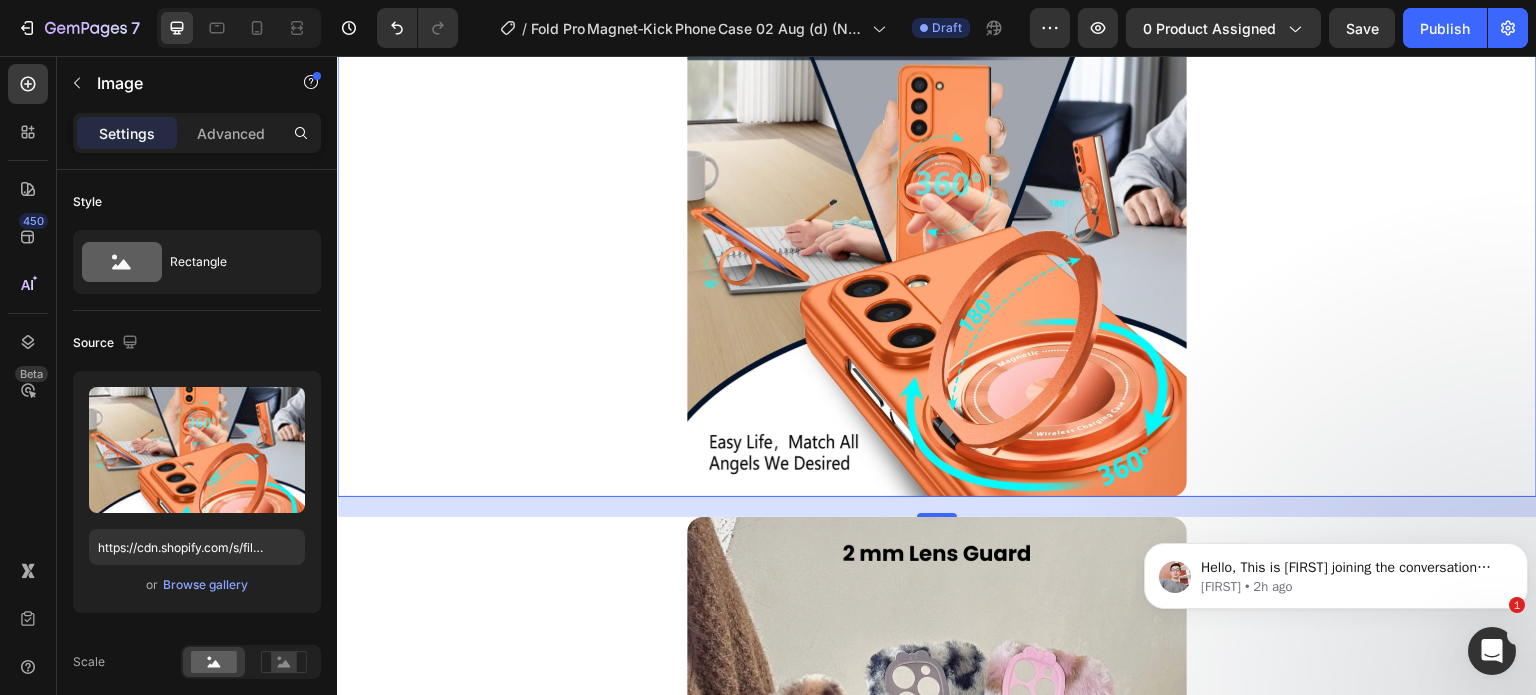click at bounding box center (937, 247) 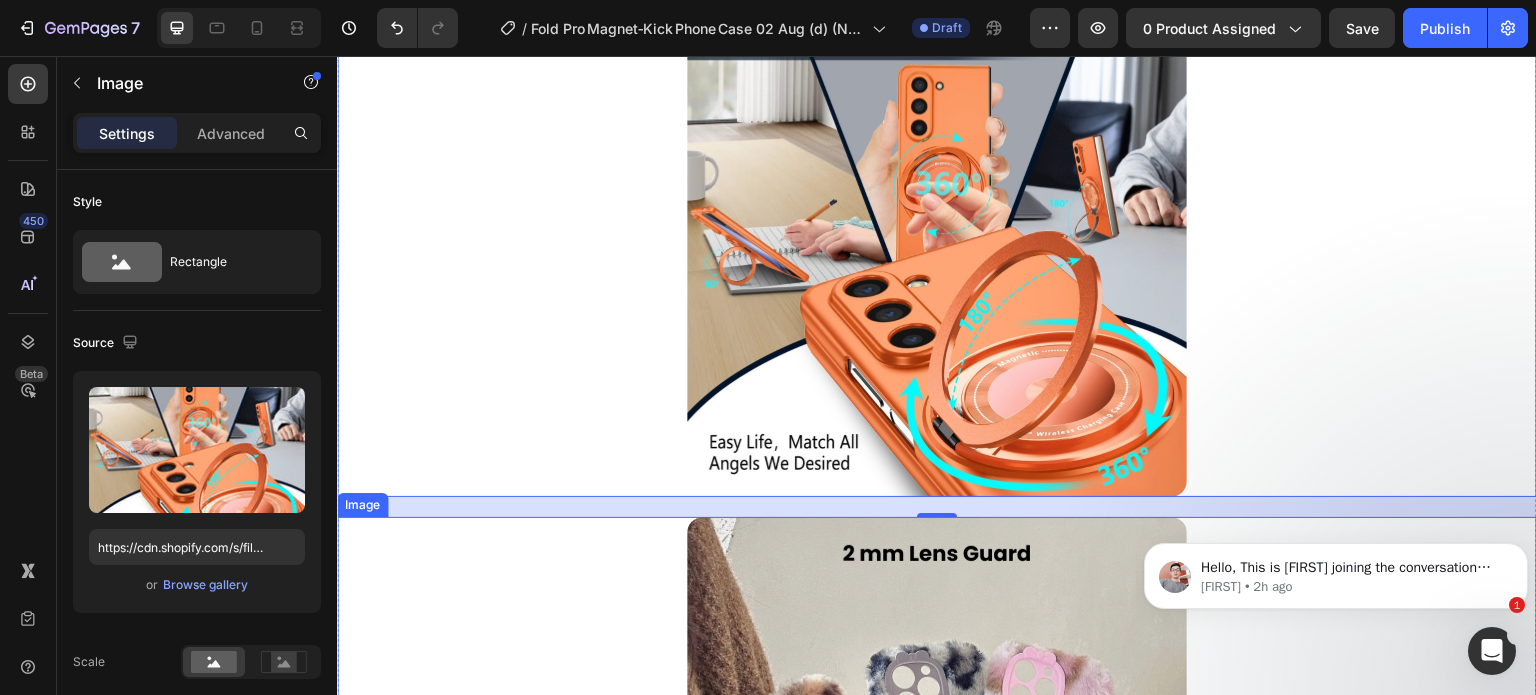 click at bounding box center [937, 767] 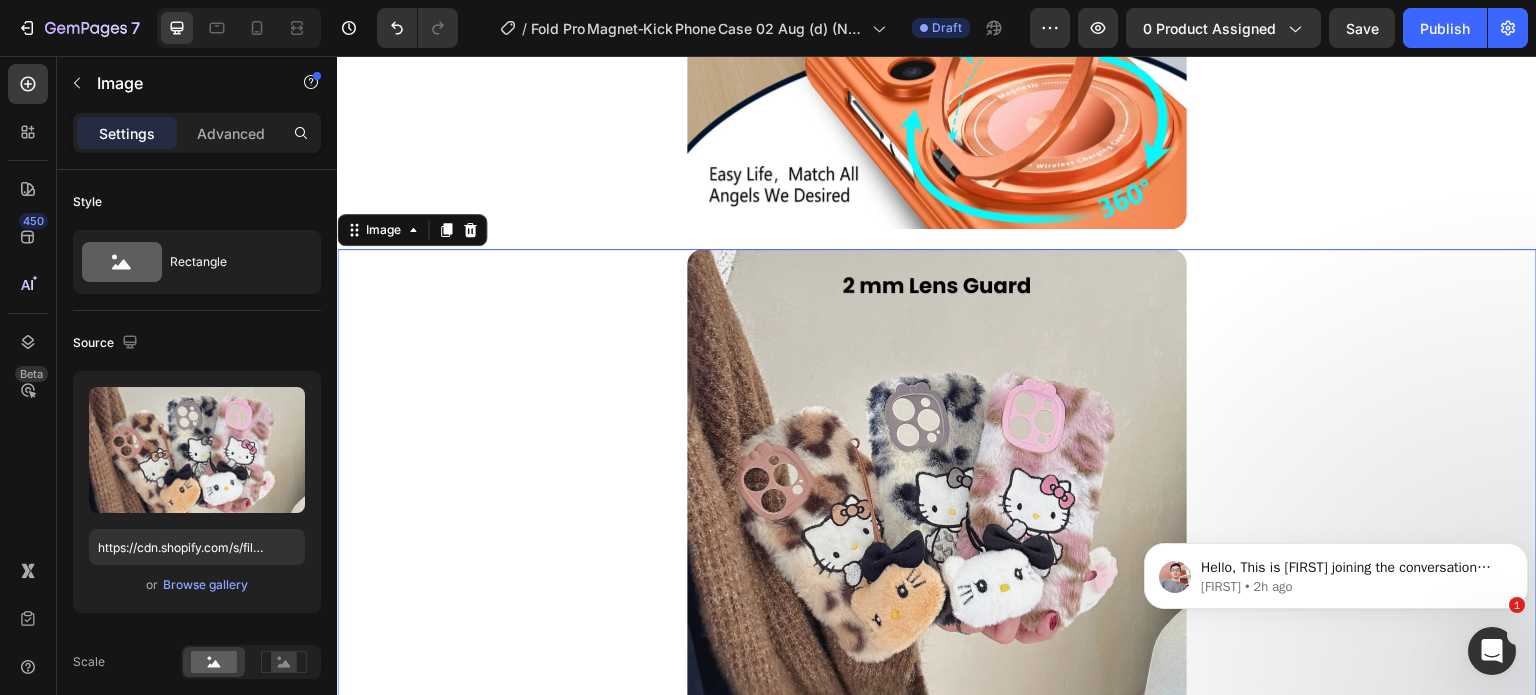 scroll, scrollTop: 5159, scrollLeft: 0, axis: vertical 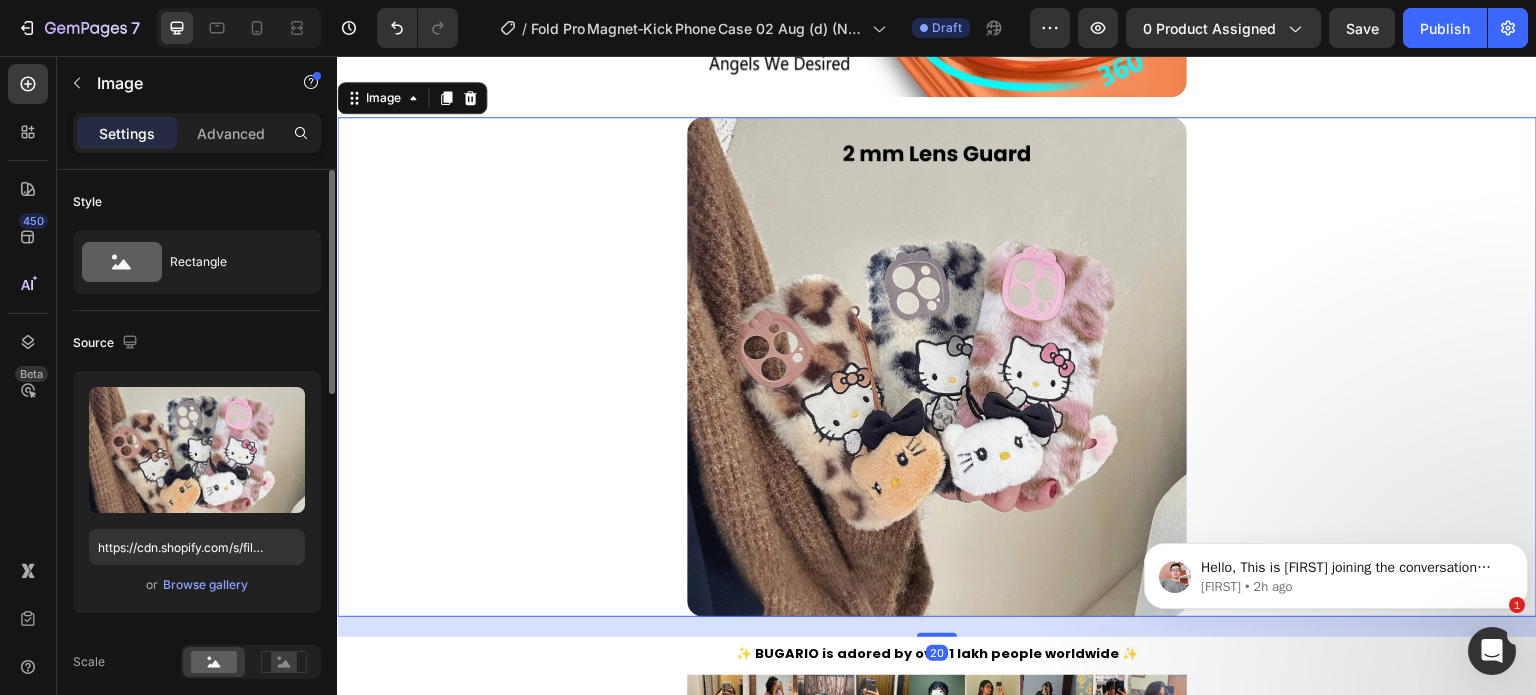 click on "or  Browse gallery" at bounding box center (197, 585) 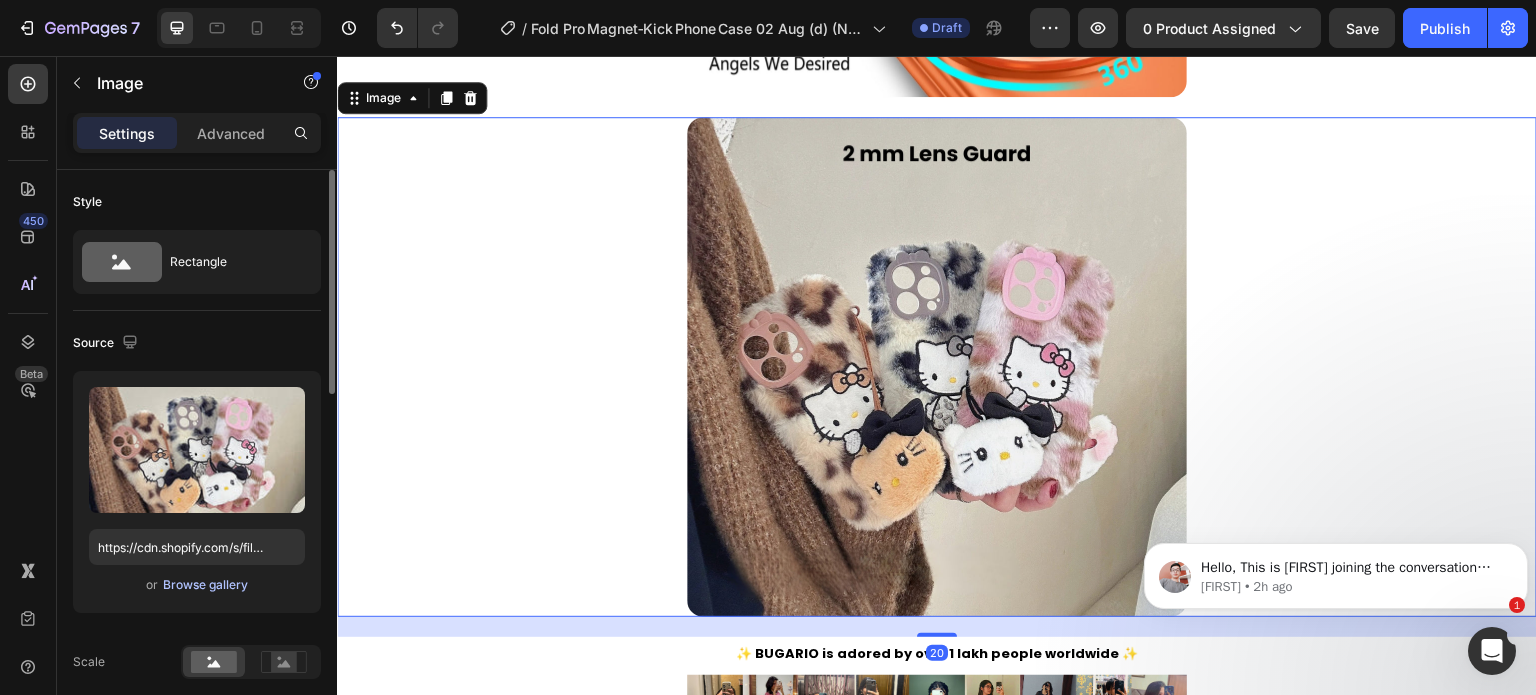click on "Browse gallery" at bounding box center (205, 585) 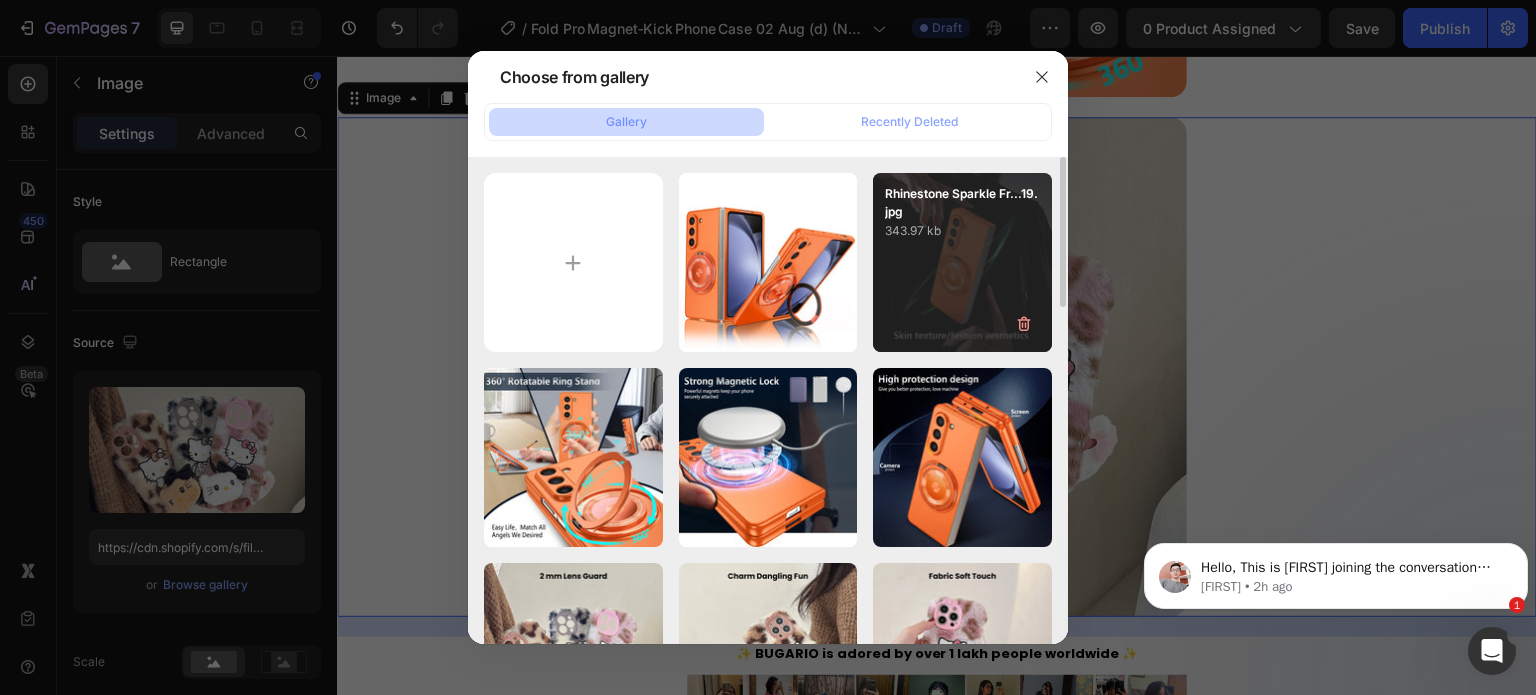 click on "Rhinestone Sparkle Fr...19.jpg 343.97 kb" at bounding box center (962, 262) 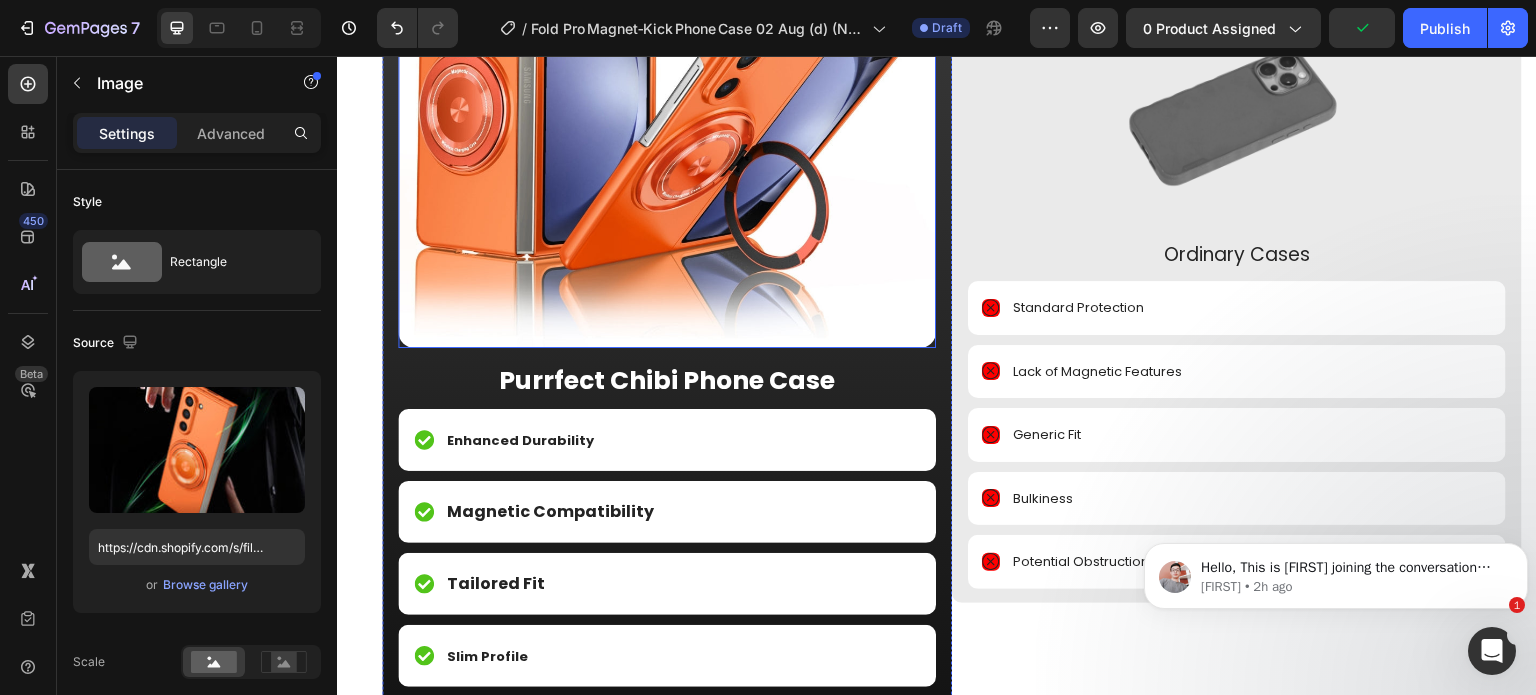 scroll, scrollTop: 2689, scrollLeft: 0, axis: vertical 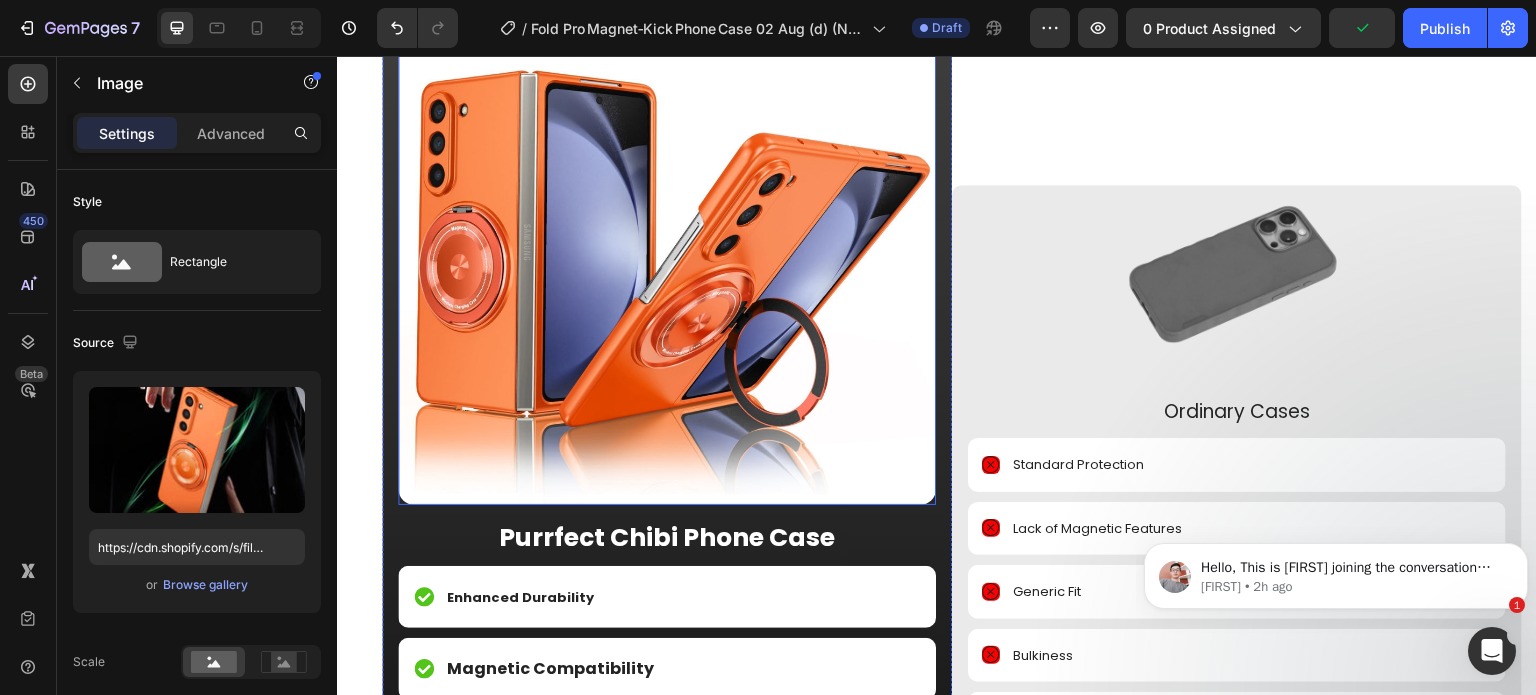 click at bounding box center (667, 236) 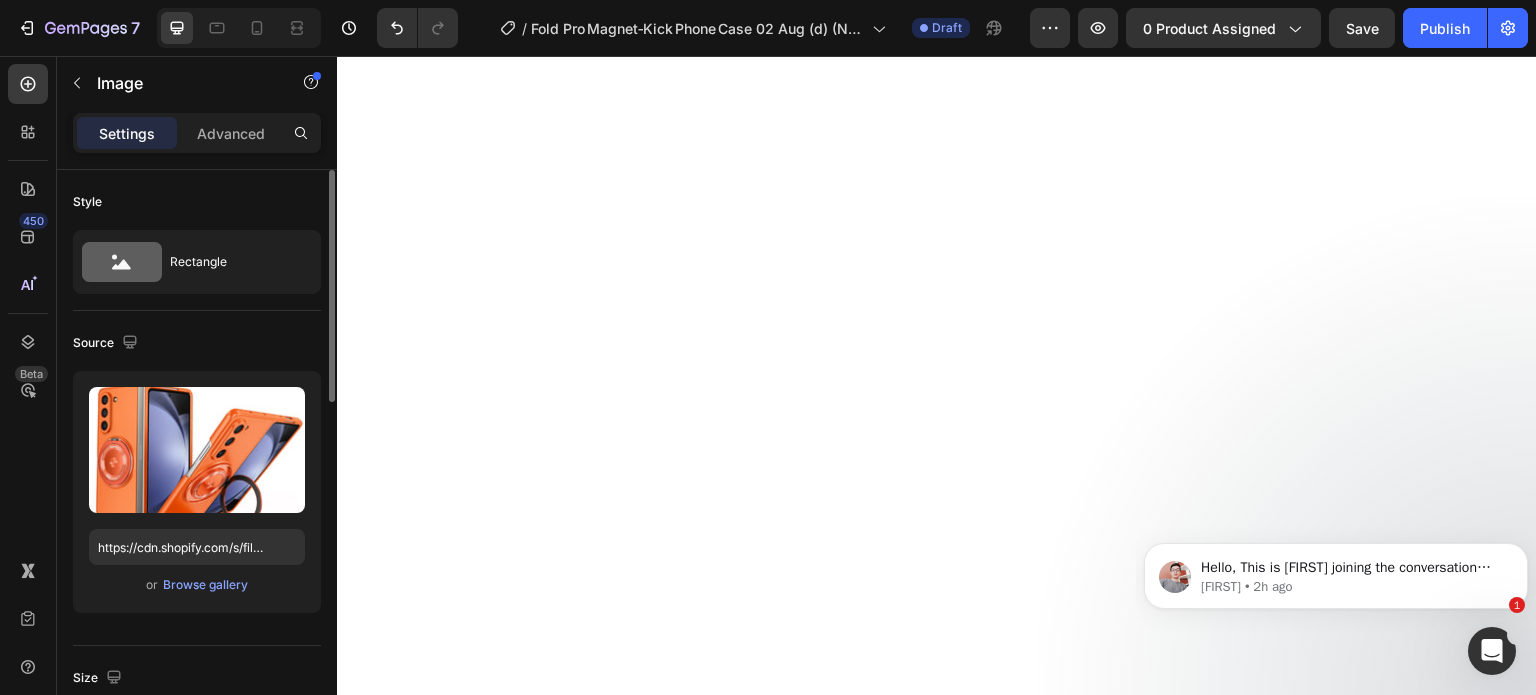scroll, scrollTop: 17, scrollLeft: 0, axis: vertical 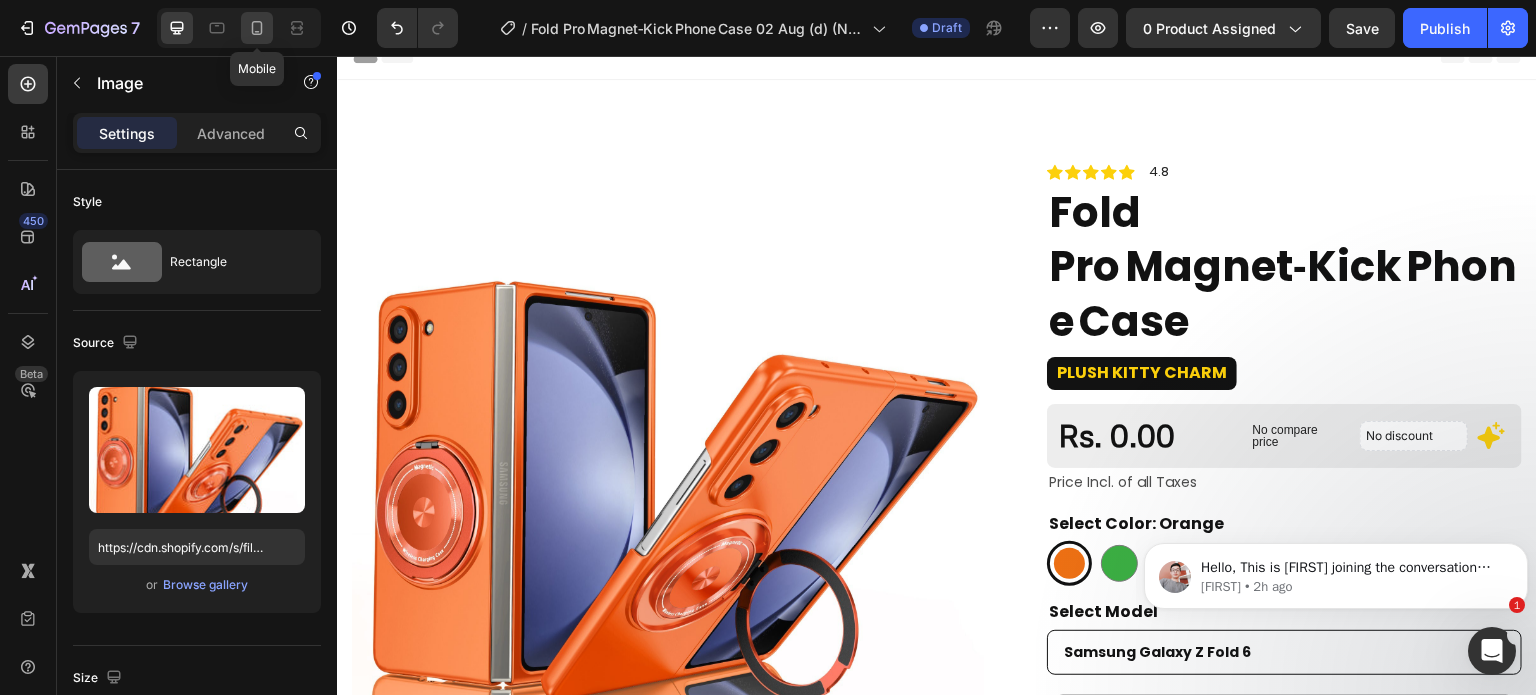 click 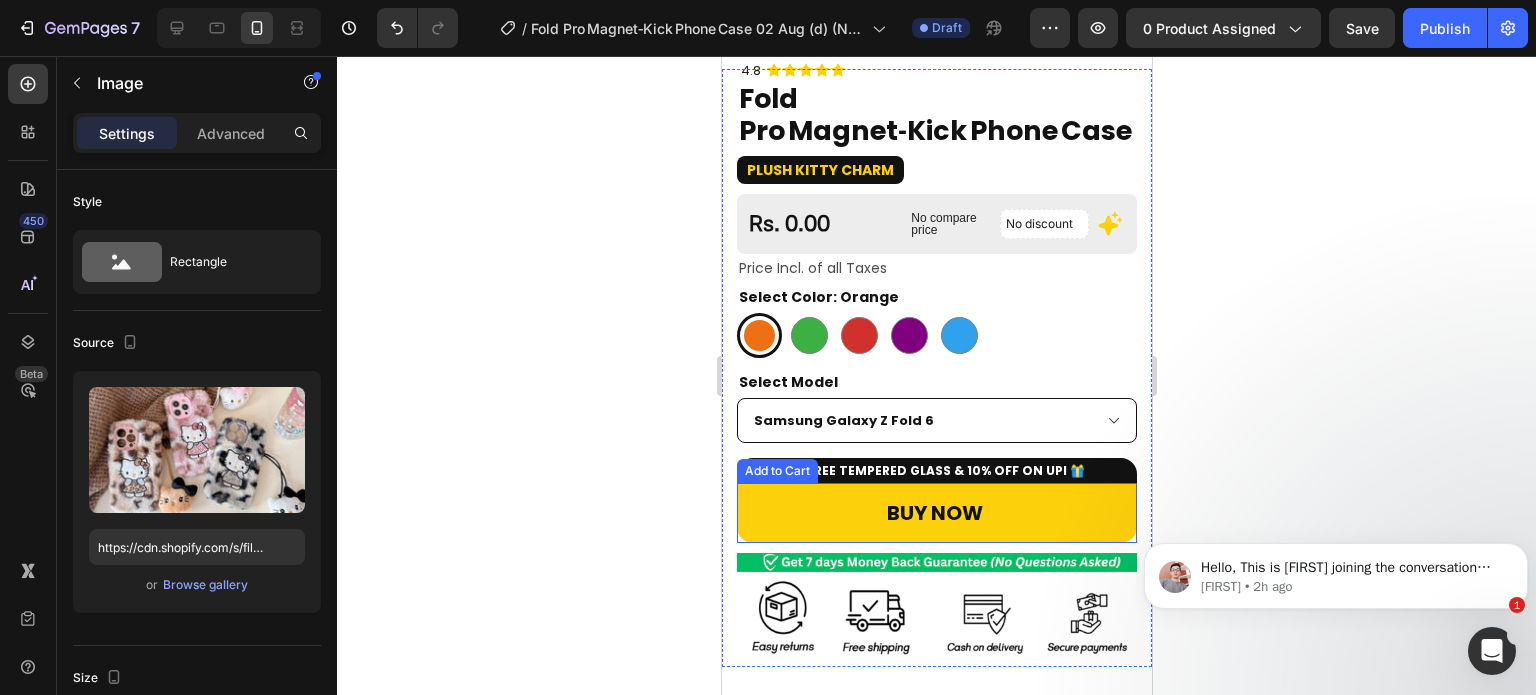 scroll, scrollTop: 317, scrollLeft: 0, axis: vertical 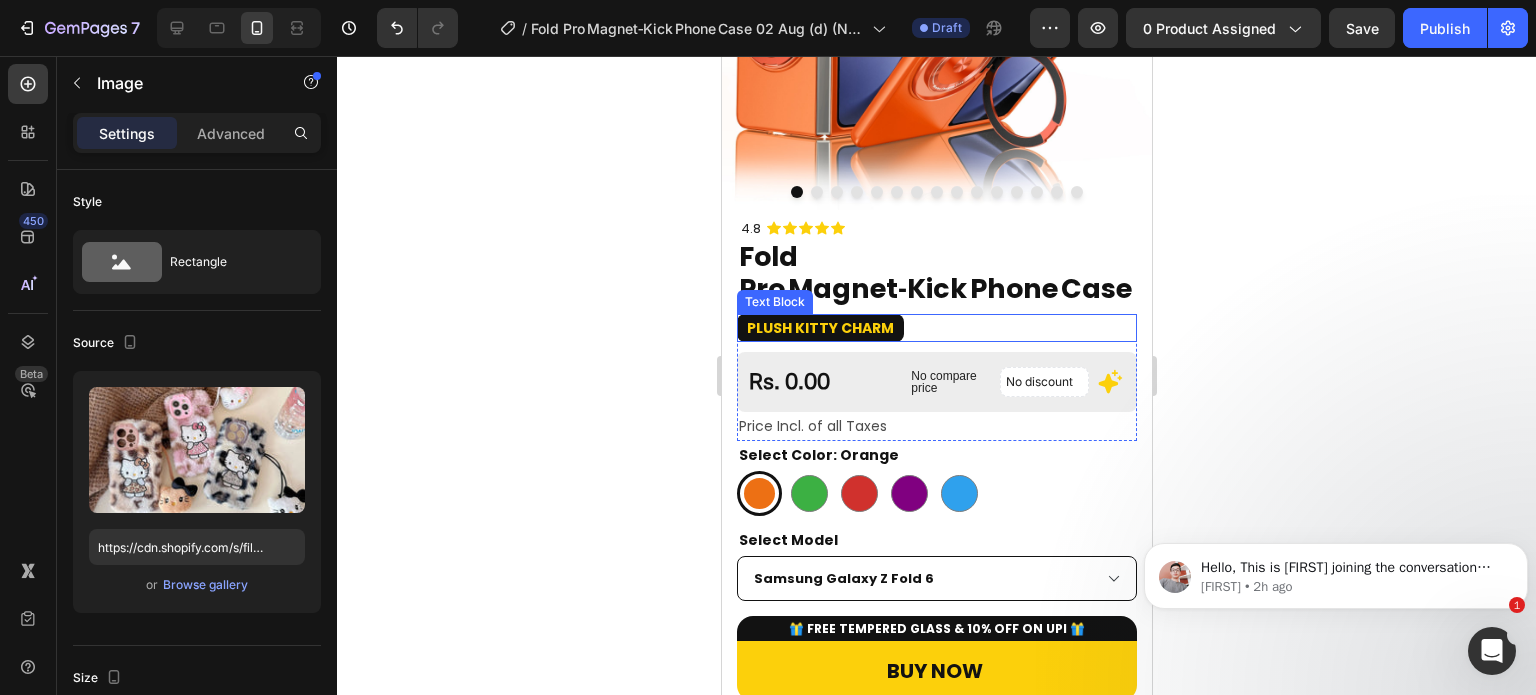 click on "Plush Kitty Charm" at bounding box center [819, 328] 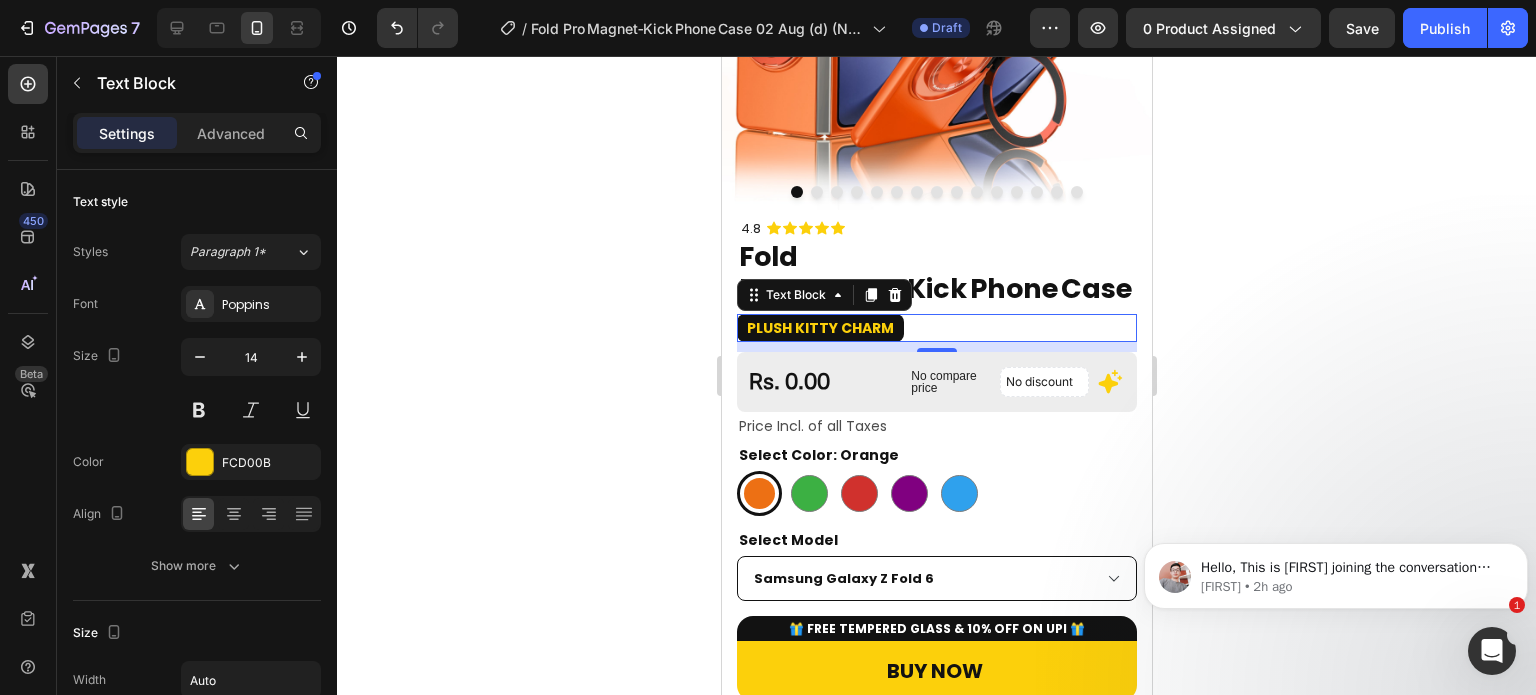 click on "Plush Kitty Charm" at bounding box center [819, 328] 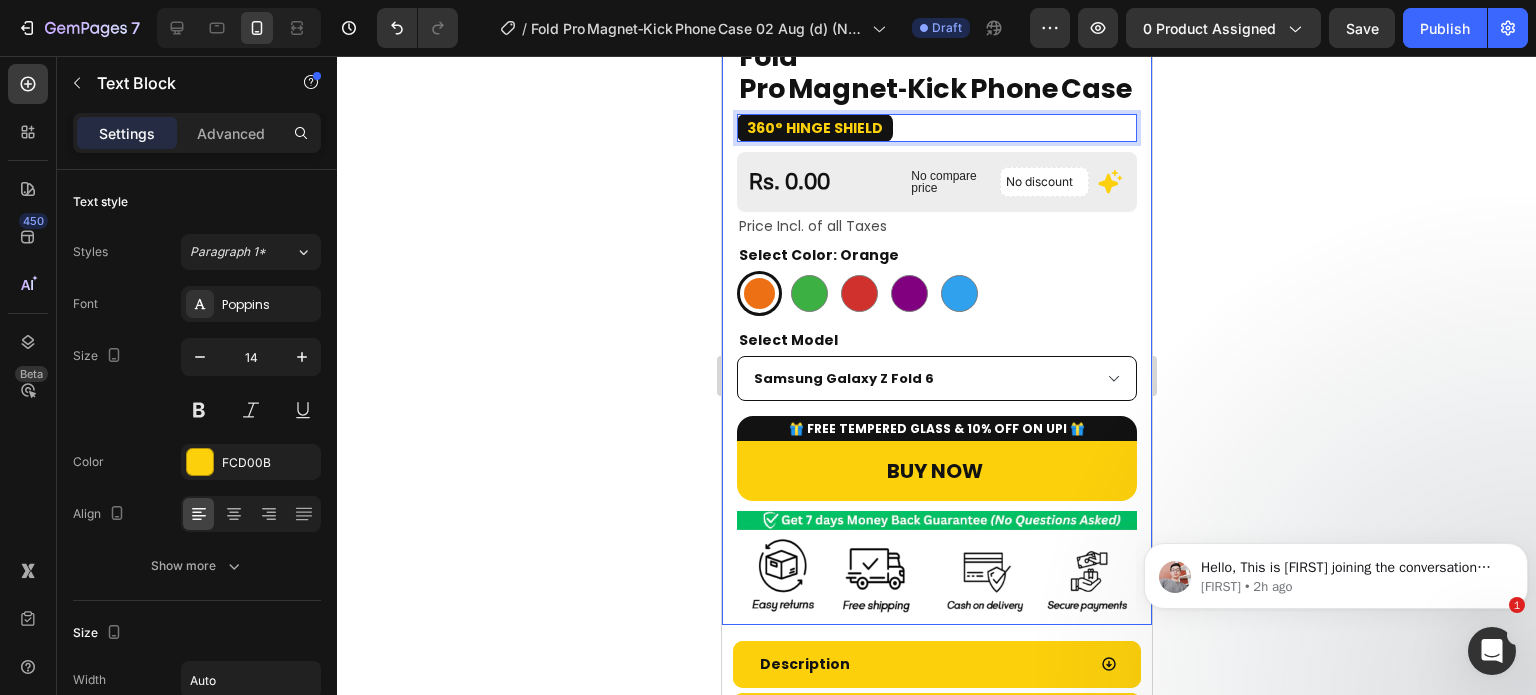 scroll, scrollTop: 717, scrollLeft: 0, axis: vertical 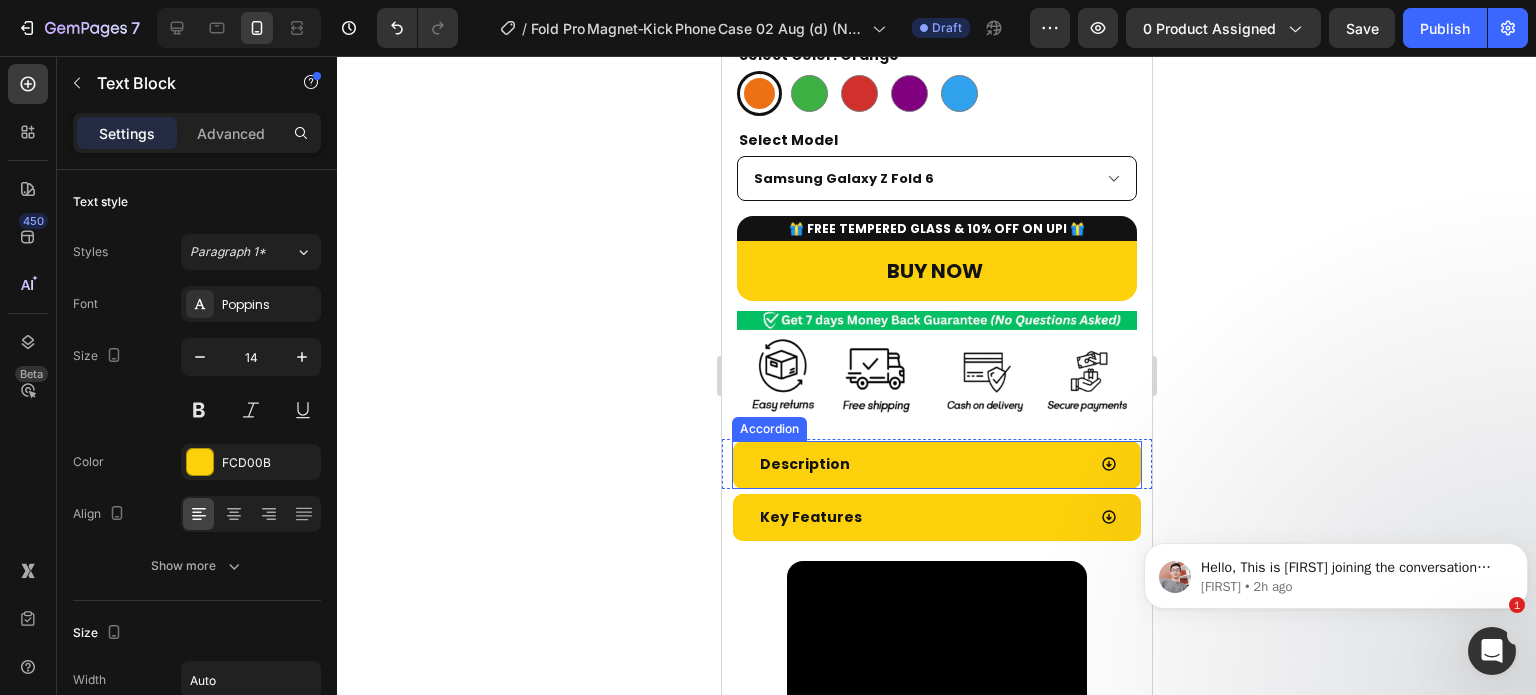 click on "Description" at bounding box center (920, 464) 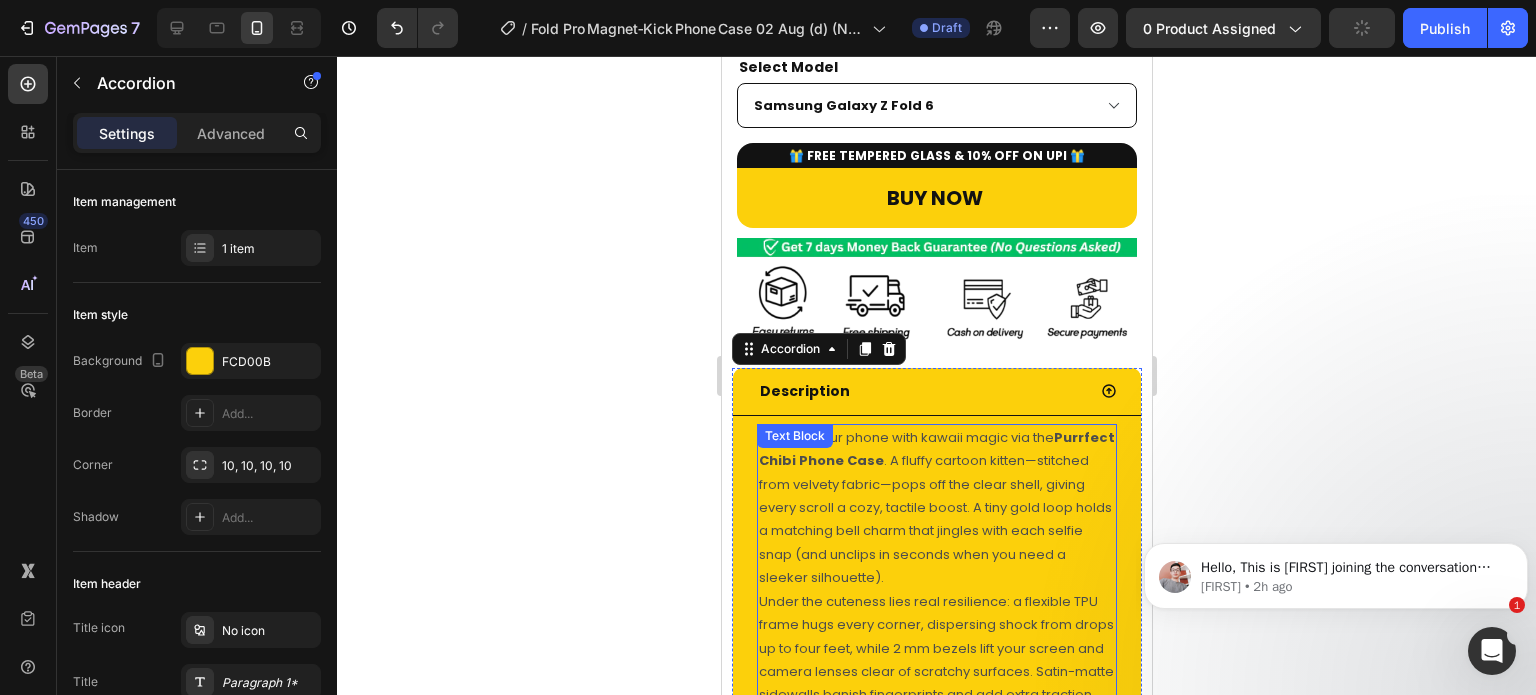 scroll, scrollTop: 1017, scrollLeft: 0, axis: vertical 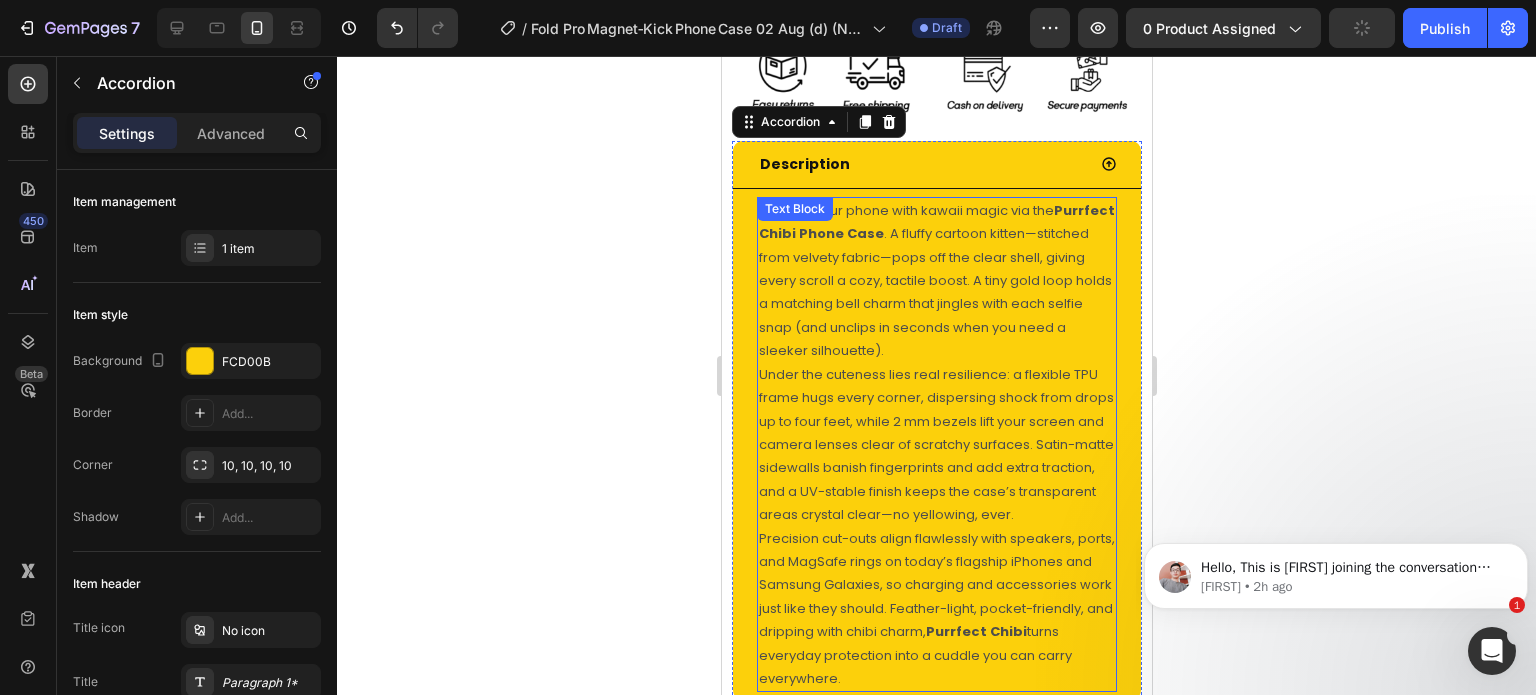 click on "Under the cuteness lies real resilience: a flexible TPU frame hugs every corner, dispersing shock from drops up to four feet, while 2 mm bezels lift your screen and camera lenses clear of scratchy surfaces. Satin-matte sidewalls banish fingerprints and add extra traction, and a UV-stable finish keeps the case’s transparent areas crystal clear—no yellowing, ever." at bounding box center (936, 445) 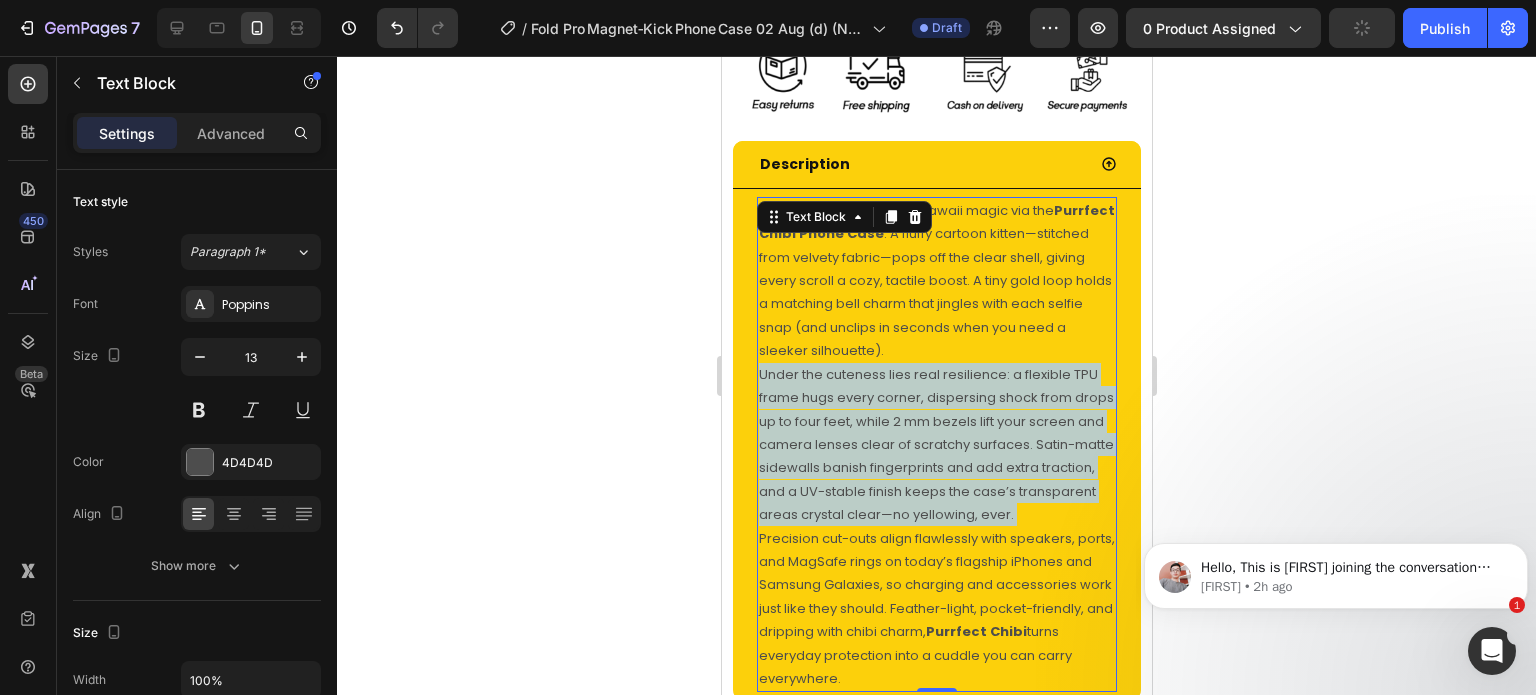 click on "Under the cuteness lies real resilience: a flexible TPU frame hugs every corner, dispersing shock from drops up to four feet, while 2 mm bezels lift your screen and camera lenses clear of scratchy surfaces. Satin-matte sidewalls banish fingerprints and add extra traction, and a UV-stable finish keeps the case’s transparent areas crystal clear—no yellowing, ever." at bounding box center (936, 445) 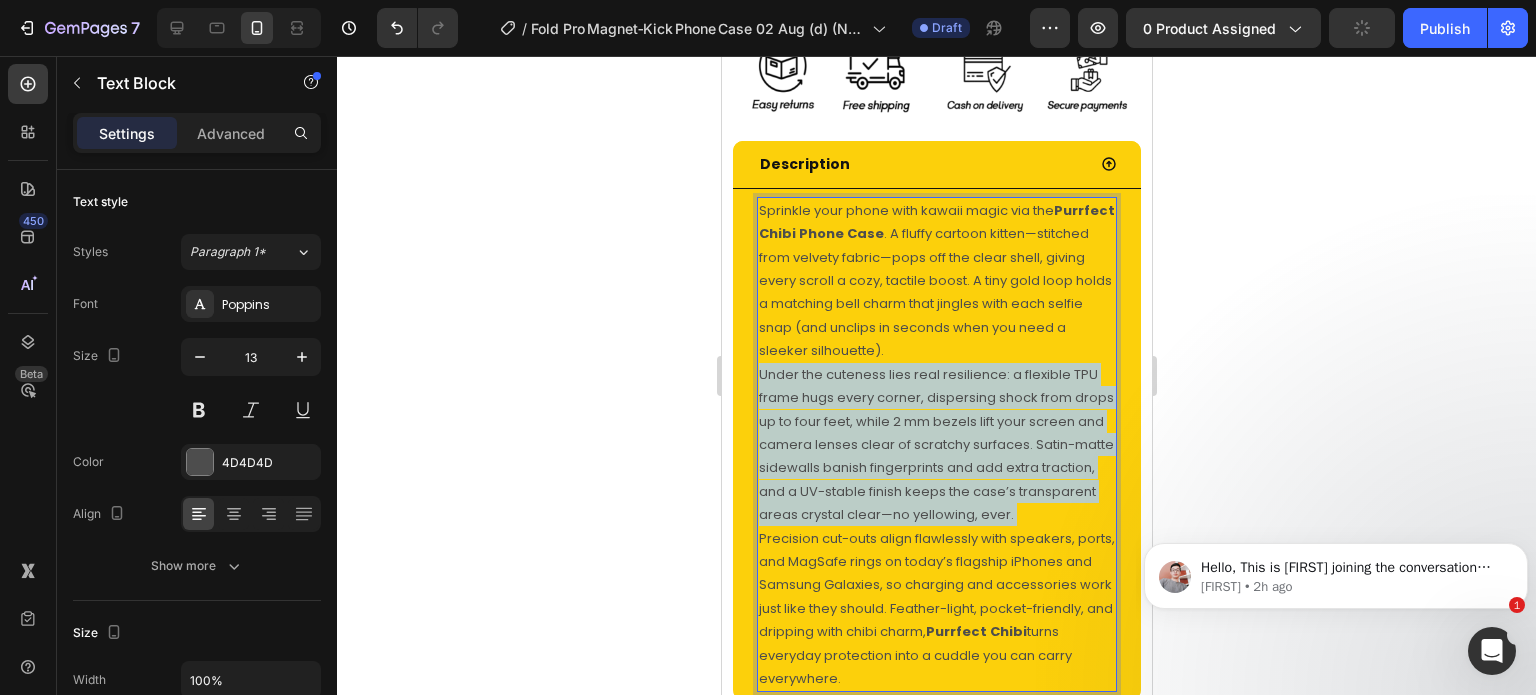click on "Under the cuteness lies real resilience: a flexible TPU frame hugs every corner, dispersing shock from drops up to four feet, while 2 mm bezels lift your screen and camera lenses clear of scratchy surfaces. Satin-matte sidewalls banish fingerprints and add extra traction, and a UV-stable finish keeps the case’s transparent areas crystal clear—no yellowing, ever." at bounding box center (936, 445) 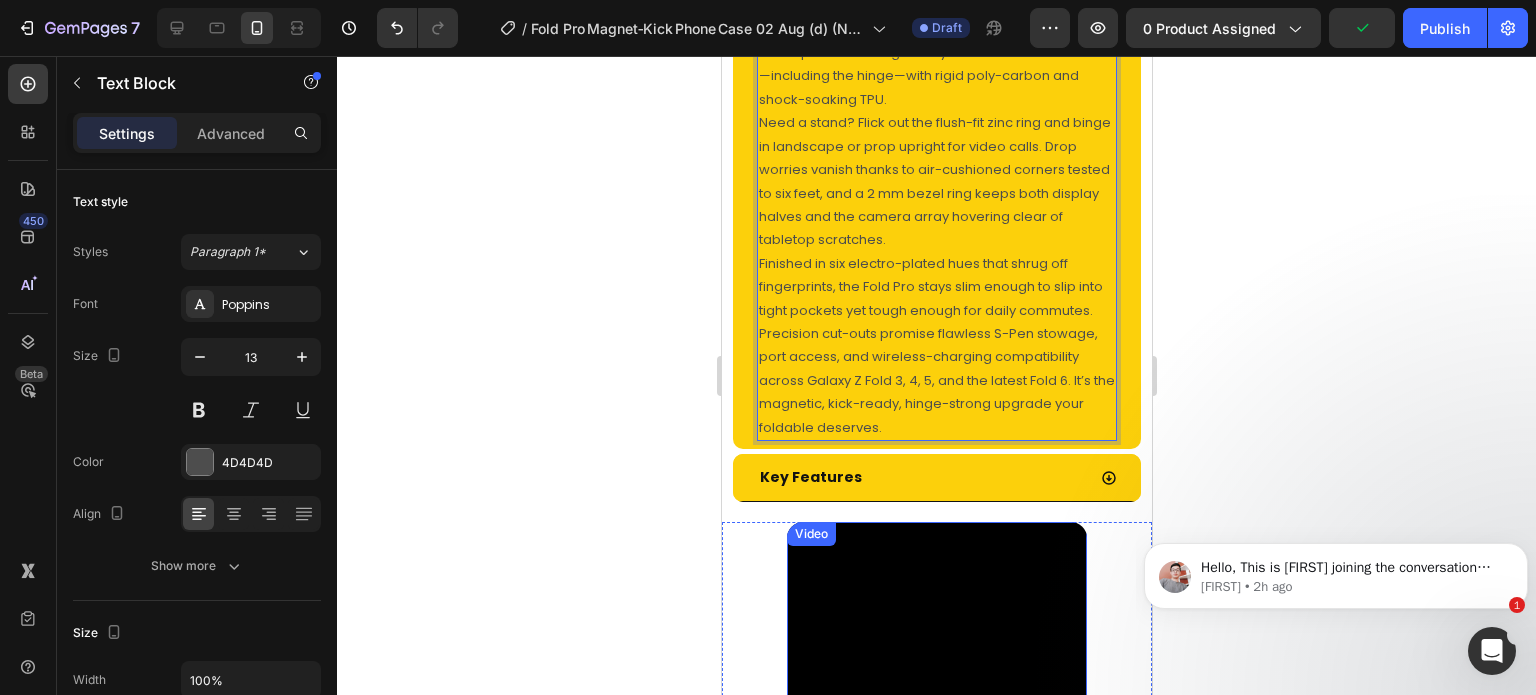 scroll, scrollTop: 1466, scrollLeft: 0, axis: vertical 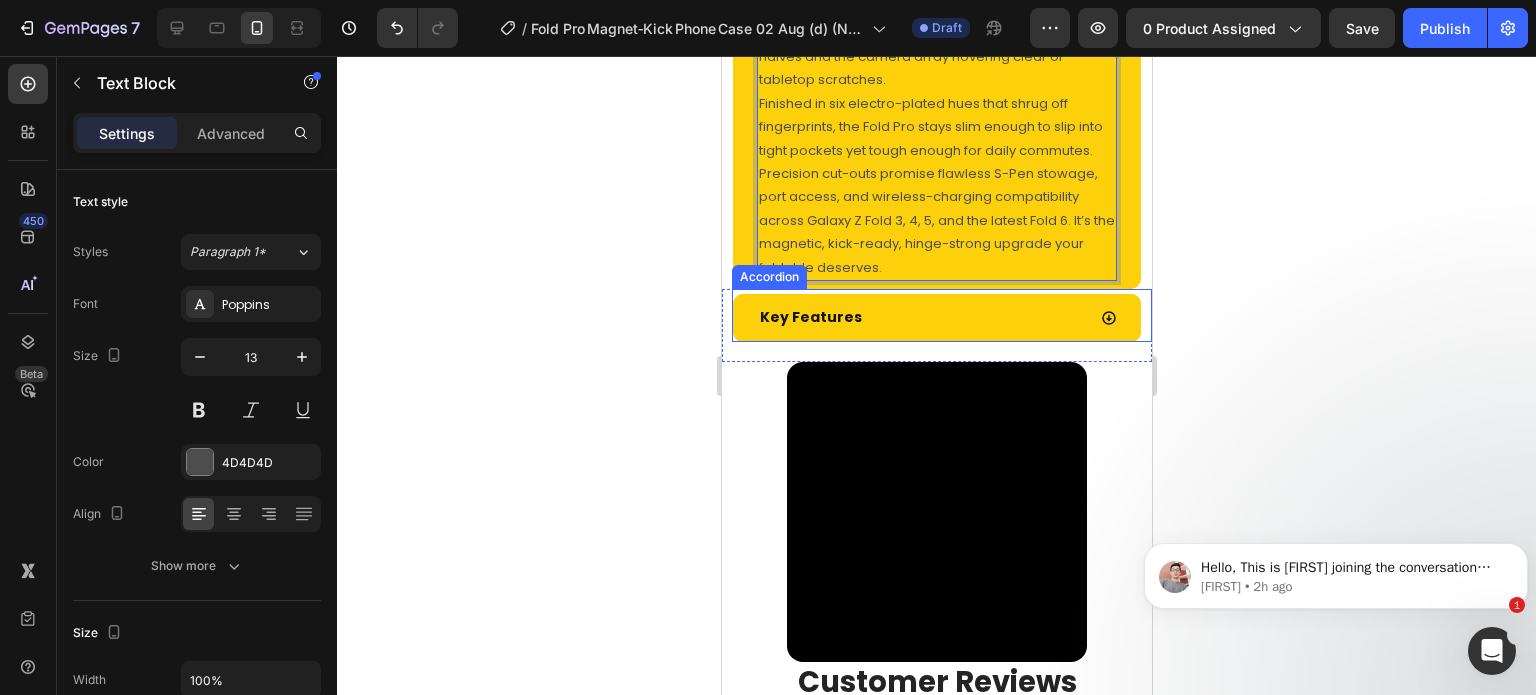 click on "Key Features" at bounding box center [920, 317] 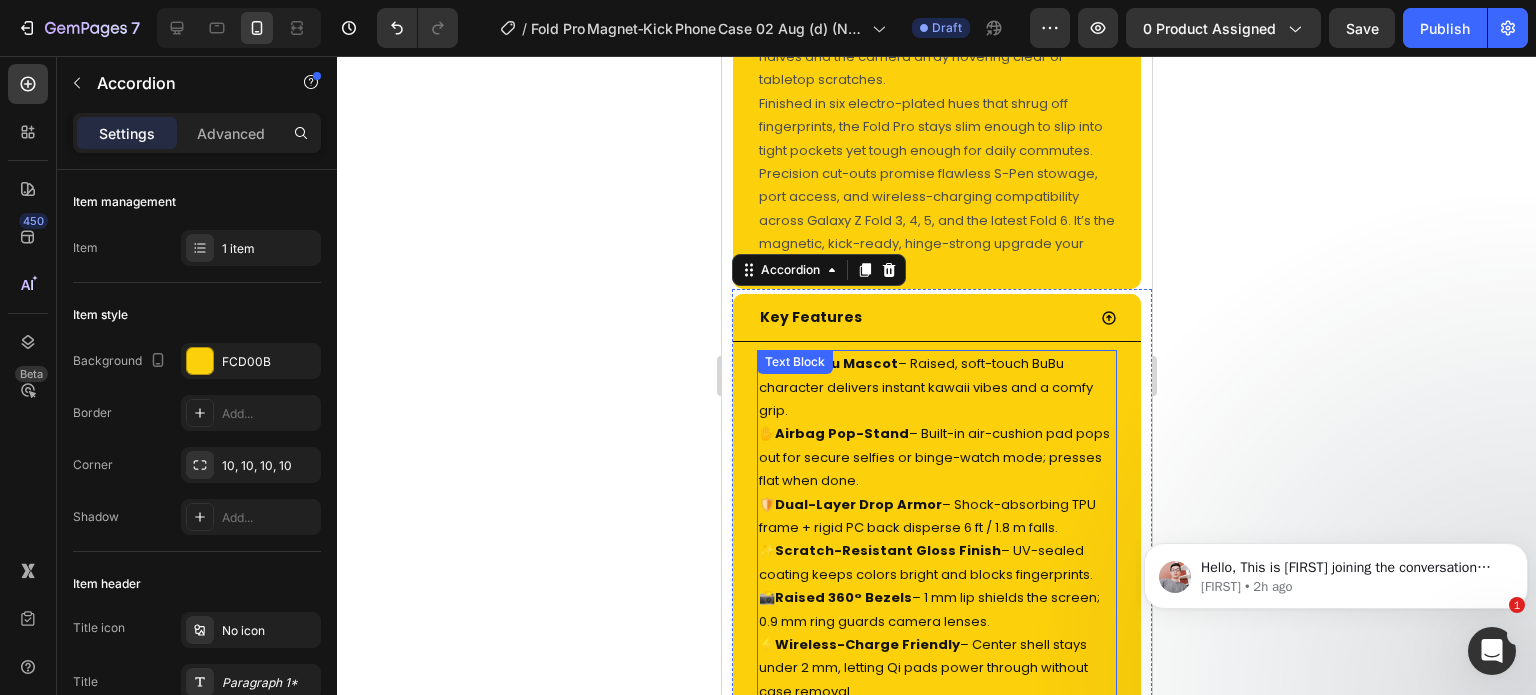 click on "Airbag Pop-Stand" at bounding box center [841, 433] 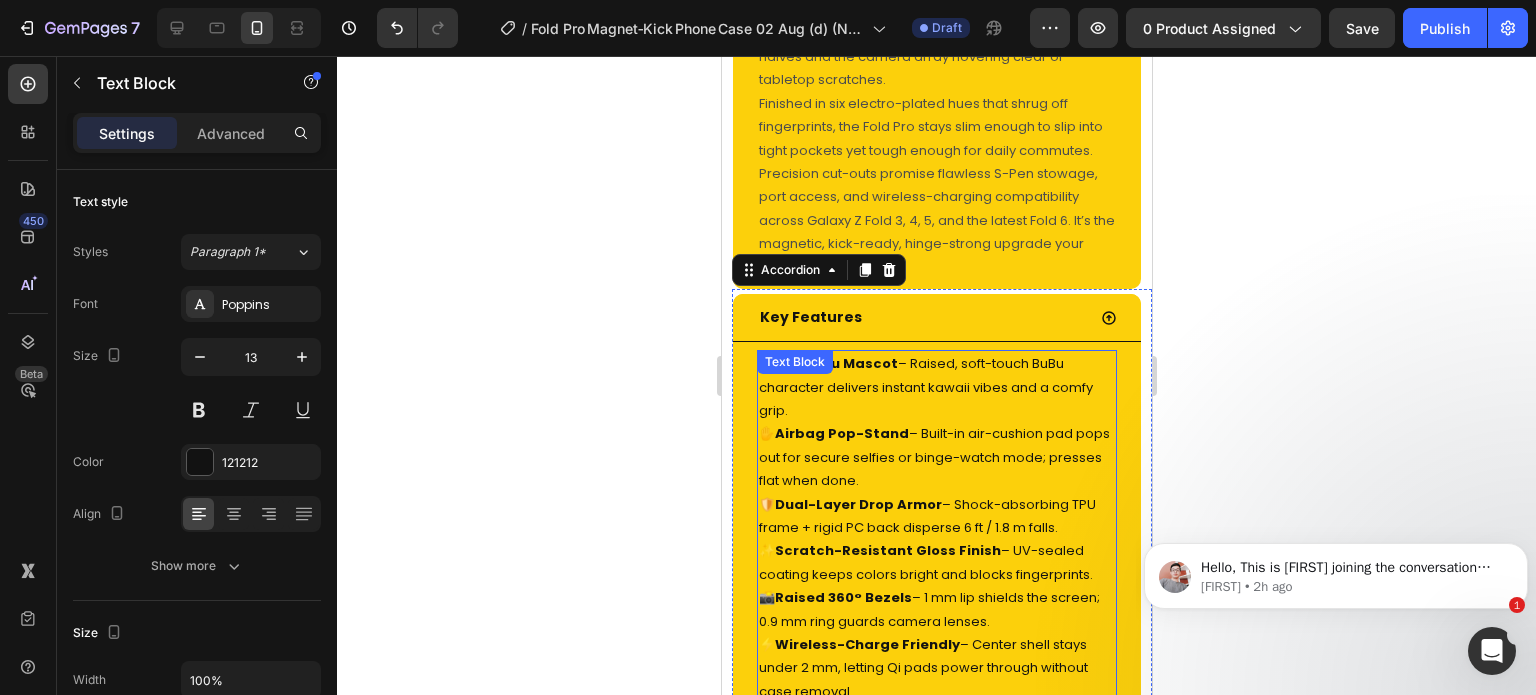 click on "Airbag Pop-Stand" at bounding box center [841, 433] 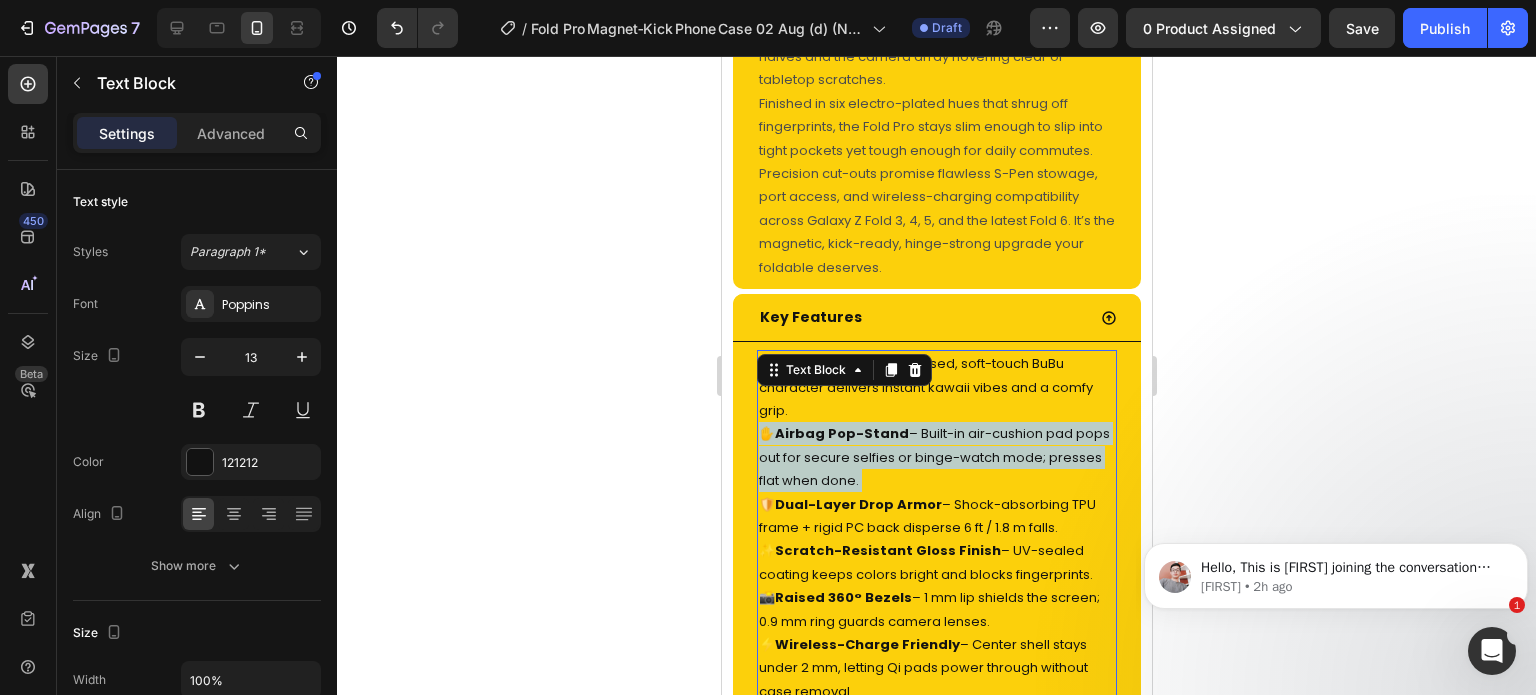 click on "Airbag Pop-Stand" at bounding box center [841, 433] 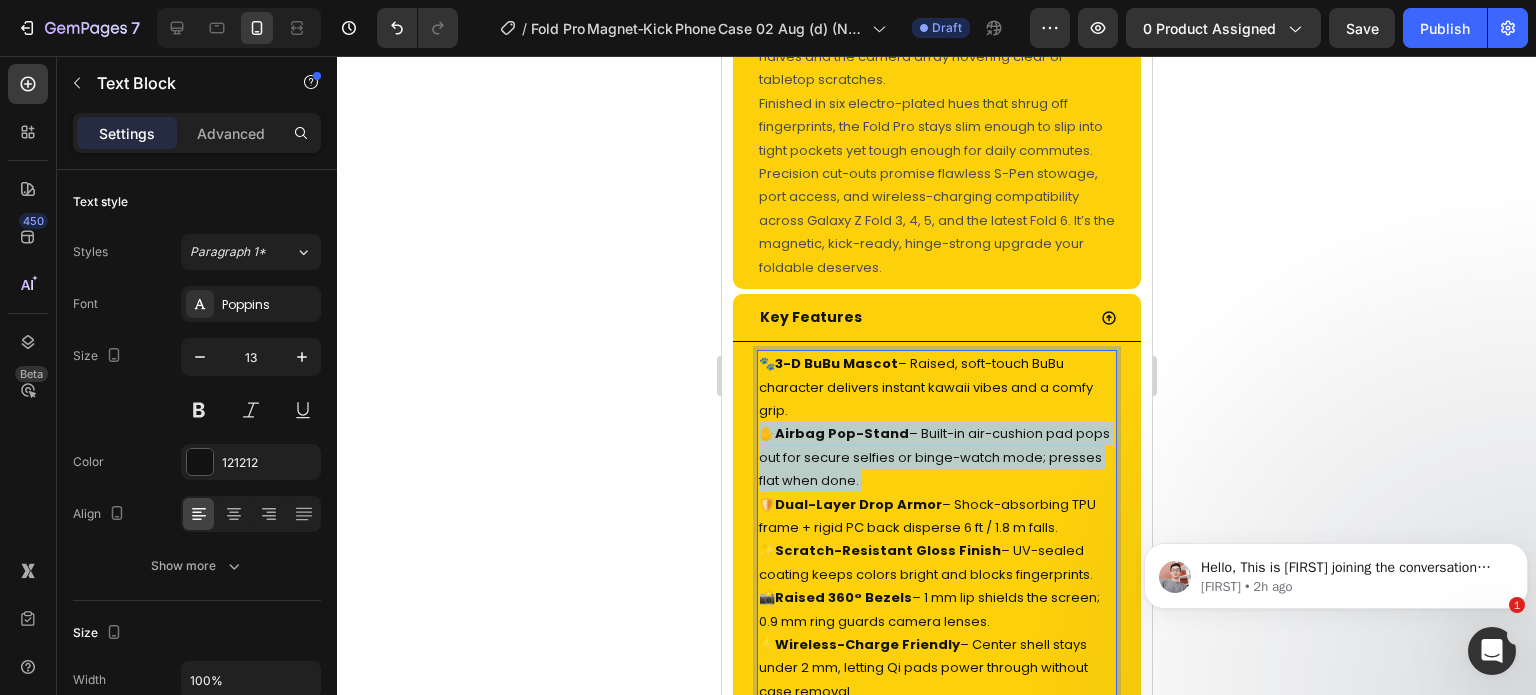 click on "Airbag Pop-Stand" at bounding box center [841, 433] 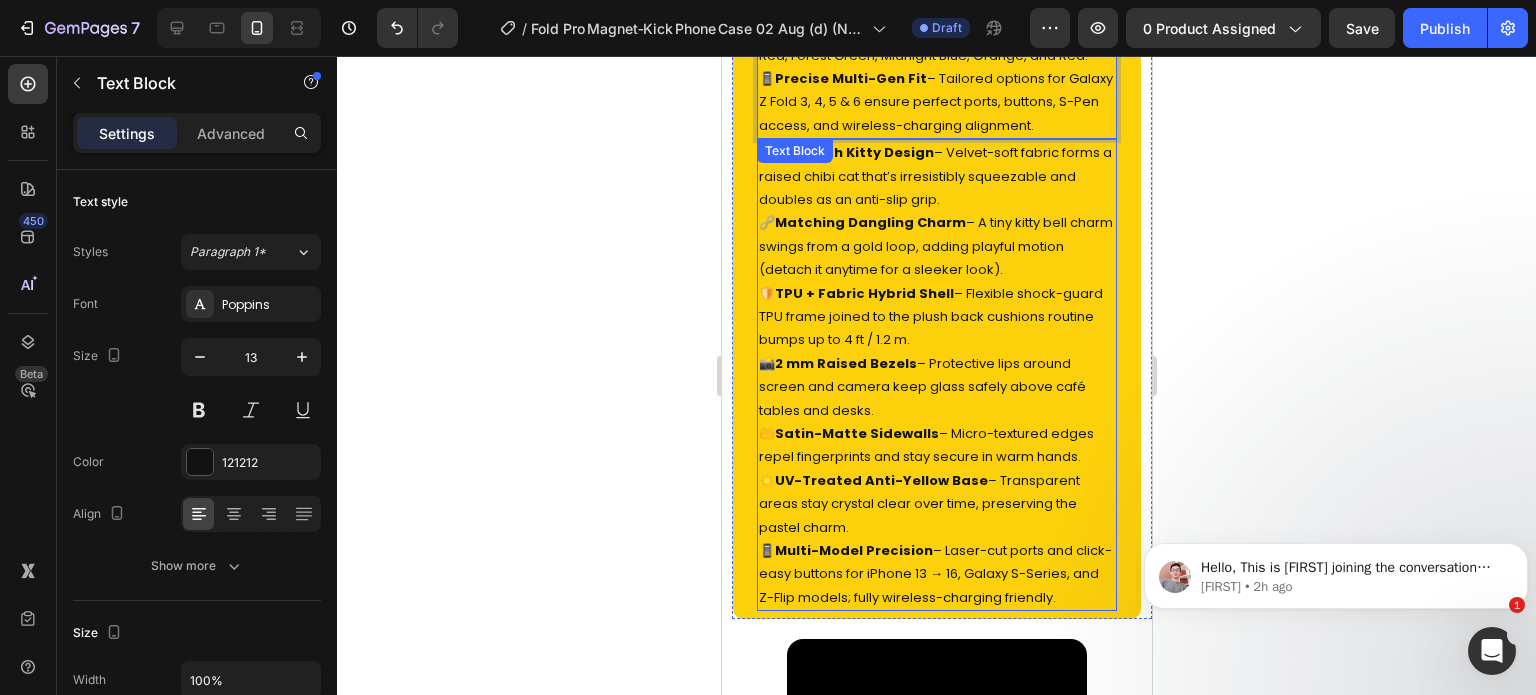 scroll, scrollTop: 1548, scrollLeft: 0, axis: vertical 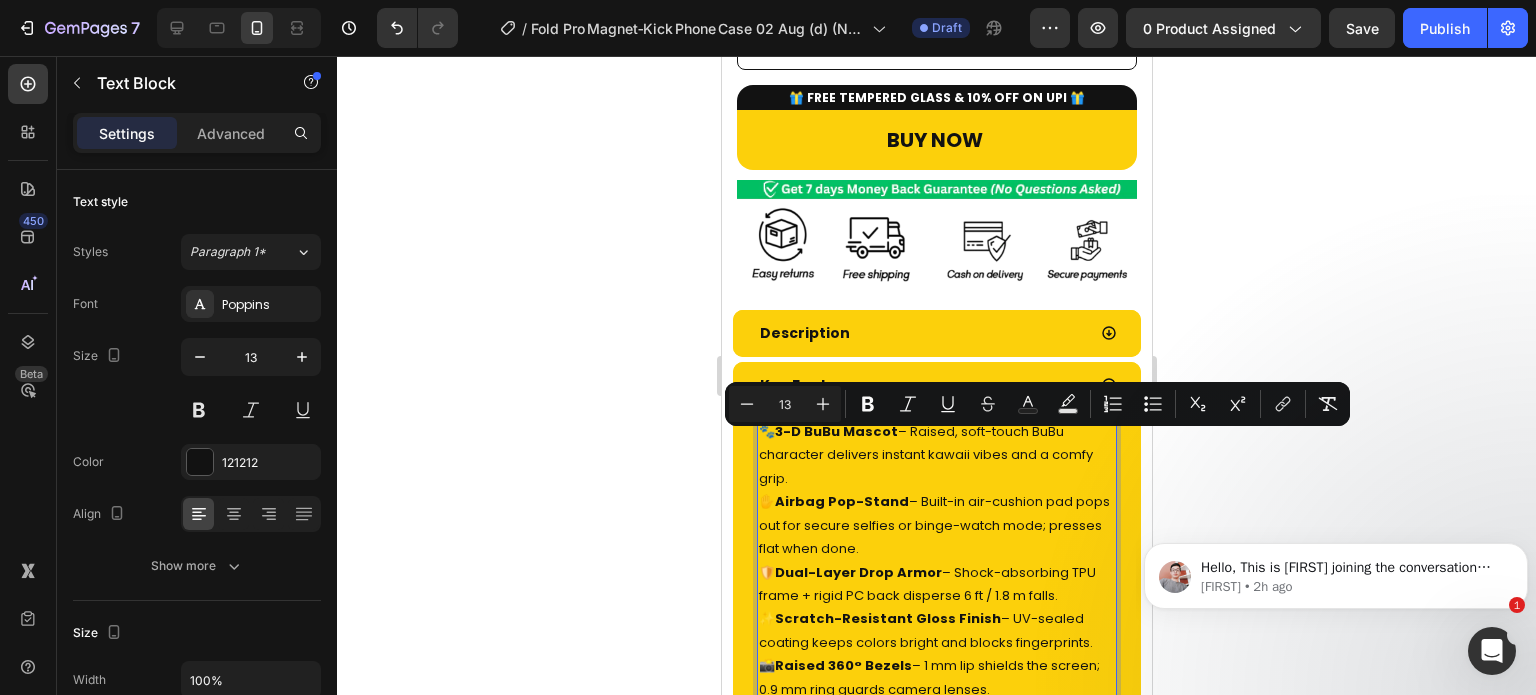 click on "✋  Airbag Pop-Stand  – Built-in air-cushion pad pops out for secure selfies or binge-watch mode; presses flat when done." at bounding box center [936, 525] 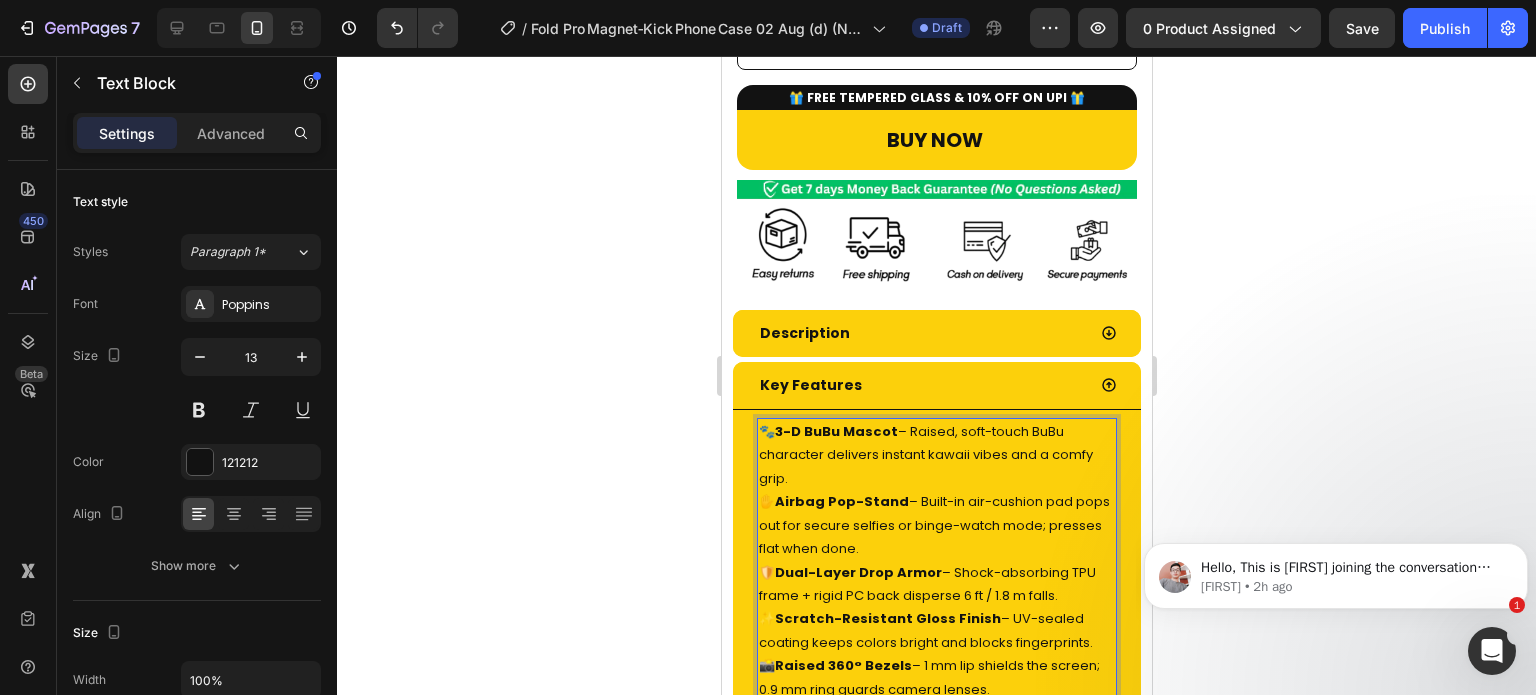 click on "🐾  3-D BuBu Mascot  – Raised, soft-touch BuBu character delivers instant kawaii vibes and a comfy grip." at bounding box center (936, 455) 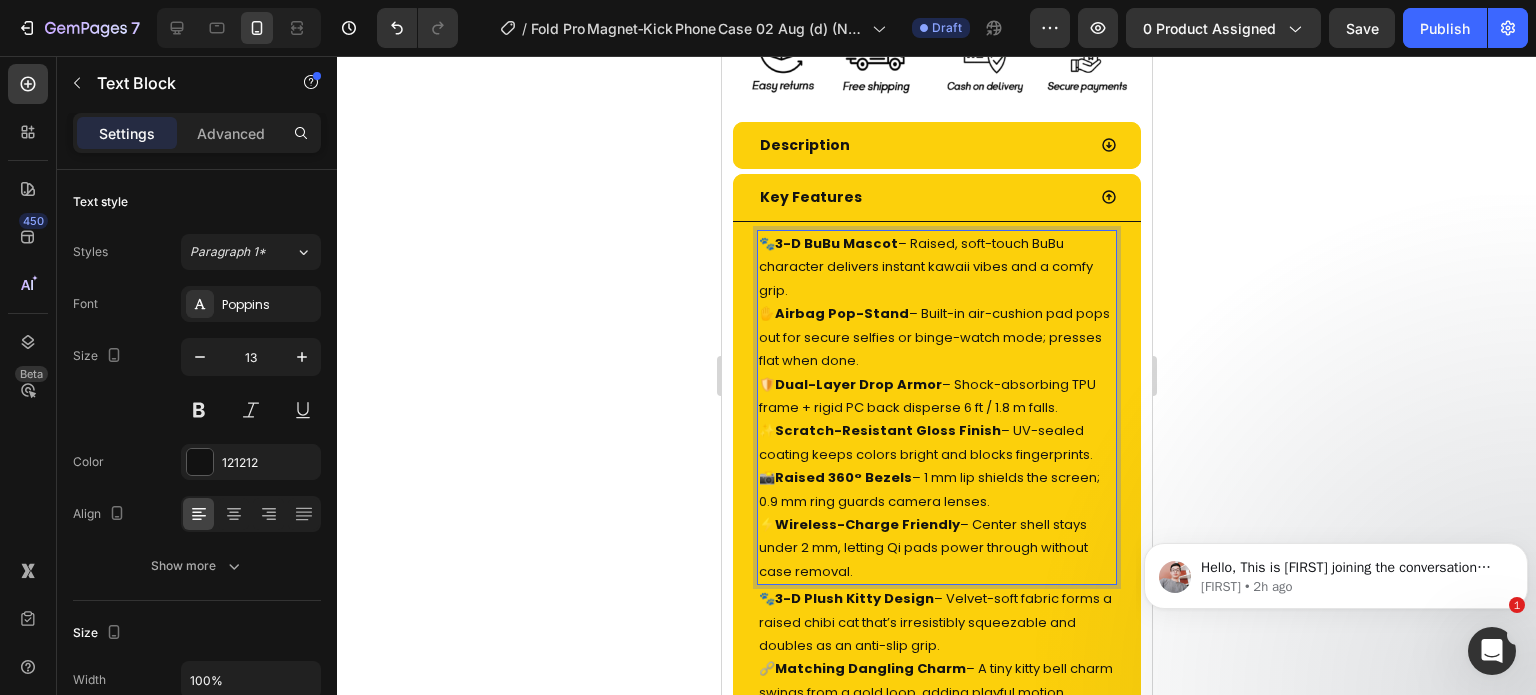 scroll, scrollTop: 1048, scrollLeft: 0, axis: vertical 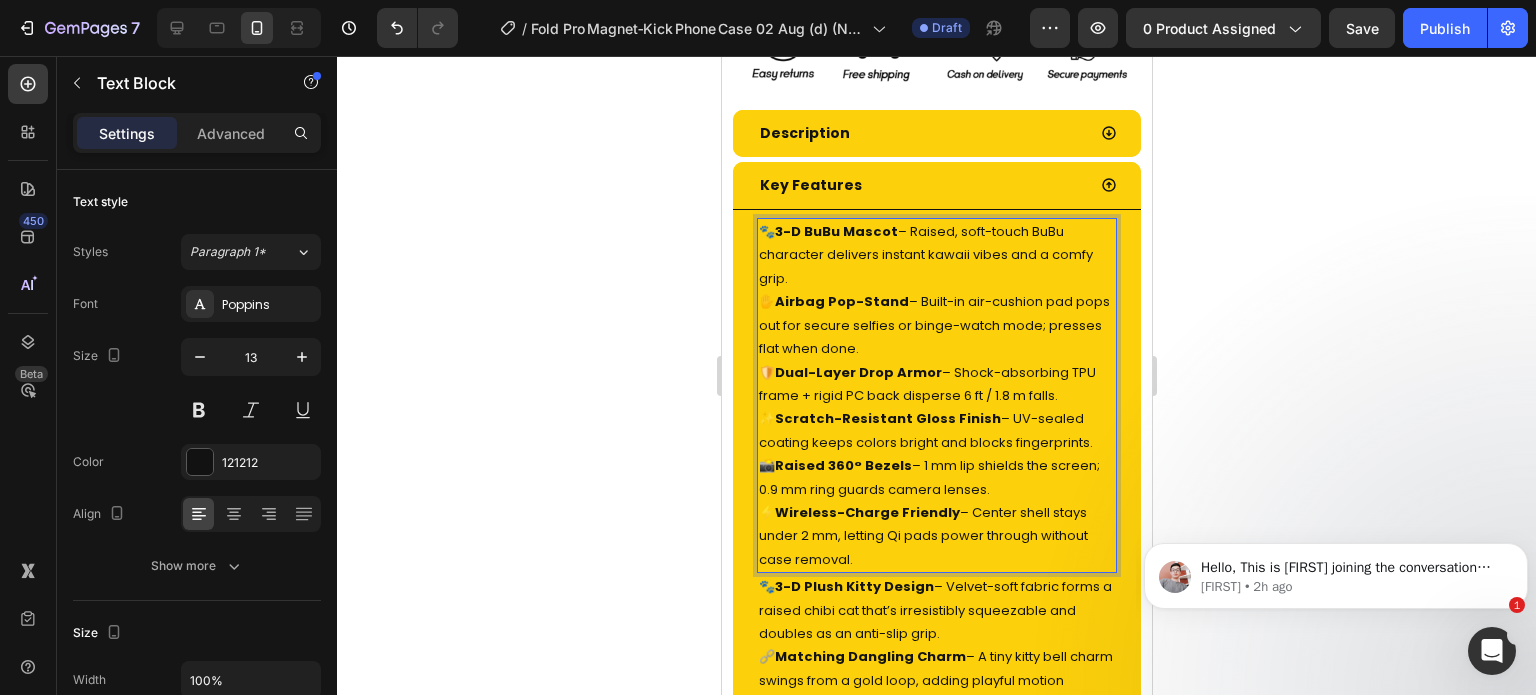 click on "🛡️  Dual-Layer Drop Armor  – Shock-absorbing TPU frame + rigid PC back disperse 6 ft / 1.8 m falls." at bounding box center (936, 384) 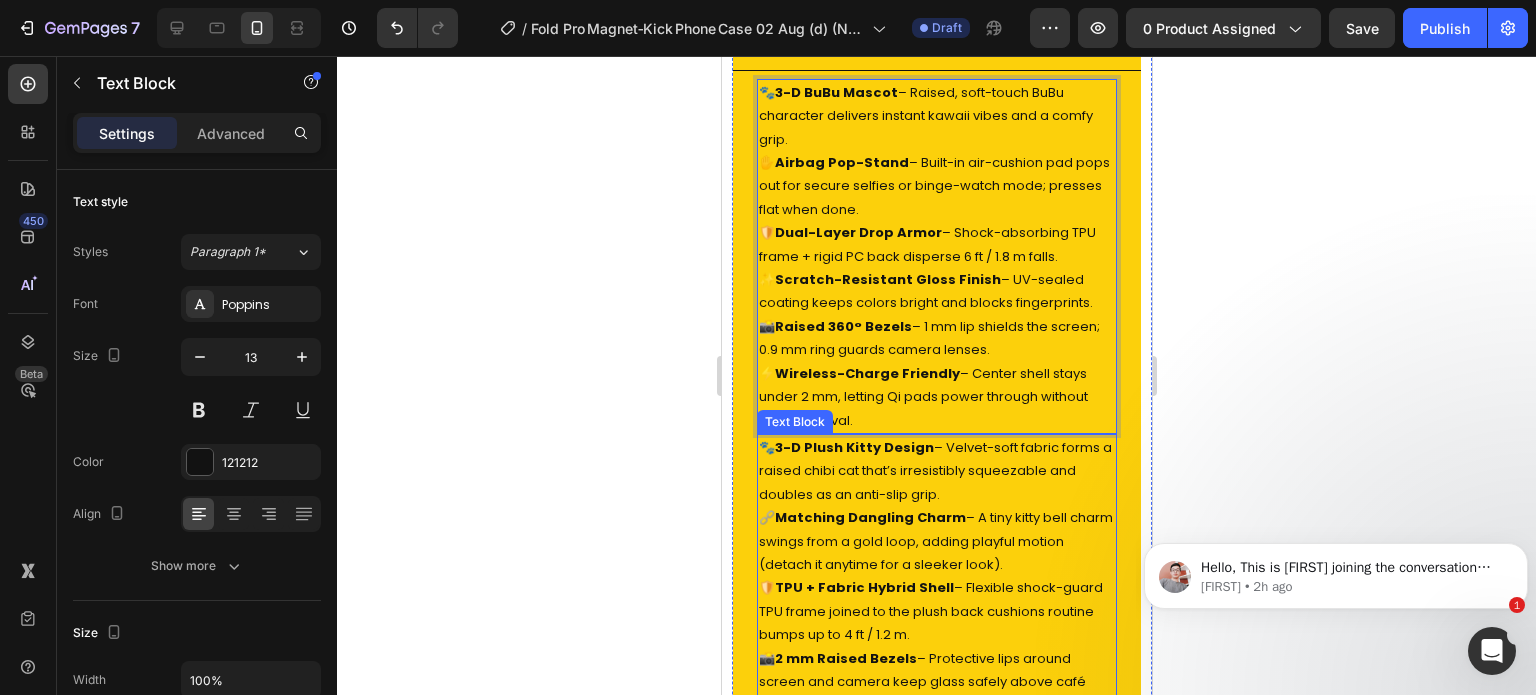 scroll, scrollTop: 1348, scrollLeft: 0, axis: vertical 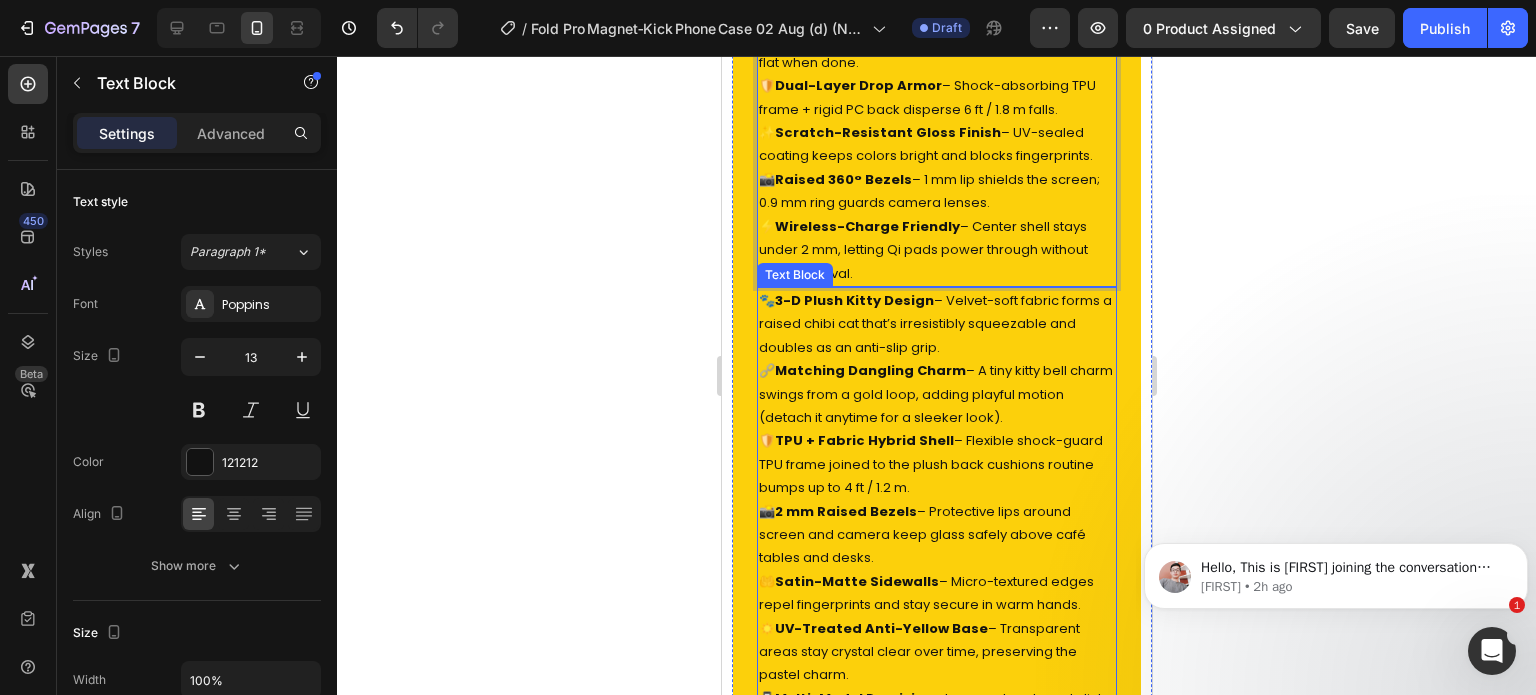 click on "📸  2 mm Raised Bezels  – Protective lips around screen and camera keep glass safely above café tables and desks." at bounding box center [936, 535] 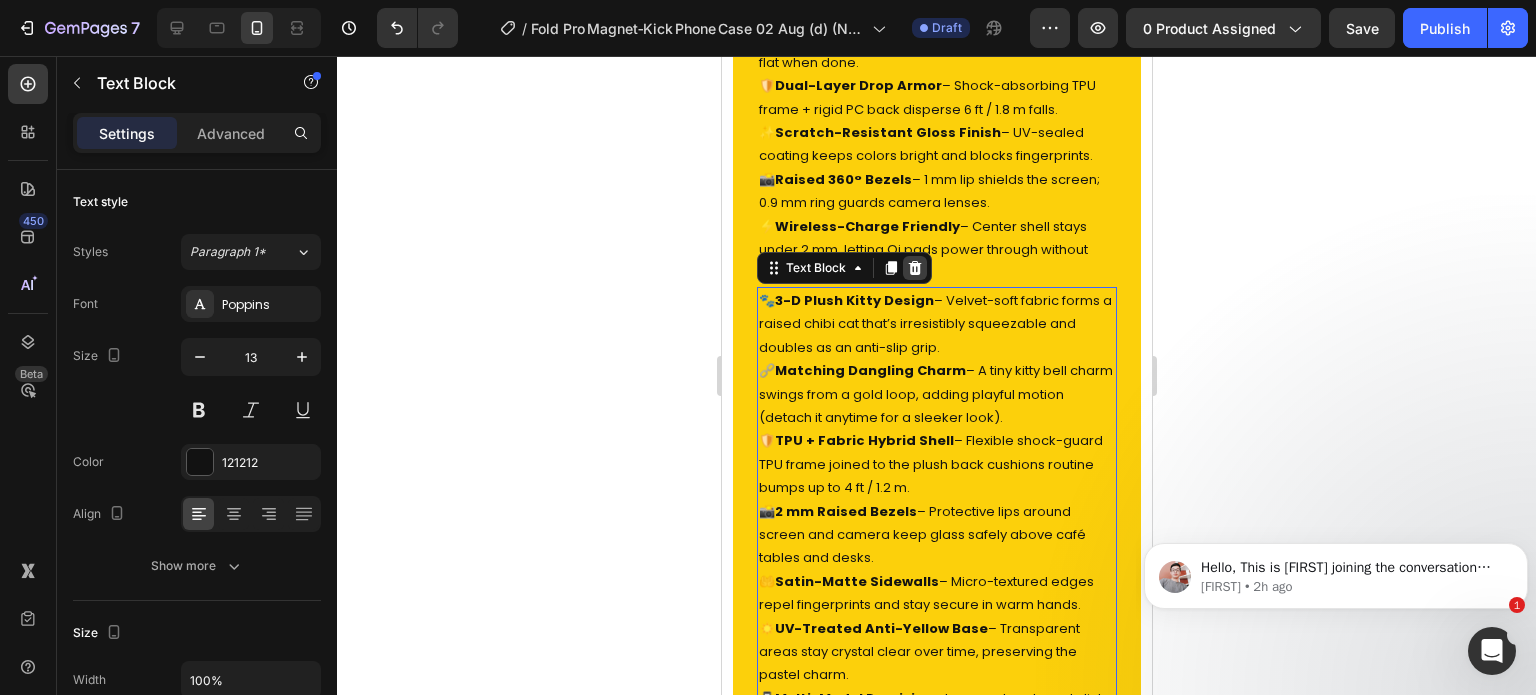 click 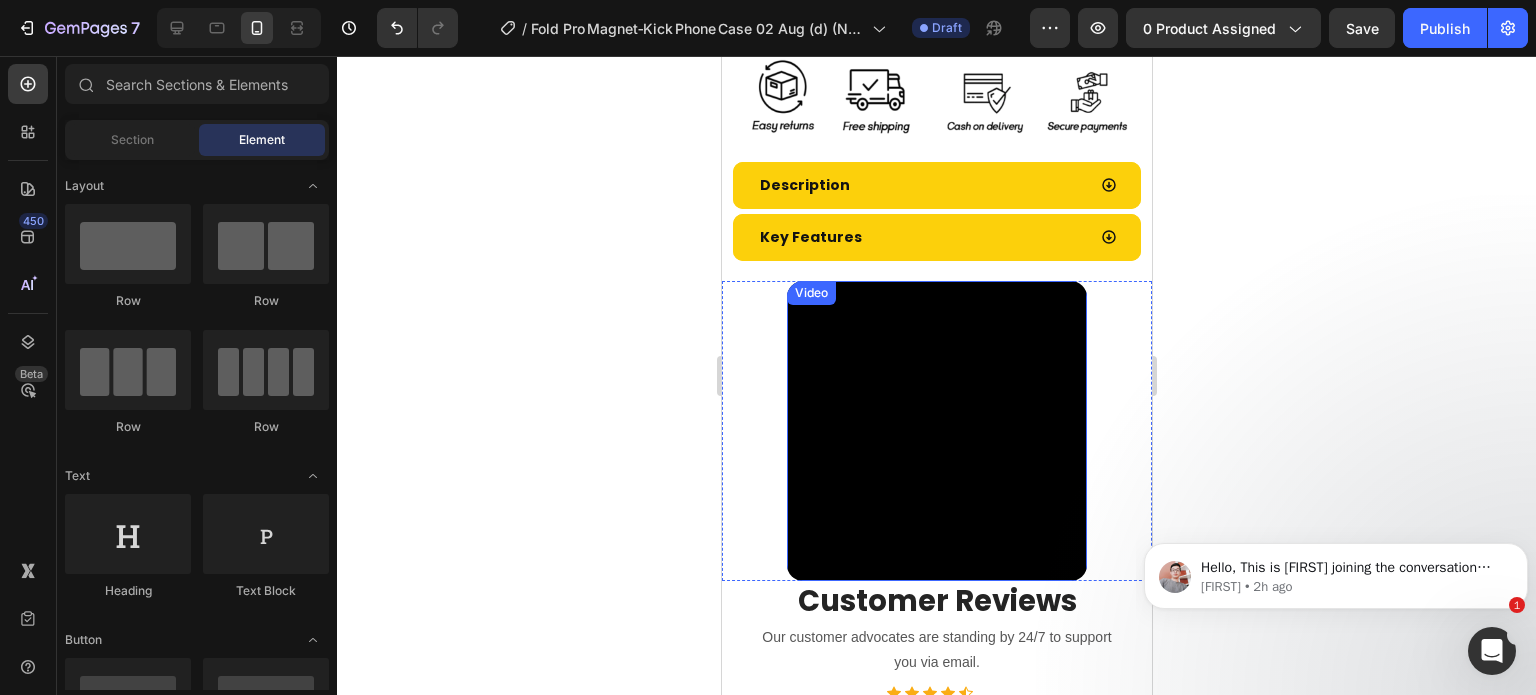 scroll, scrollTop: 1048, scrollLeft: 0, axis: vertical 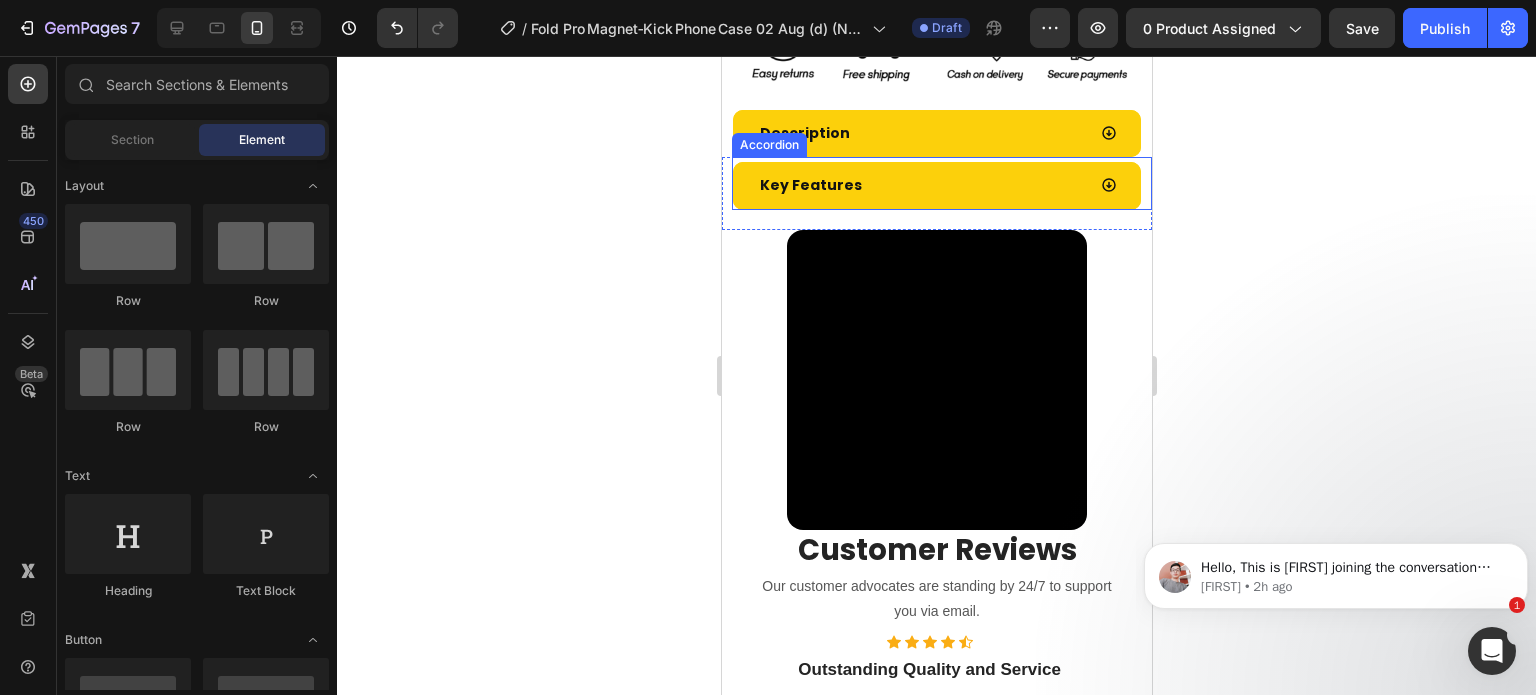 click on "Key Features" at bounding box center [920, 185] 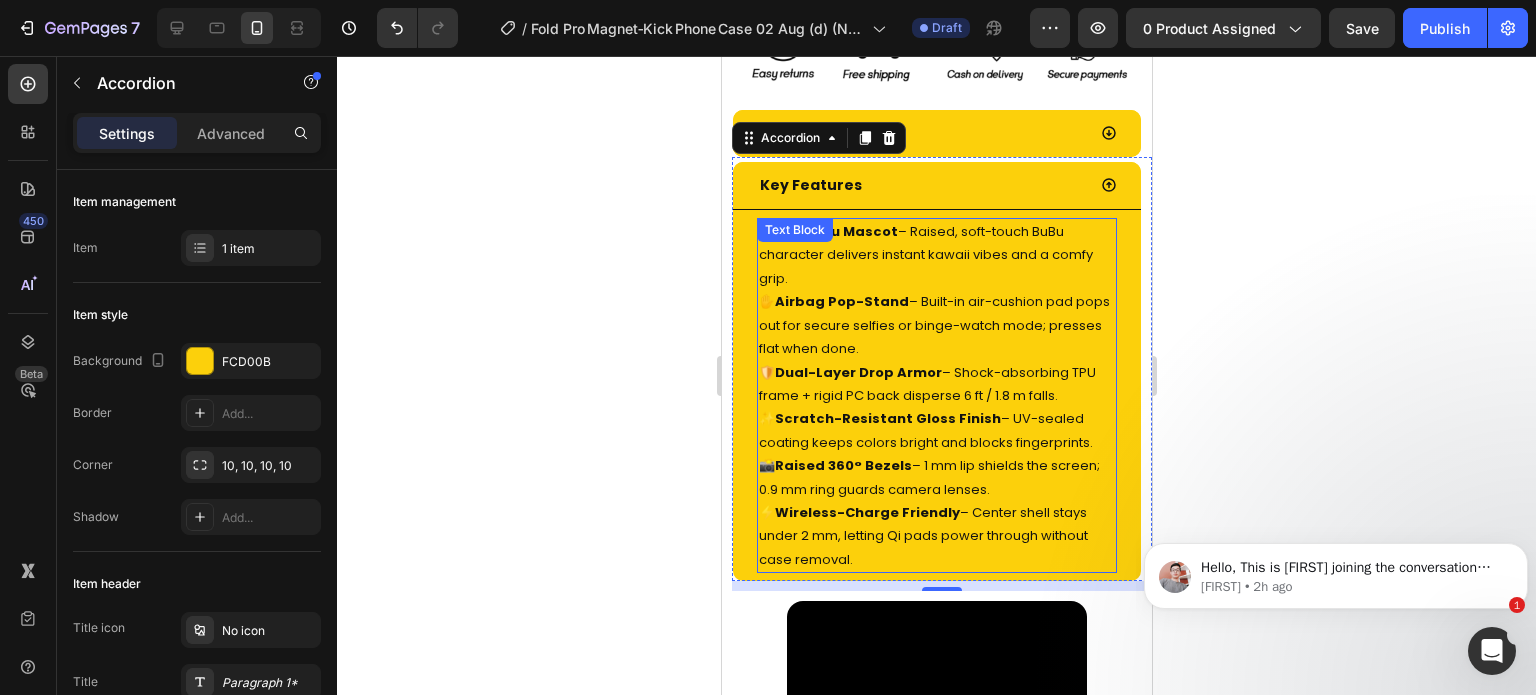 click on "3-D BuBu Mascot" at bounding box center [835, 231] 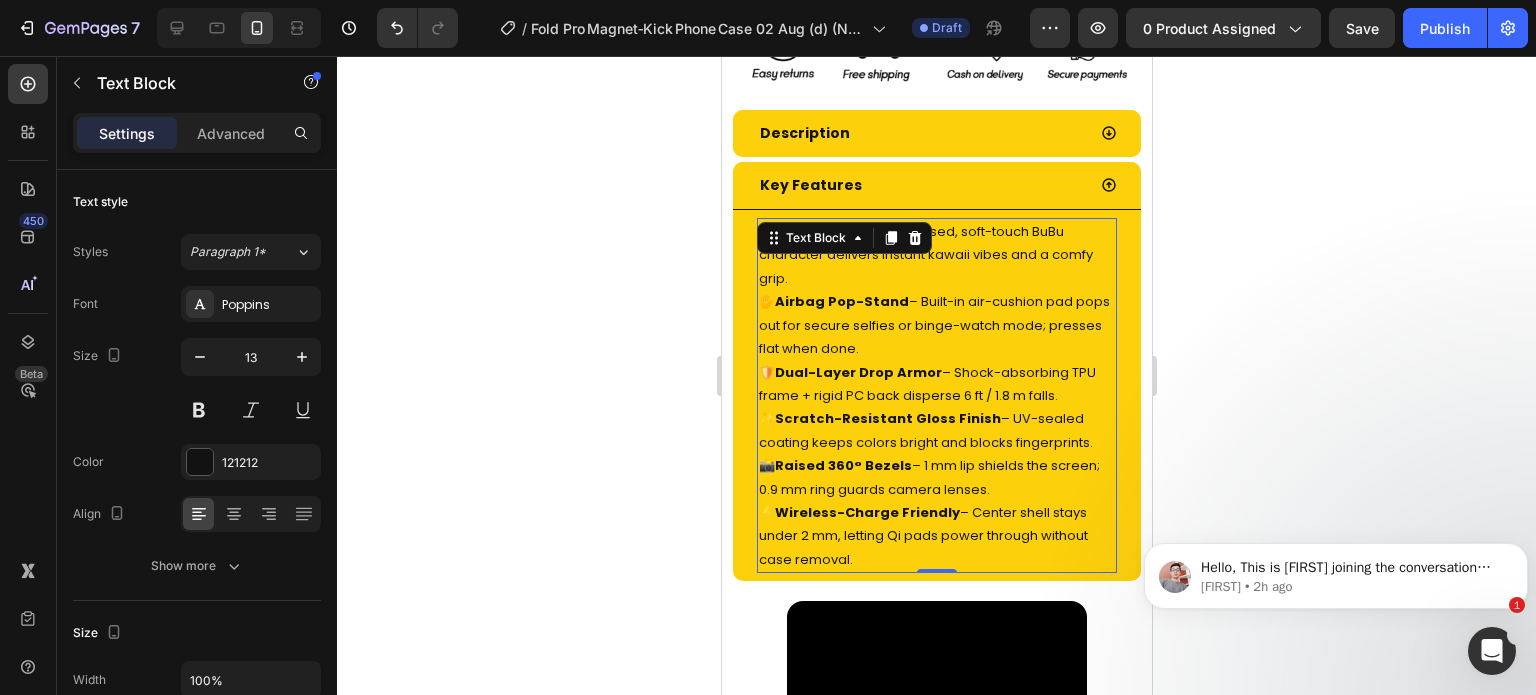 click on "✋  Airbag Pop-Stand  – Built-in air-cushion pad pops out for secure selfies or binge-watch mode; presses flat when done." at bounding box center [936, 325] 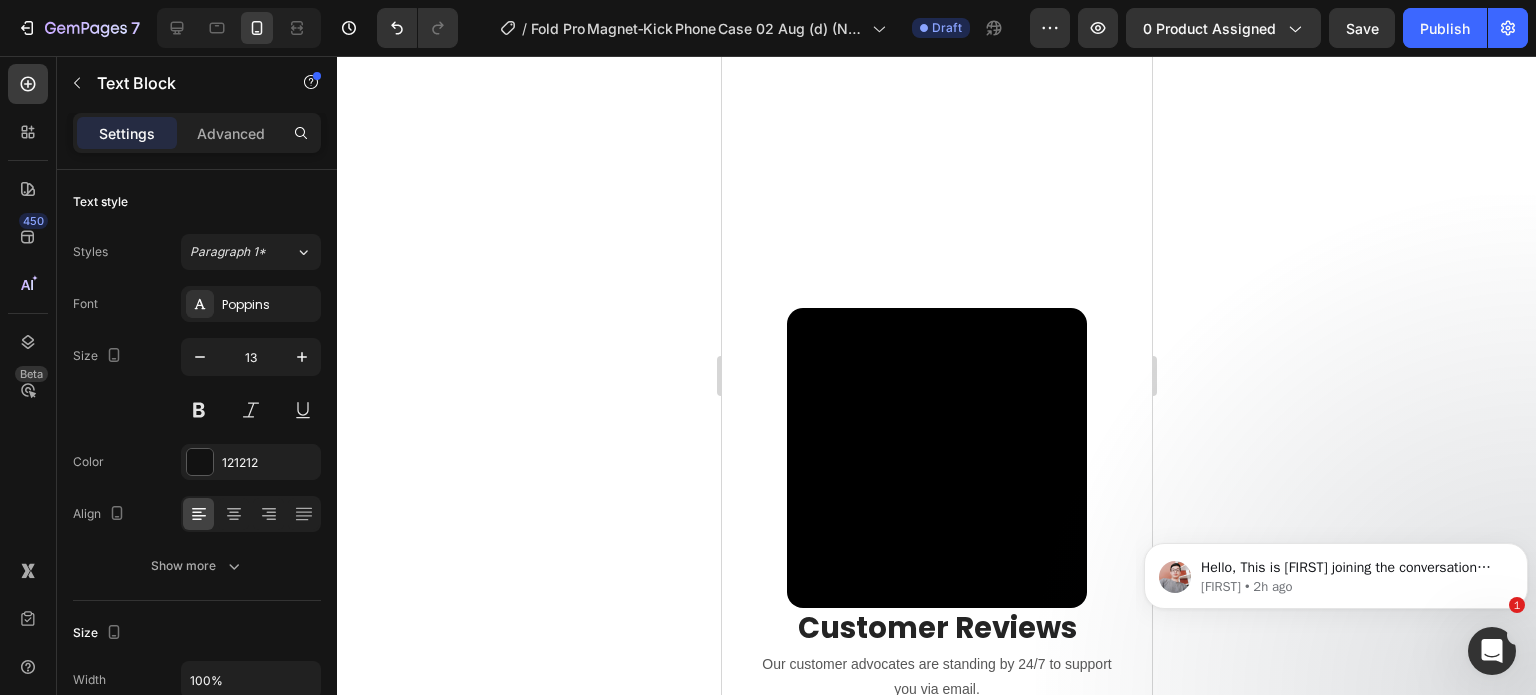 scroll, scrollTop: 2148, scrollLeft: 0, axis: vertical 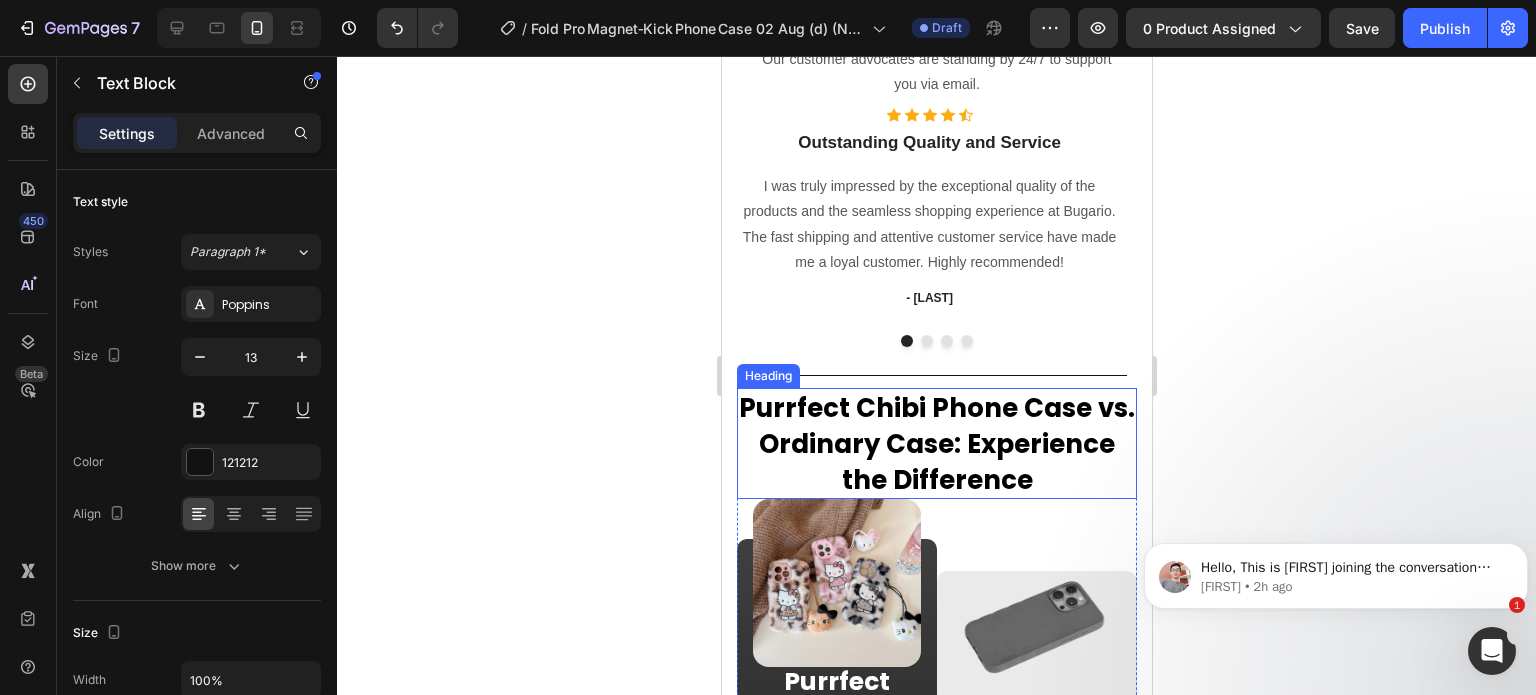 click on "Purrfect Chibi Phone Case vs. Ordinary Case" at bounding box center (936, 426) 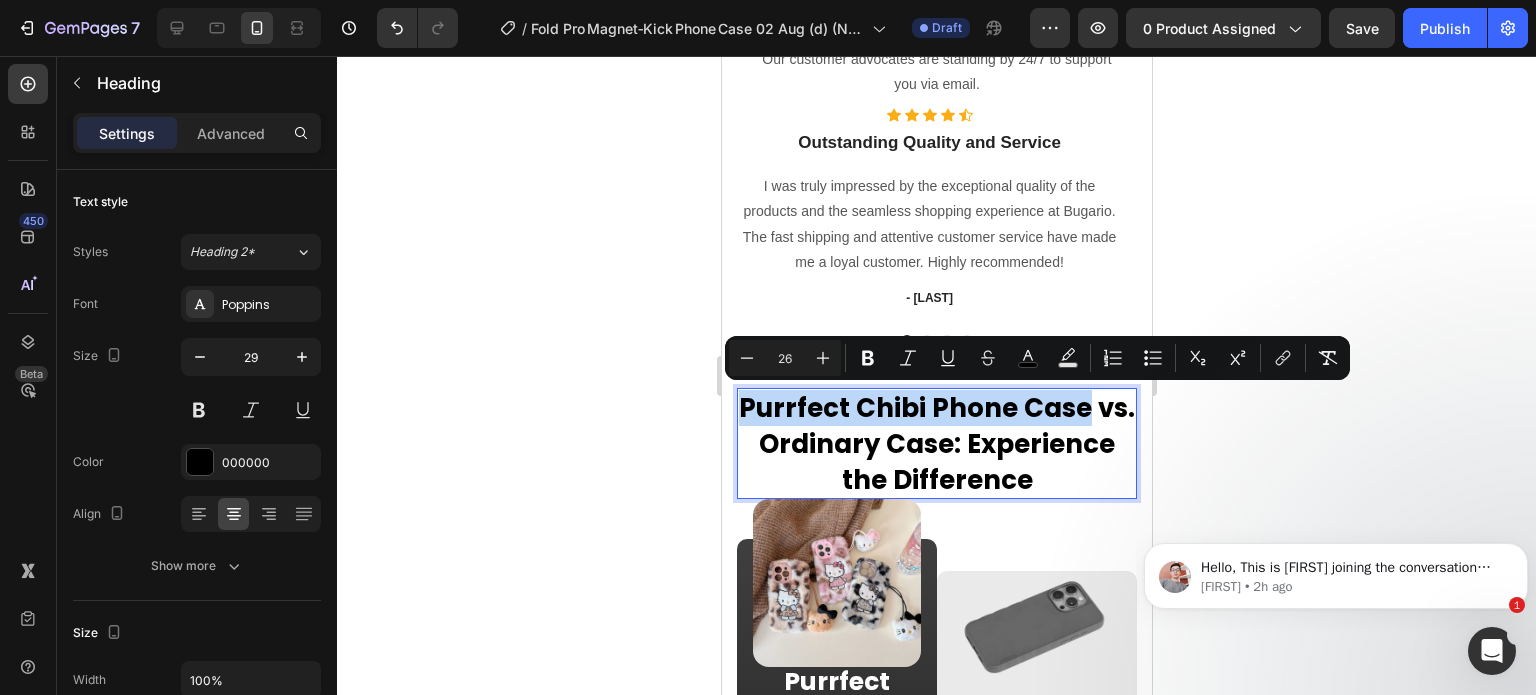 drag, startPoint x: 757, startPoint y: 407, endPoint x: 1096, endPoint y: 415, distance: 339.0944 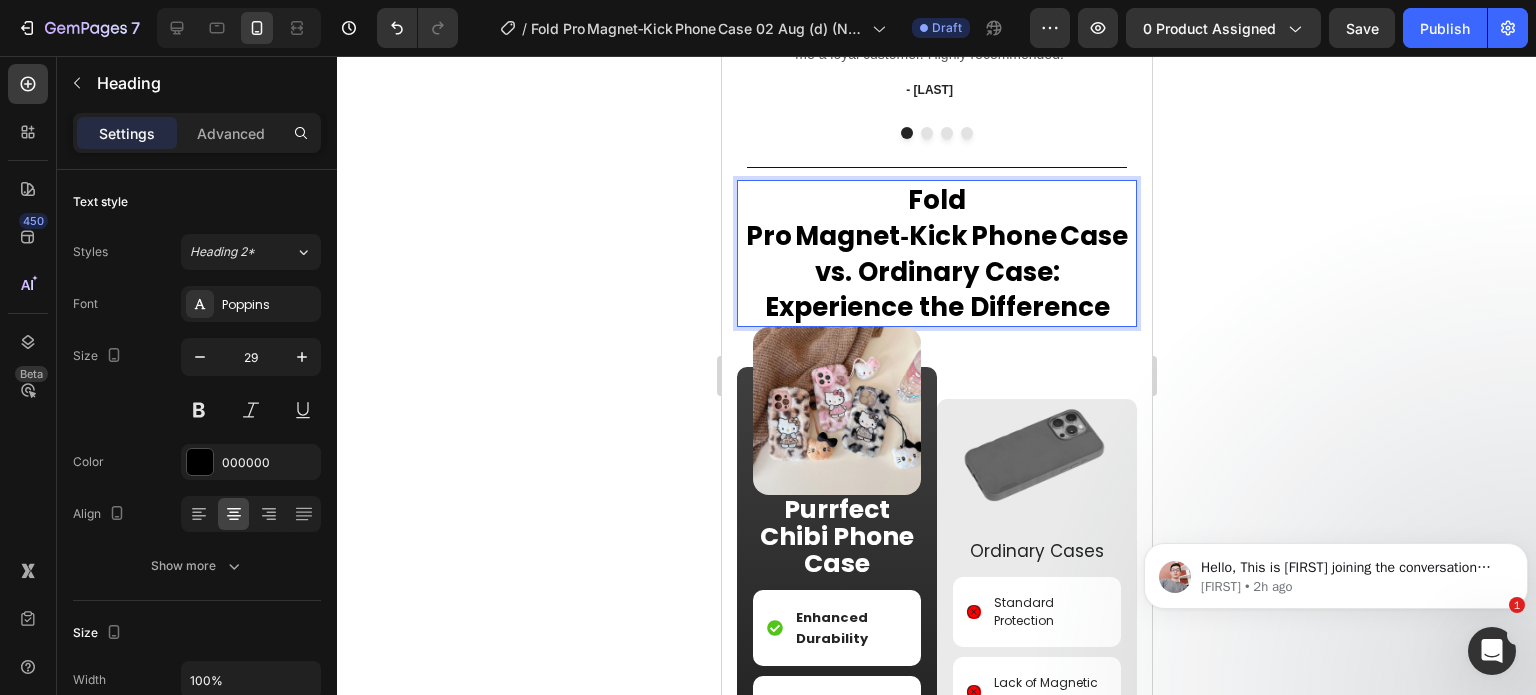 scroll, scrollTop: 2448, scrollLeft: 0, axis: vertical 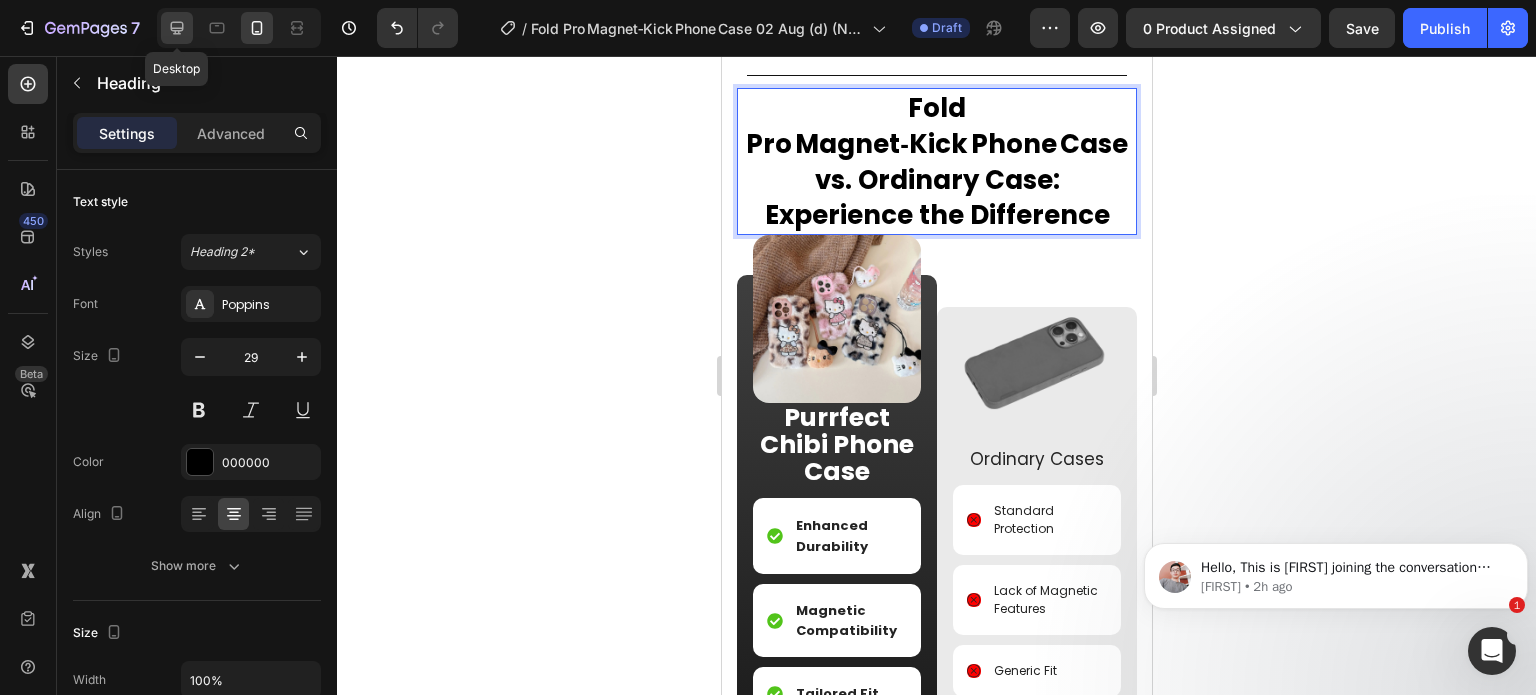 click 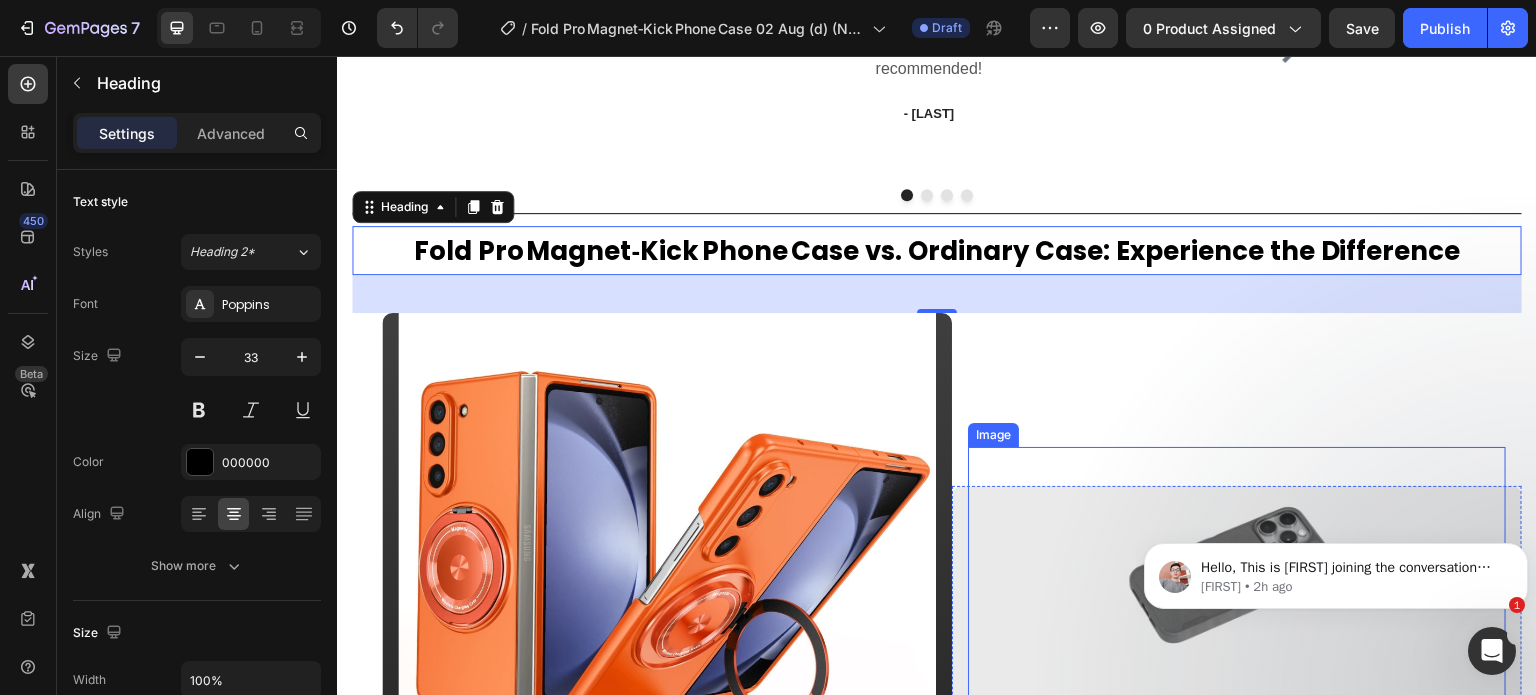 scroll, scrollTop: 2648, scrollLeft: 0, axis: vertical 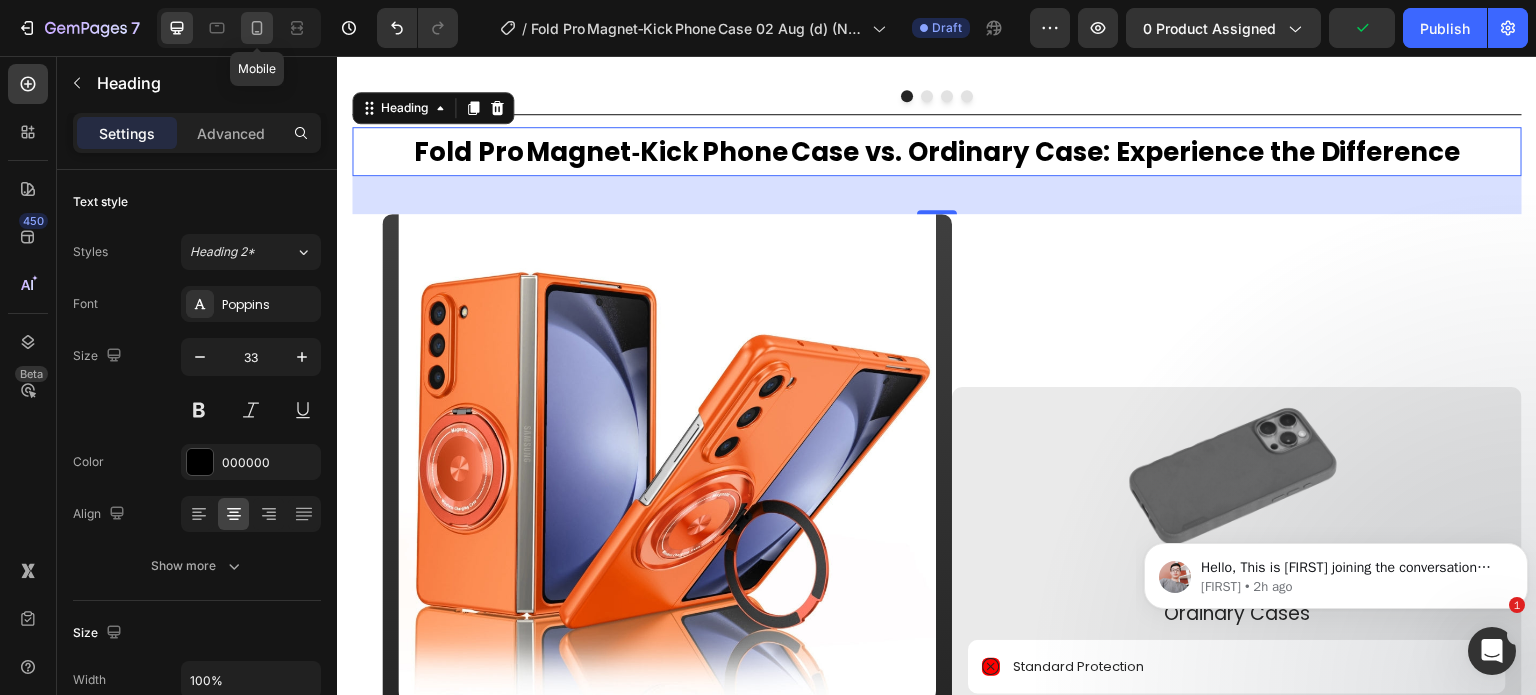 click 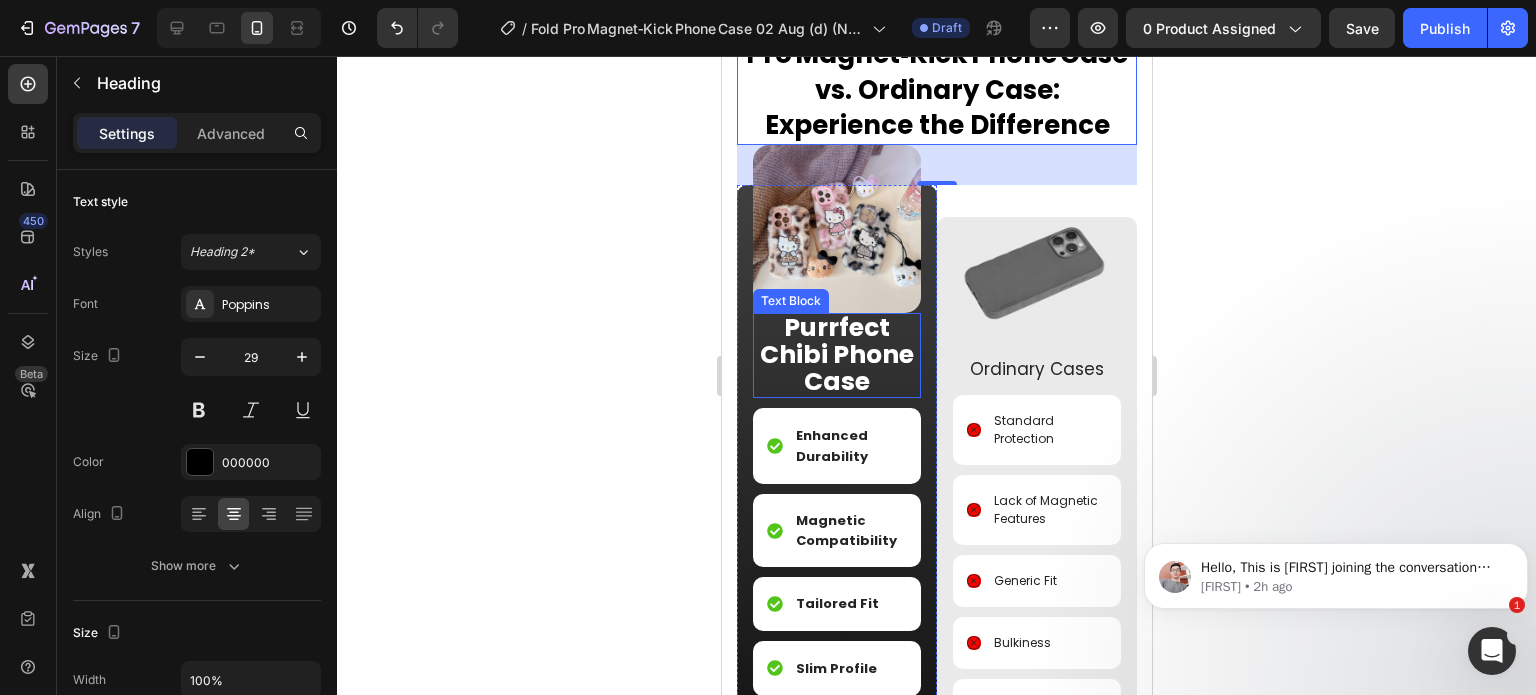 scroll, scrollTop: 2459, scrollLeft: 0, axis: vertical 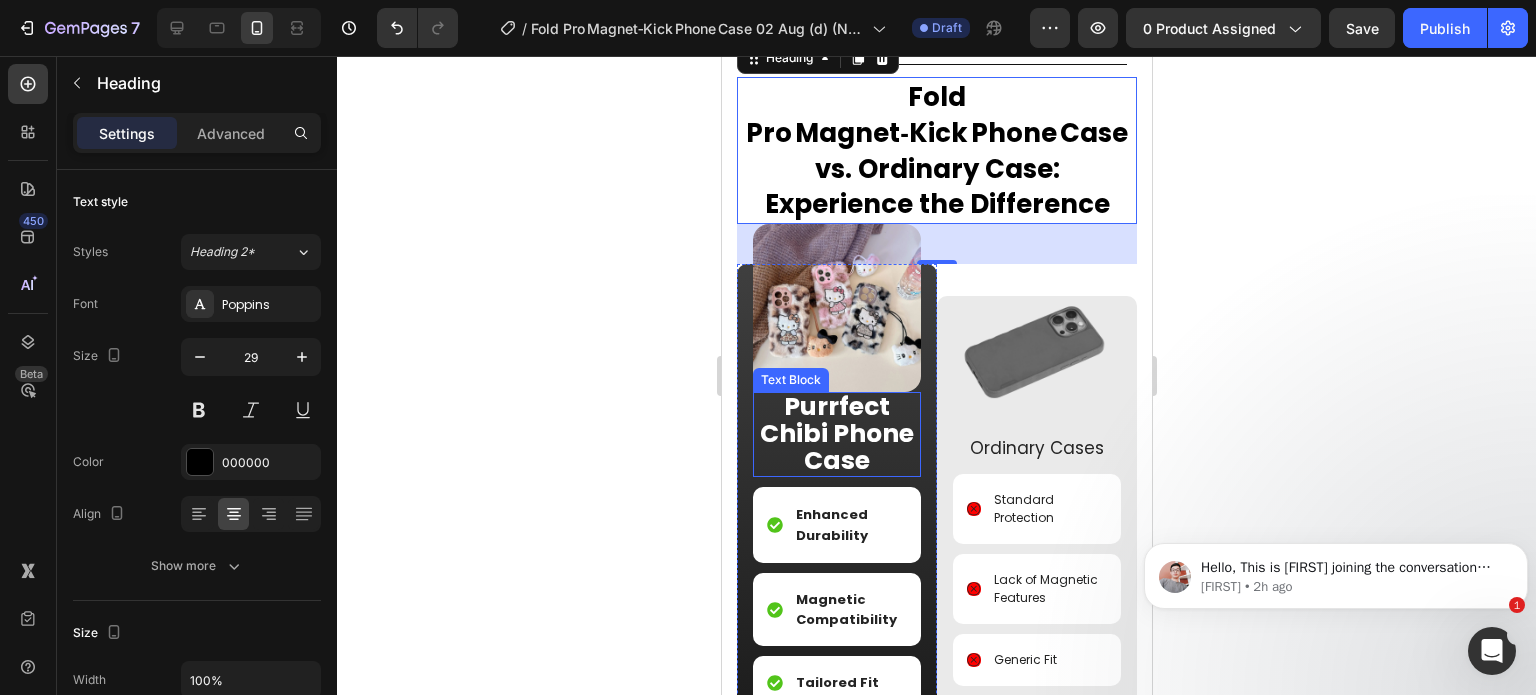 click on "Purrfect Chibi Phone Case" at bounding box center [836, 433] 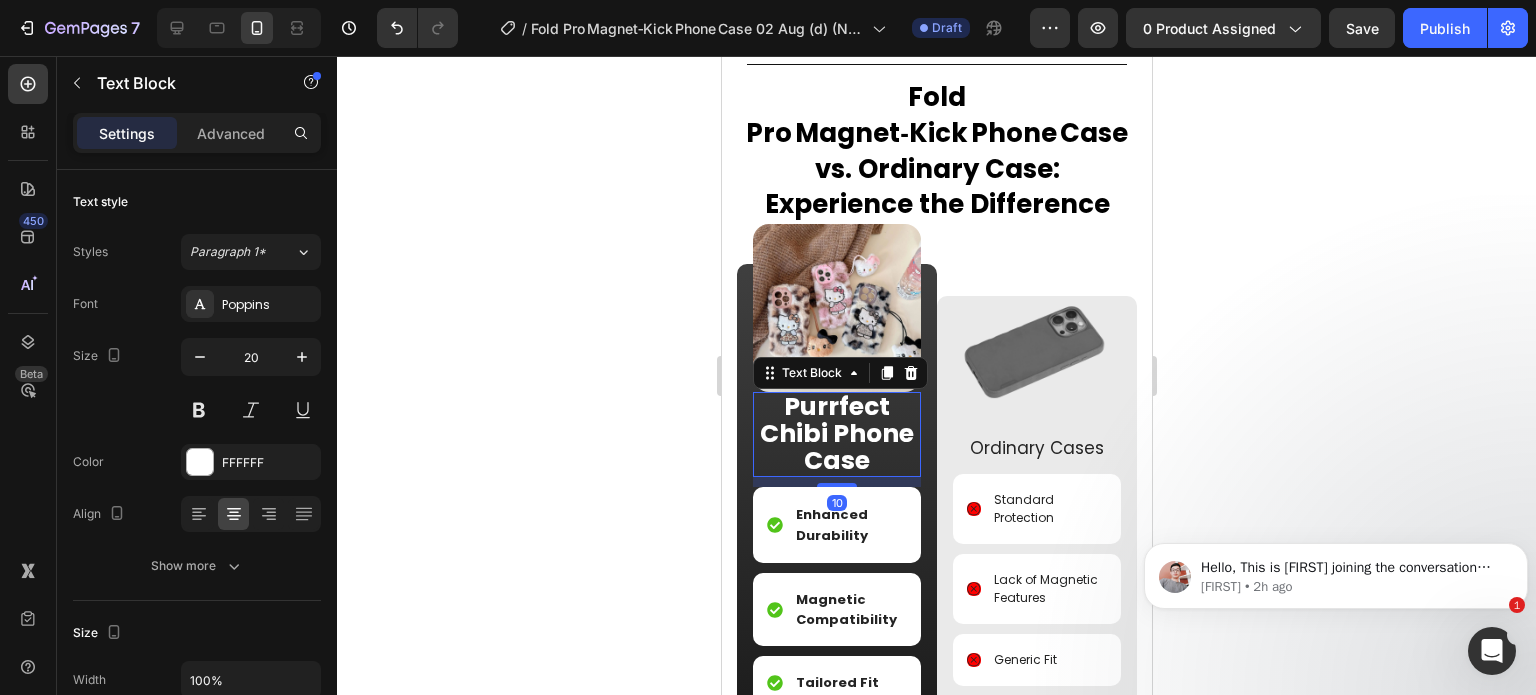 click on "Purrfect Chibi Phone Case" at bounding box center [836, 433] 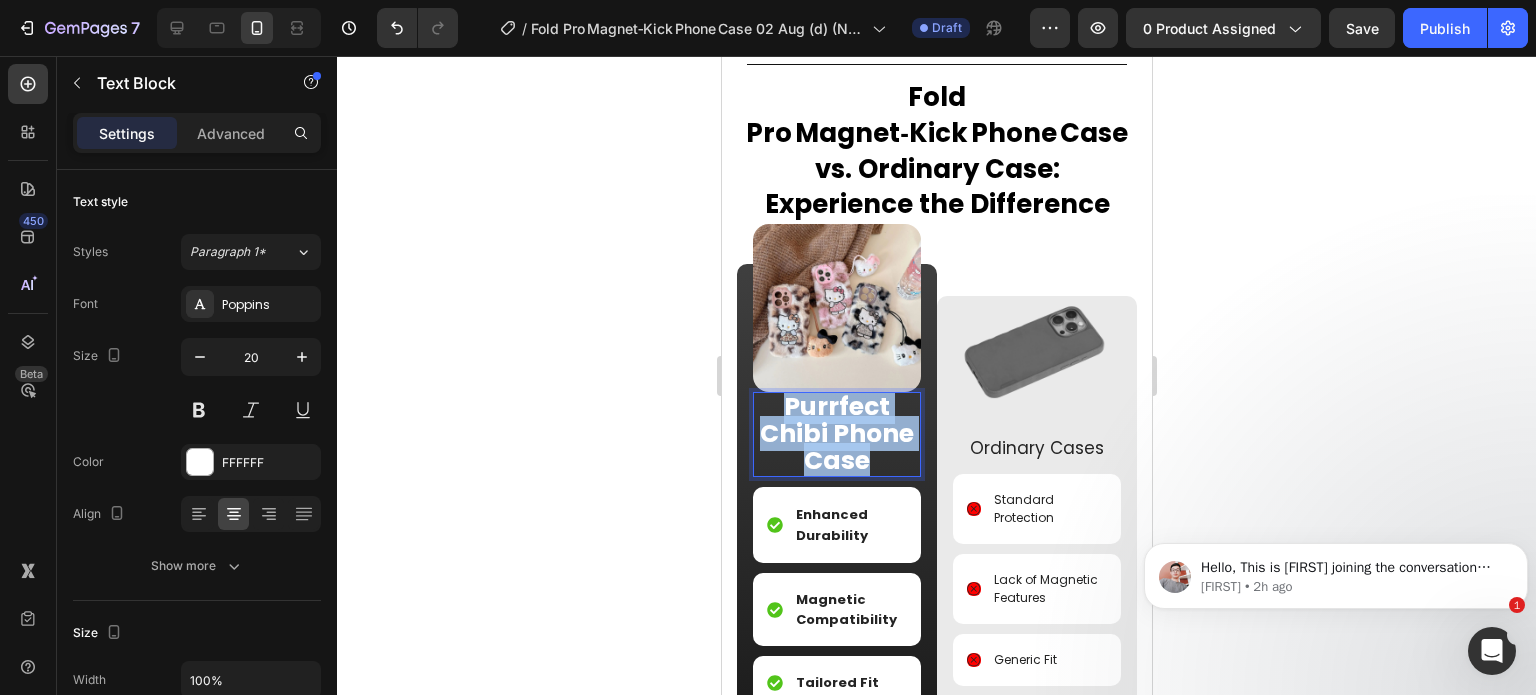 click on "Purrfect Chibi Phone Case" at bounding box center (836, 433) 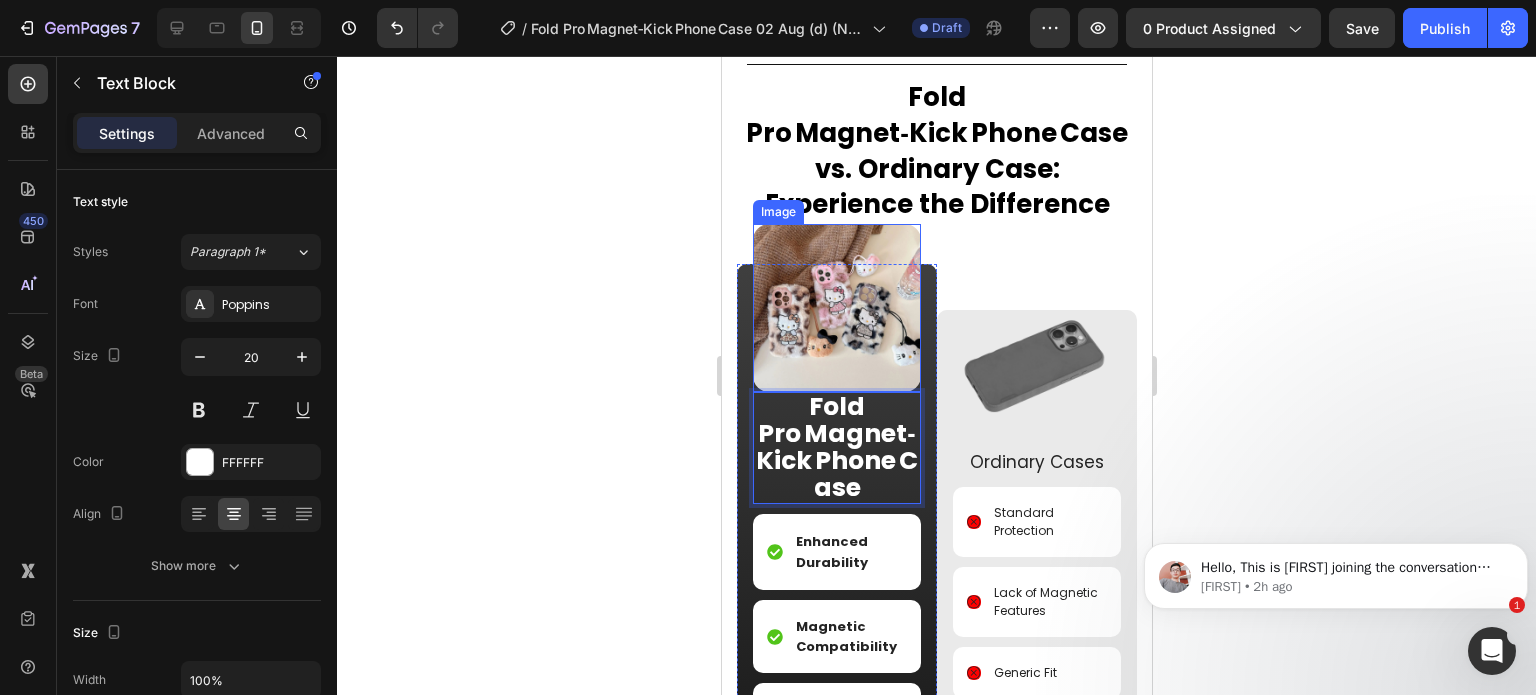 click at bounding box center (836, 308) 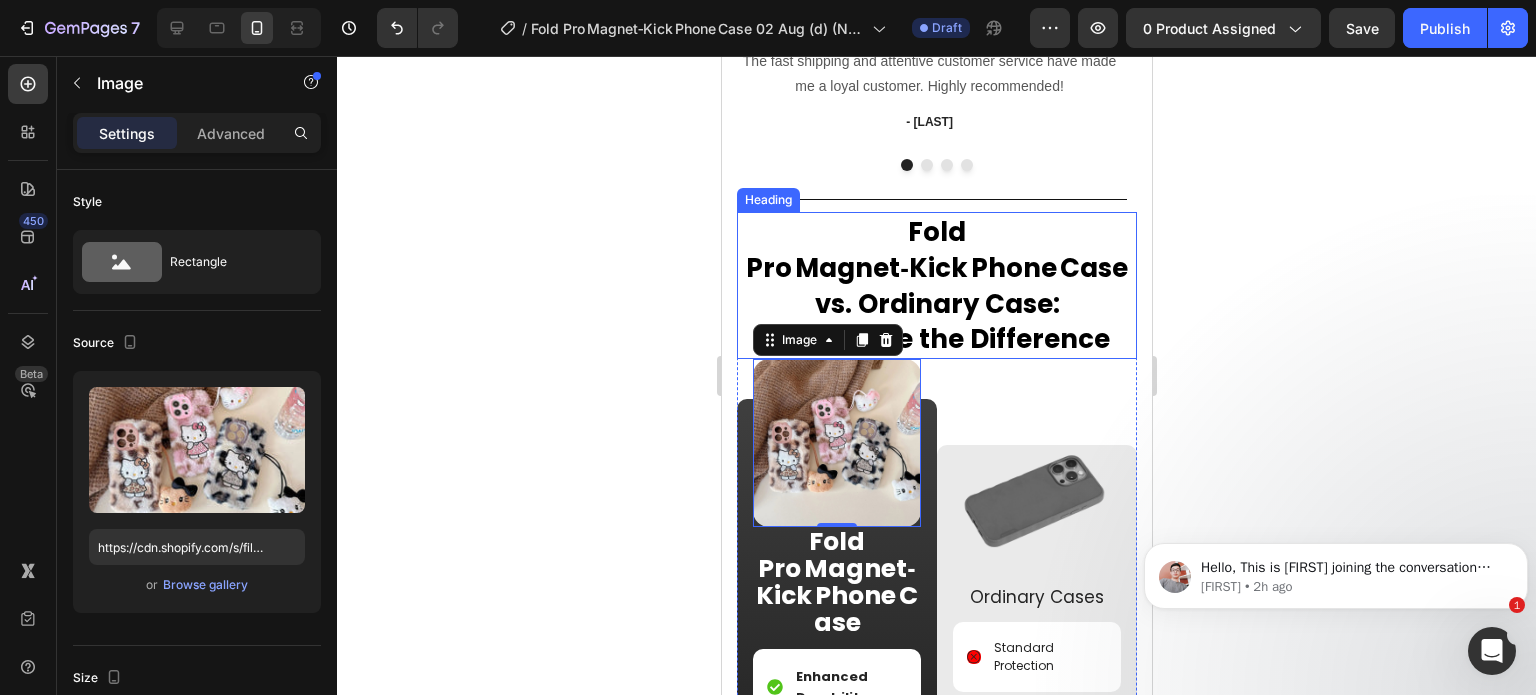 scroll, scrollTop: 2359, scrollLeft: 0, axis: vertical 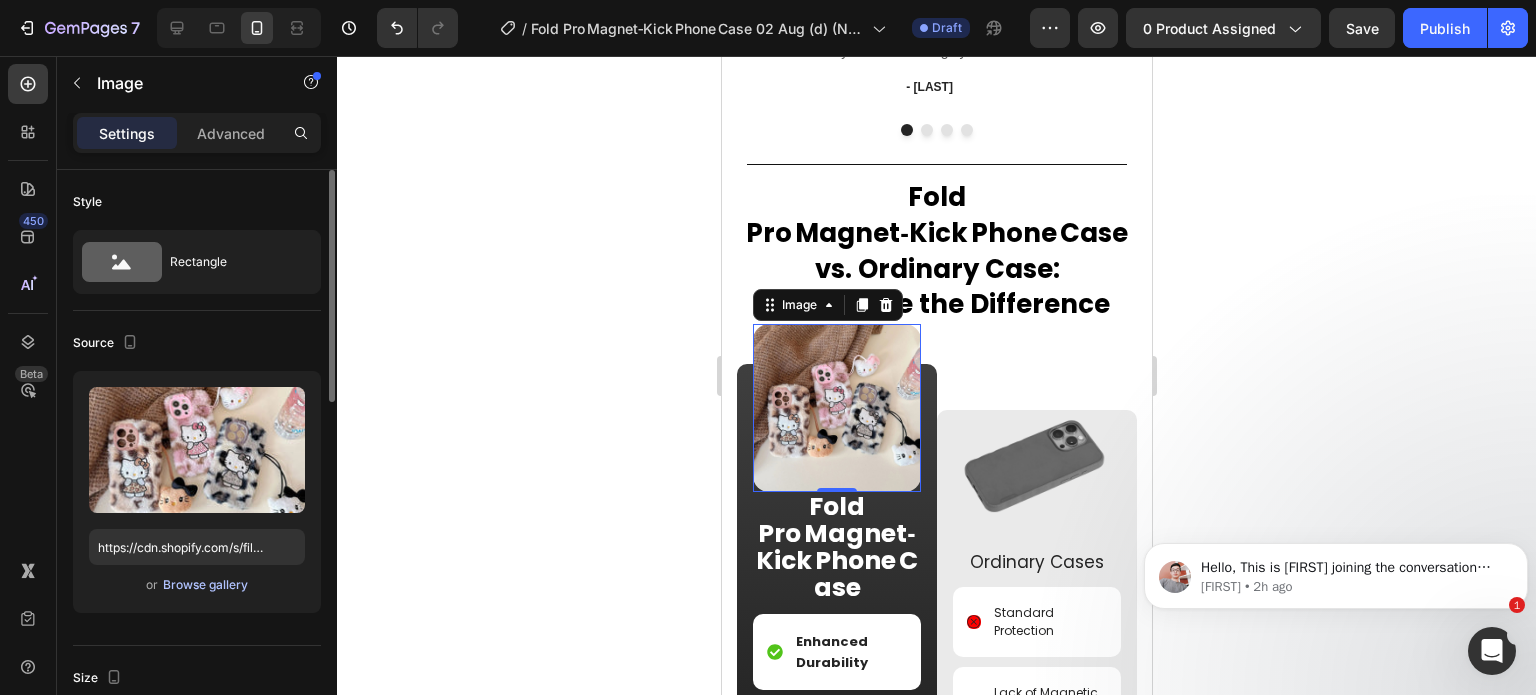 click on "Browse gallery" at bounding box center (205, 585) 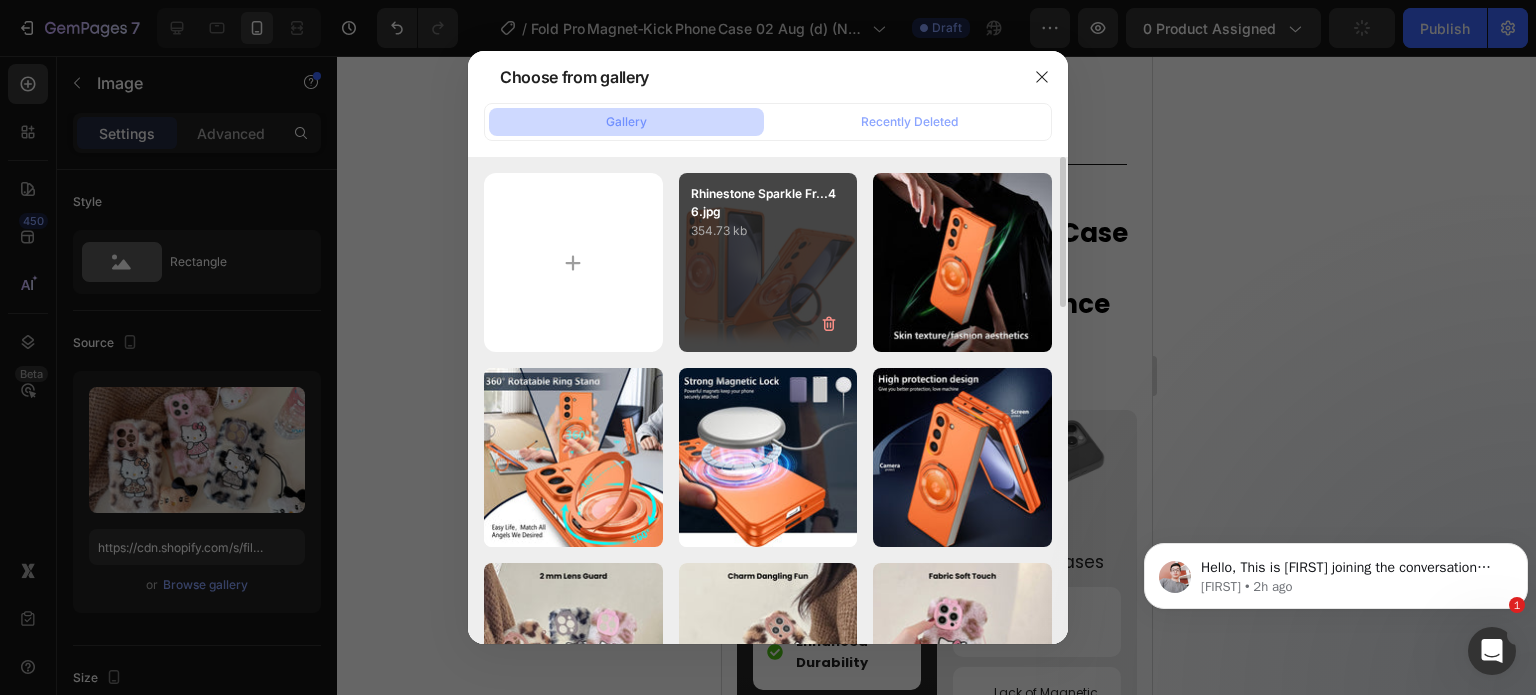 click on "Rhinestone Sparkle Fr...46.jpg 354.73 kb" at bounding box center (768, 262) 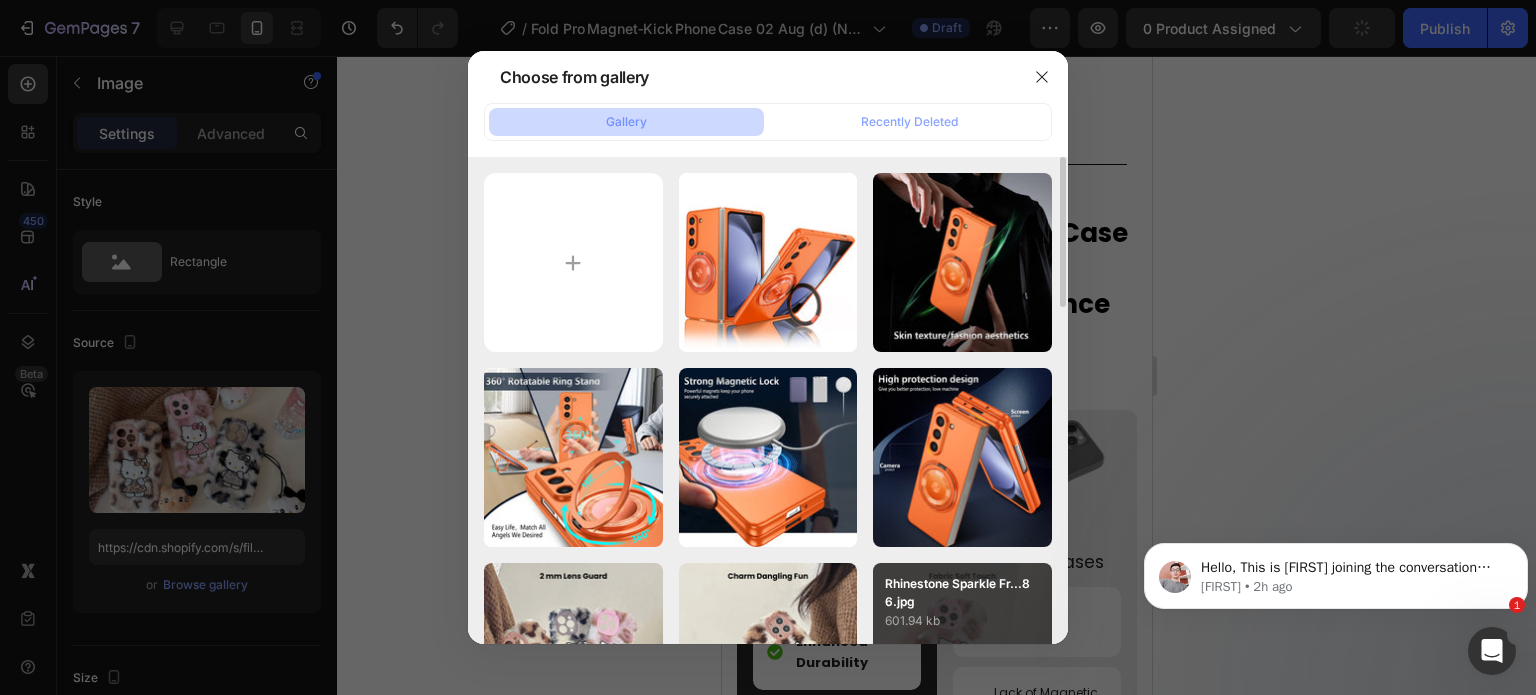 type on "https://cdn.shopify.com/s/files/1/0835/5119/1341/files/gempages_553512382287054019-613962bf-06ae-4960-9d24-48eb3e6e9221.jpg" 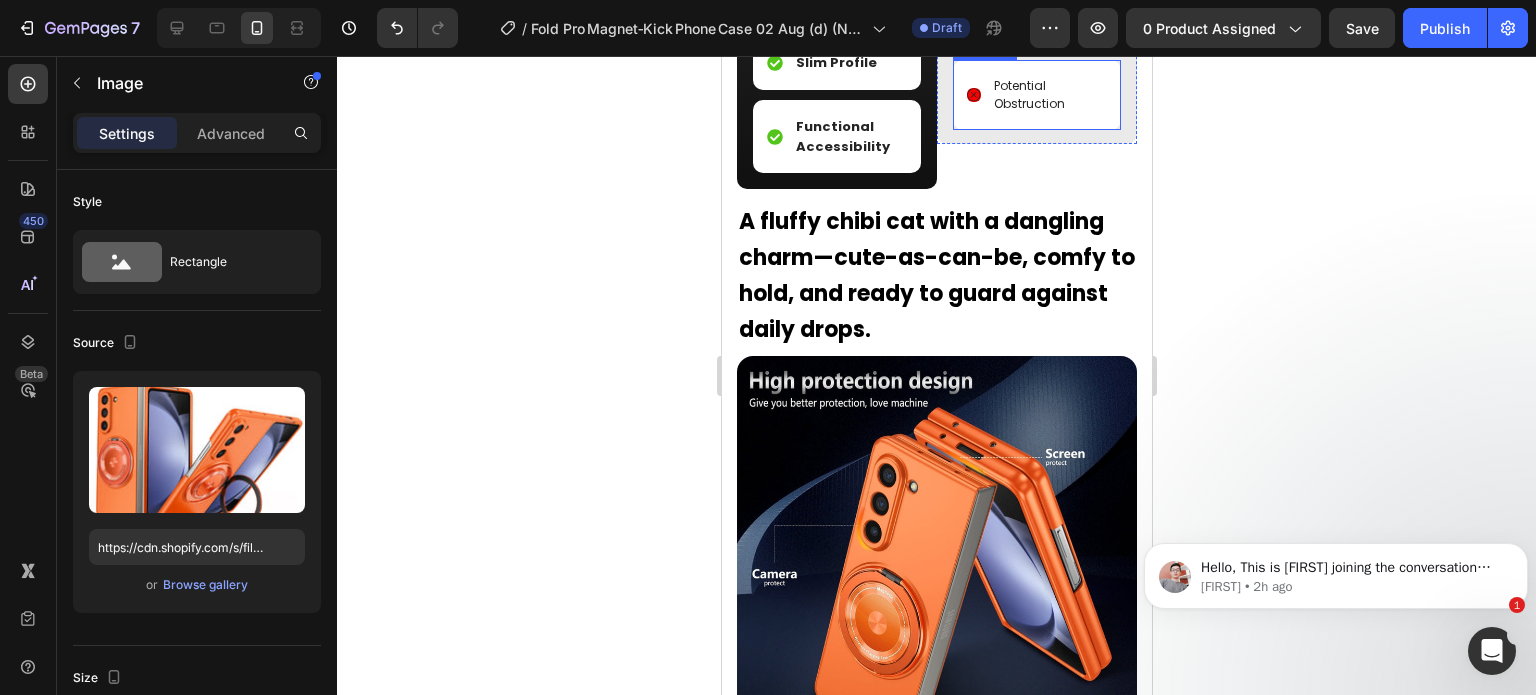 scroll, scrollTop: 3359, scrollLeft: 0, axis: vertical 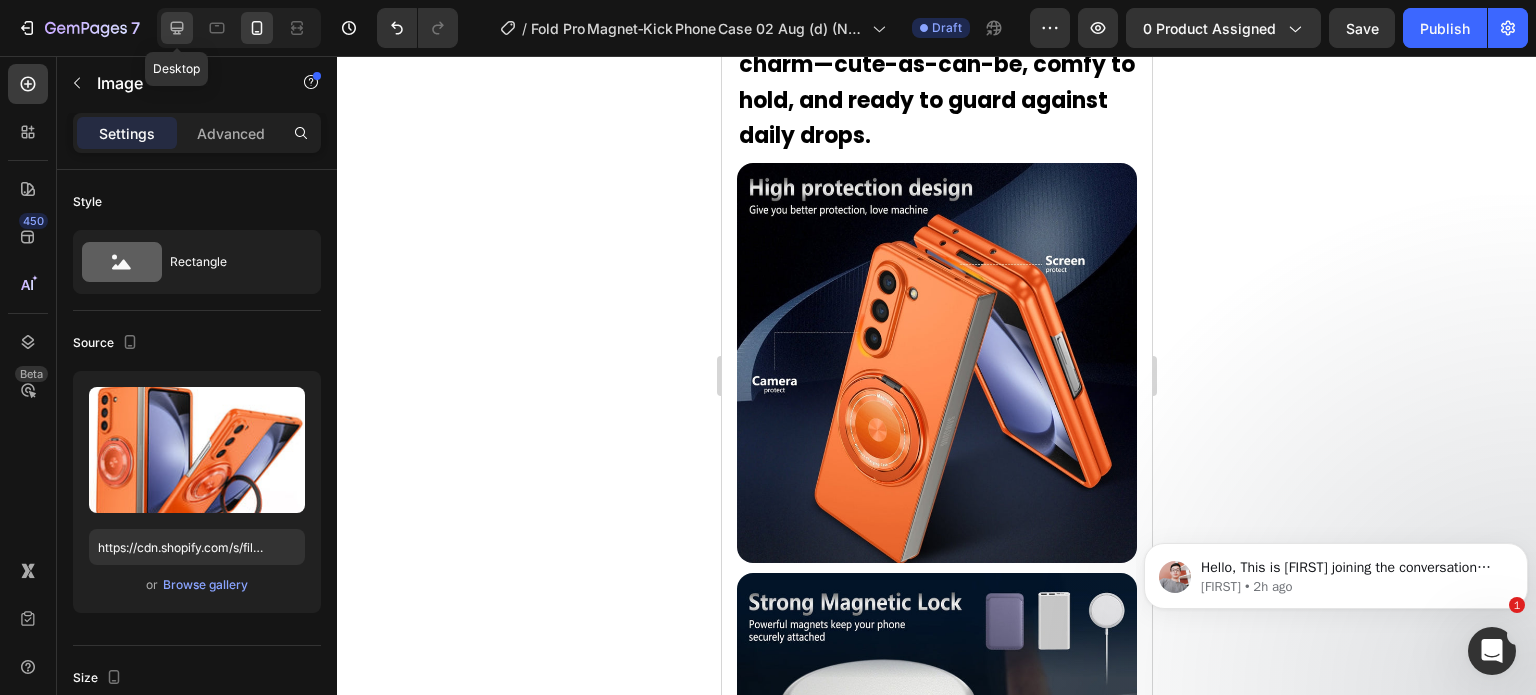 click 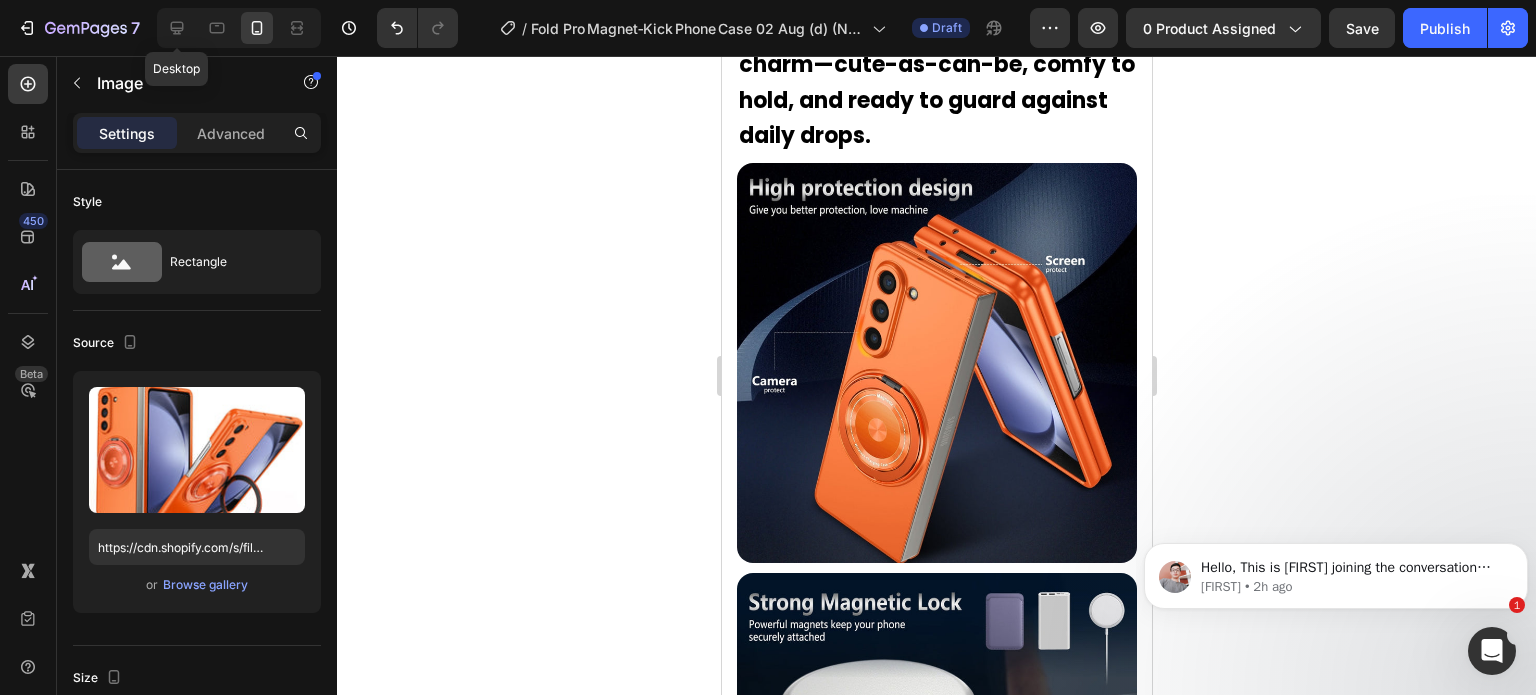 type on "1000" 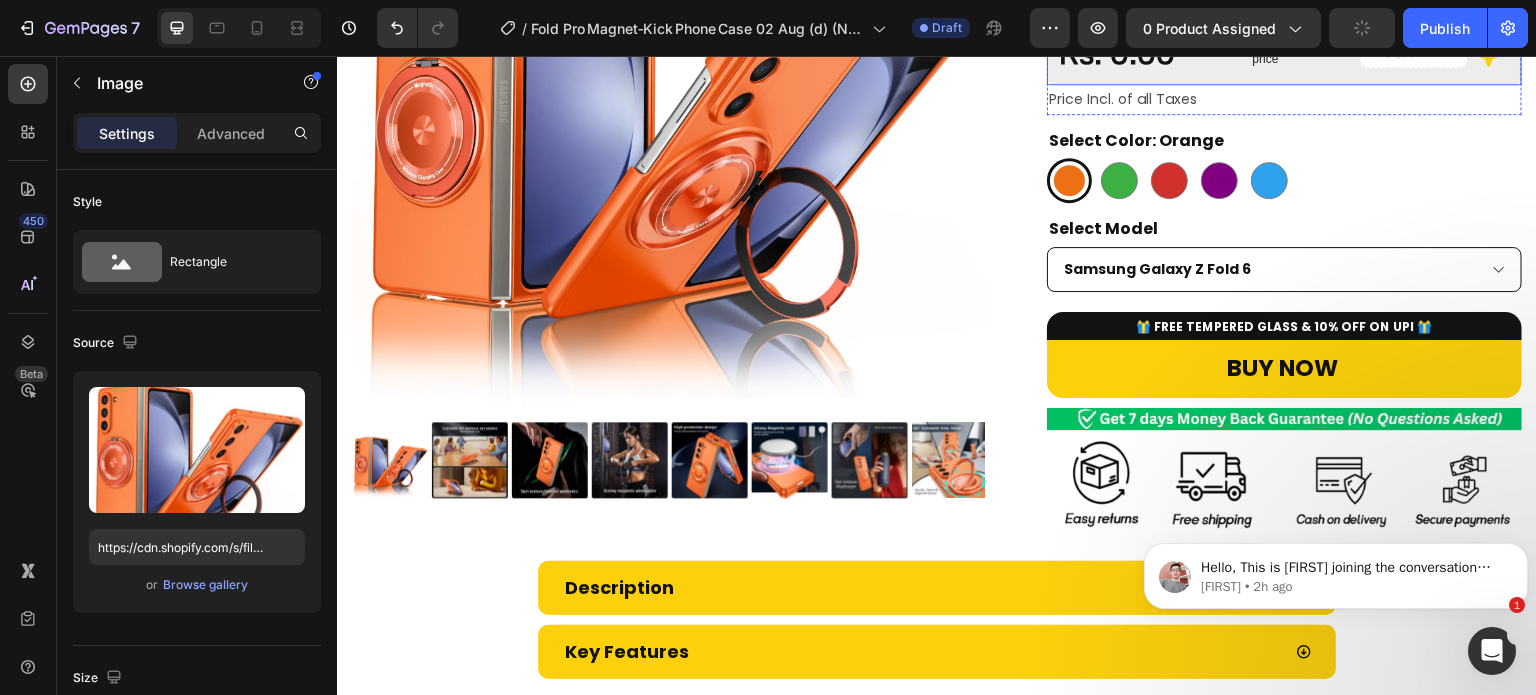 scroll, scrollTop: 700, scrollLeft: 0, axis: vertical 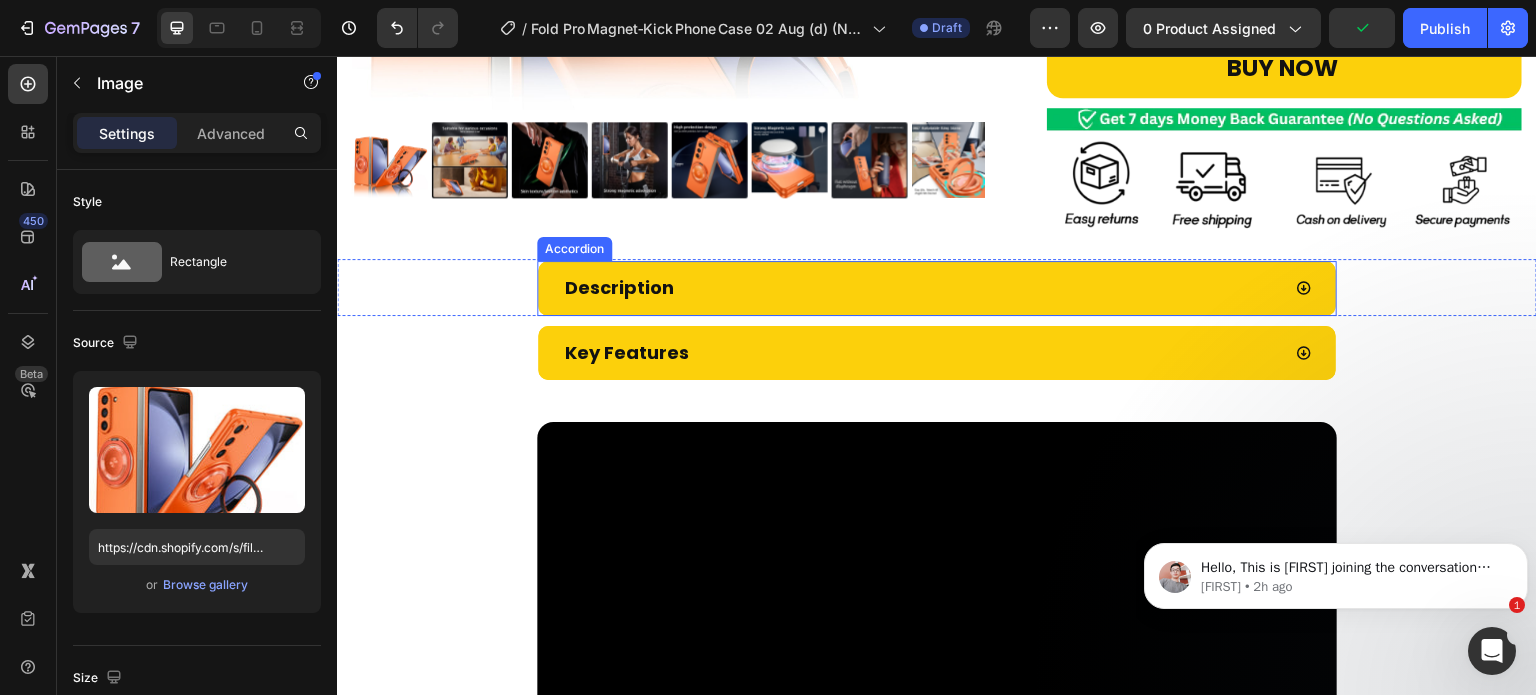 click on "Description" at bounding box center (921, 288) 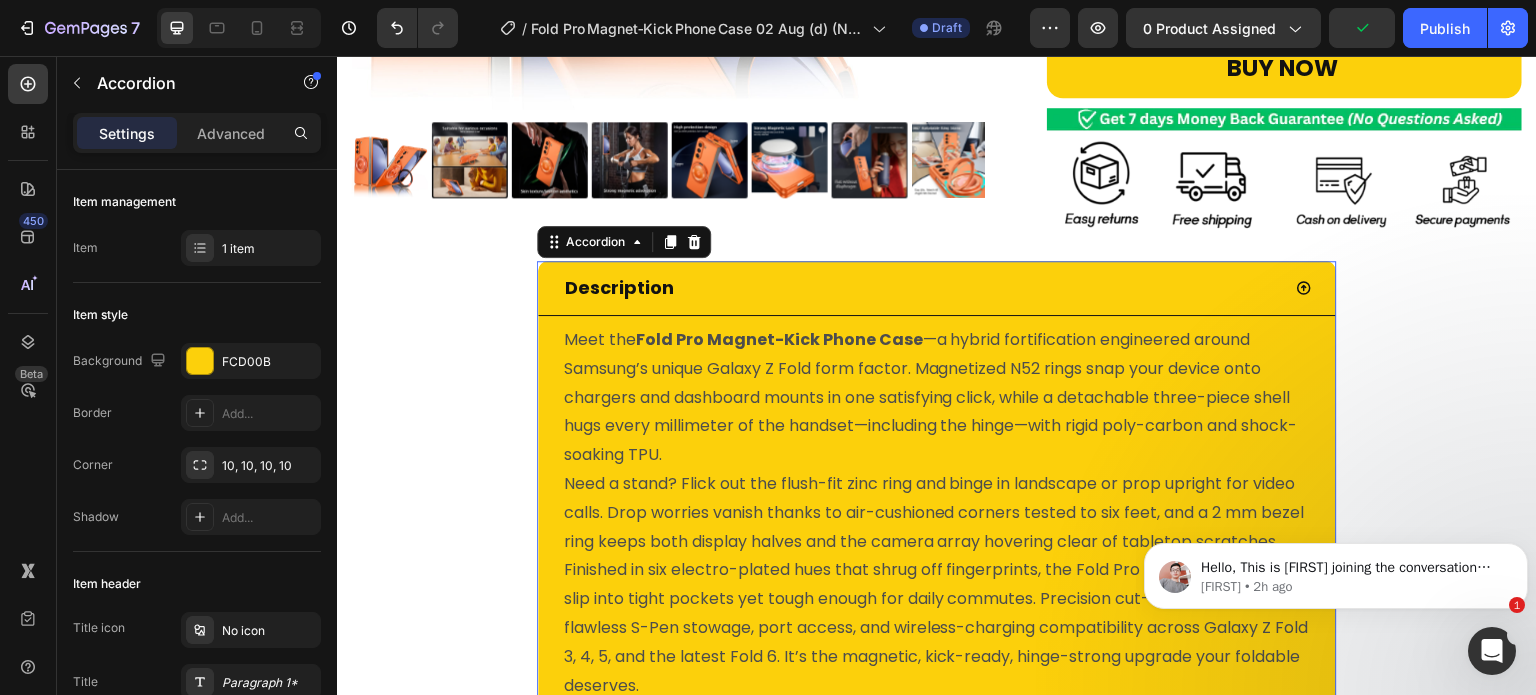 click on "Description" at bounding box center [921, 288] 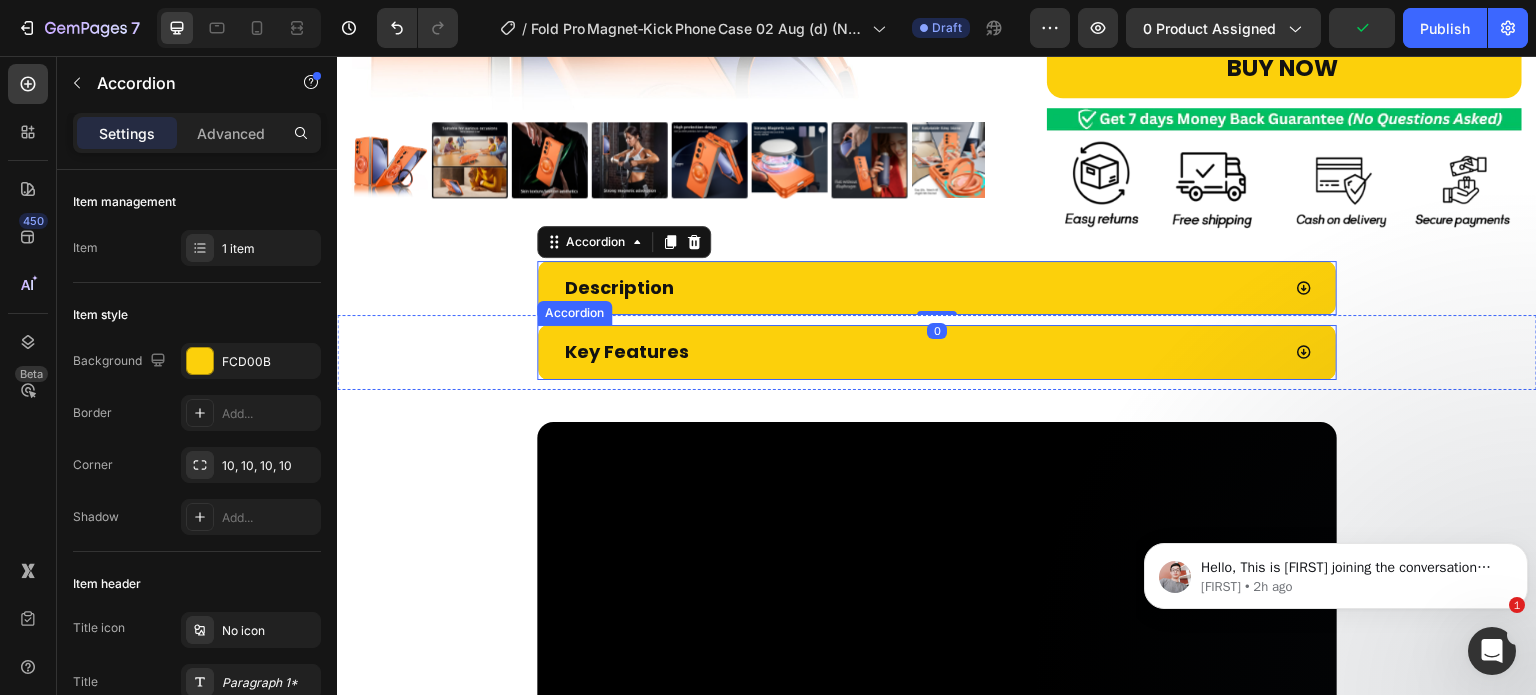 click on "Key Features" at bounding box center [921, 352] 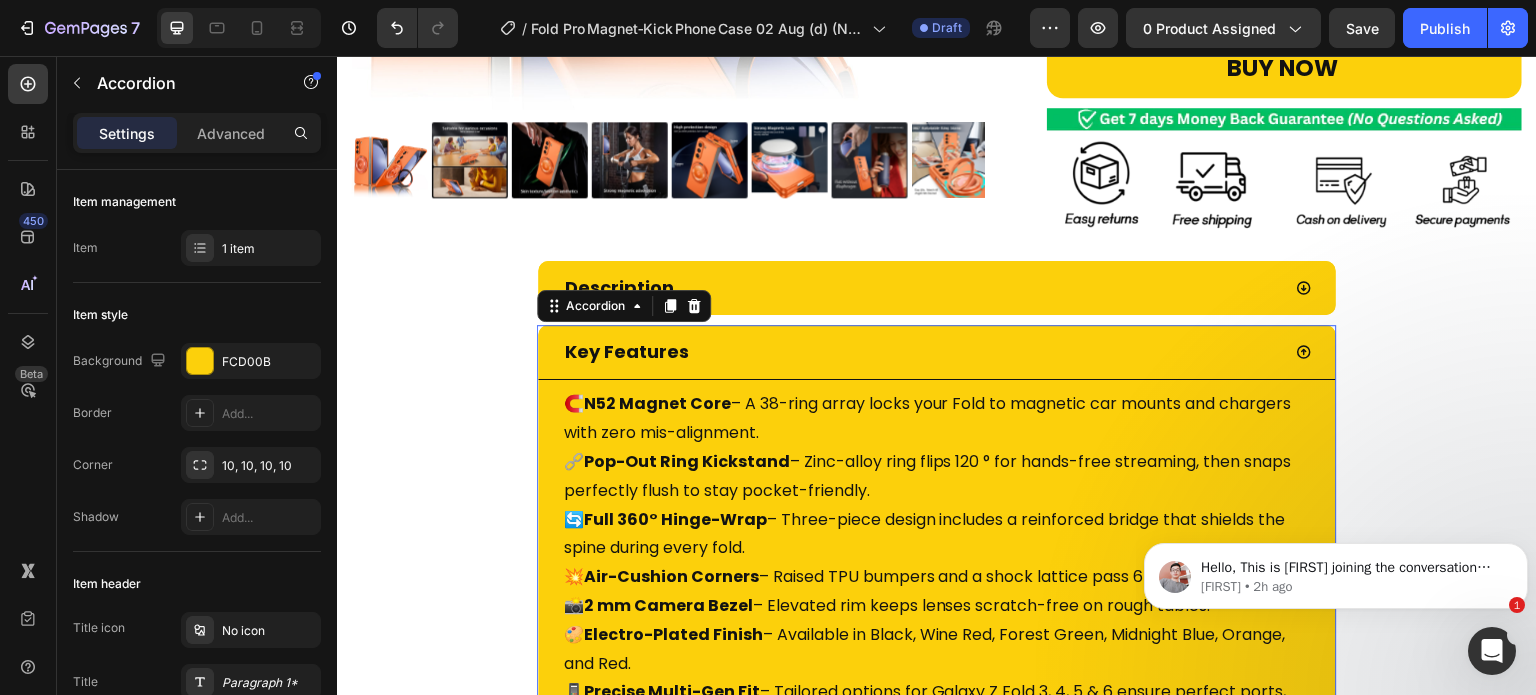 click on "Key Features" at bounding box center (921, 352) 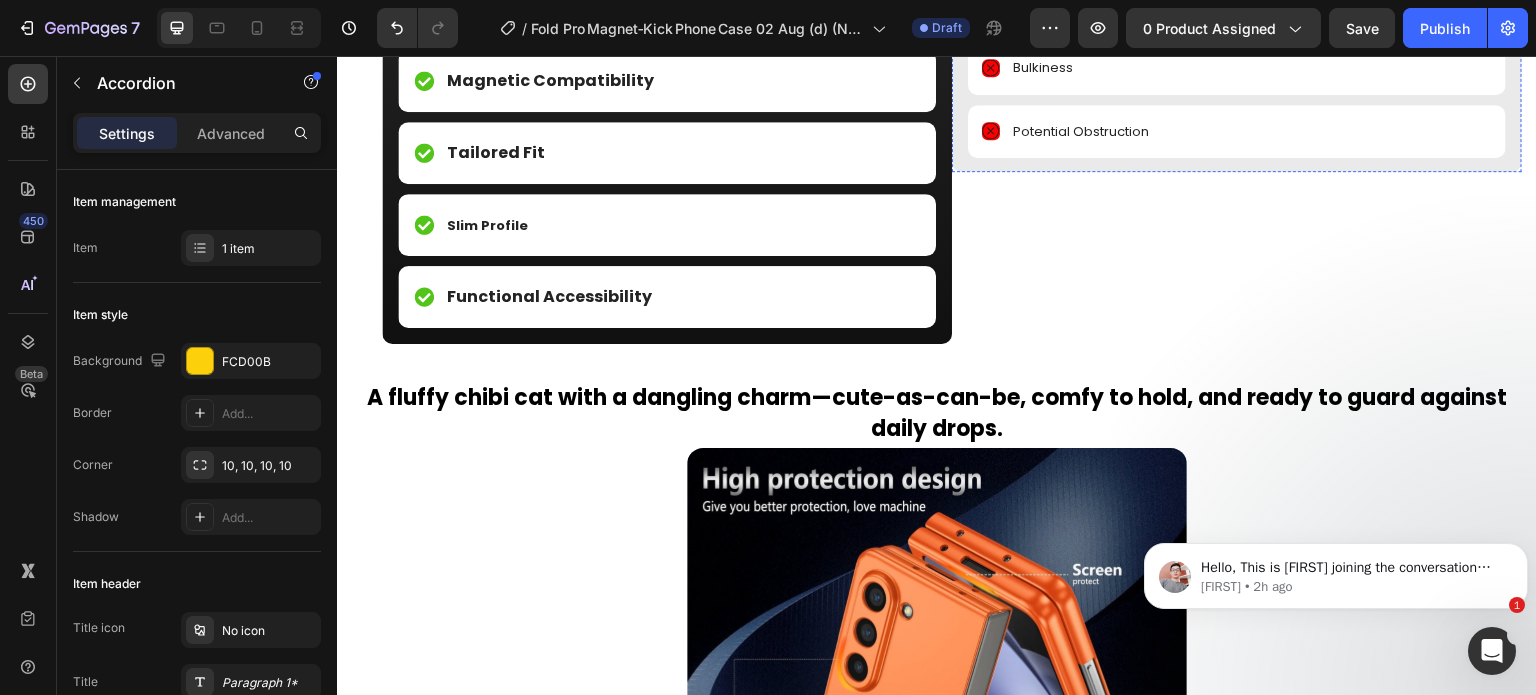 scroll, scrollTop: 3200, scrollLeft: 0, axis: vertical 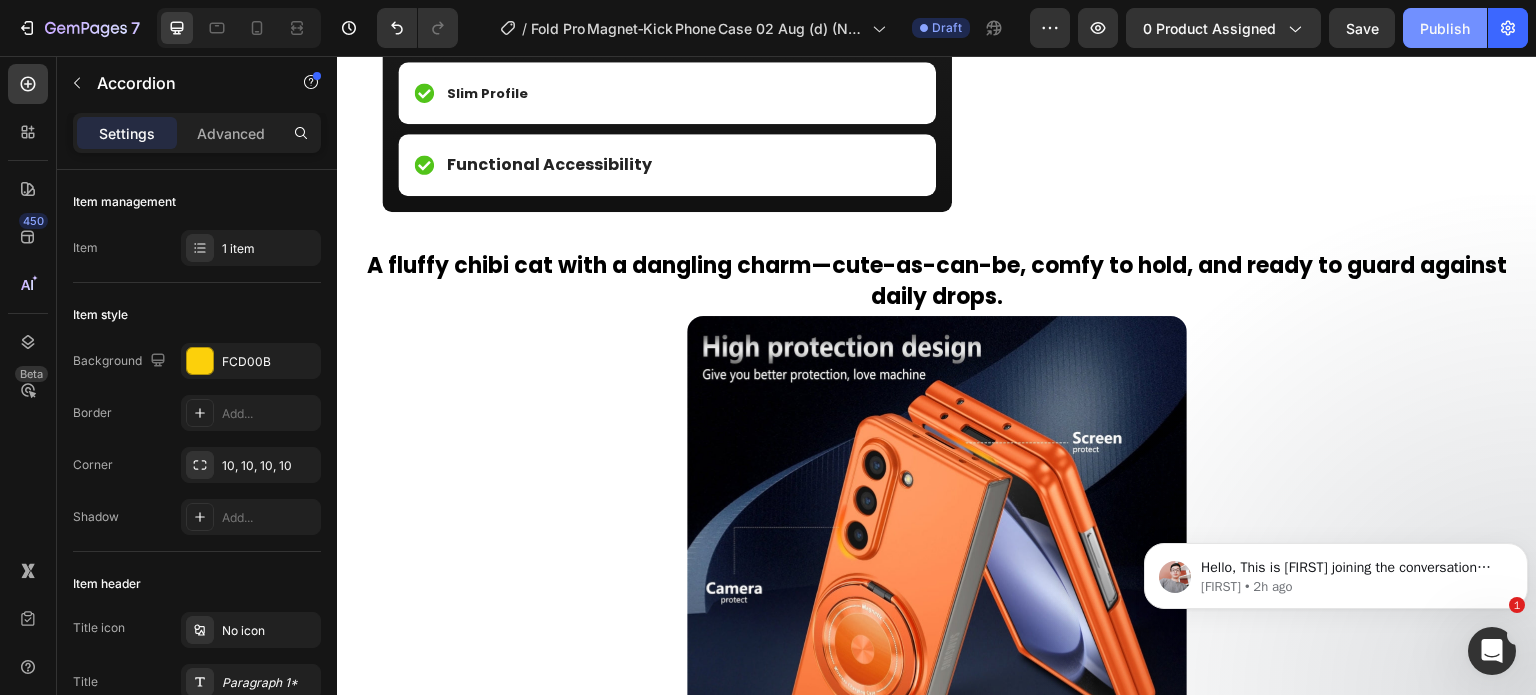click on "Publish" 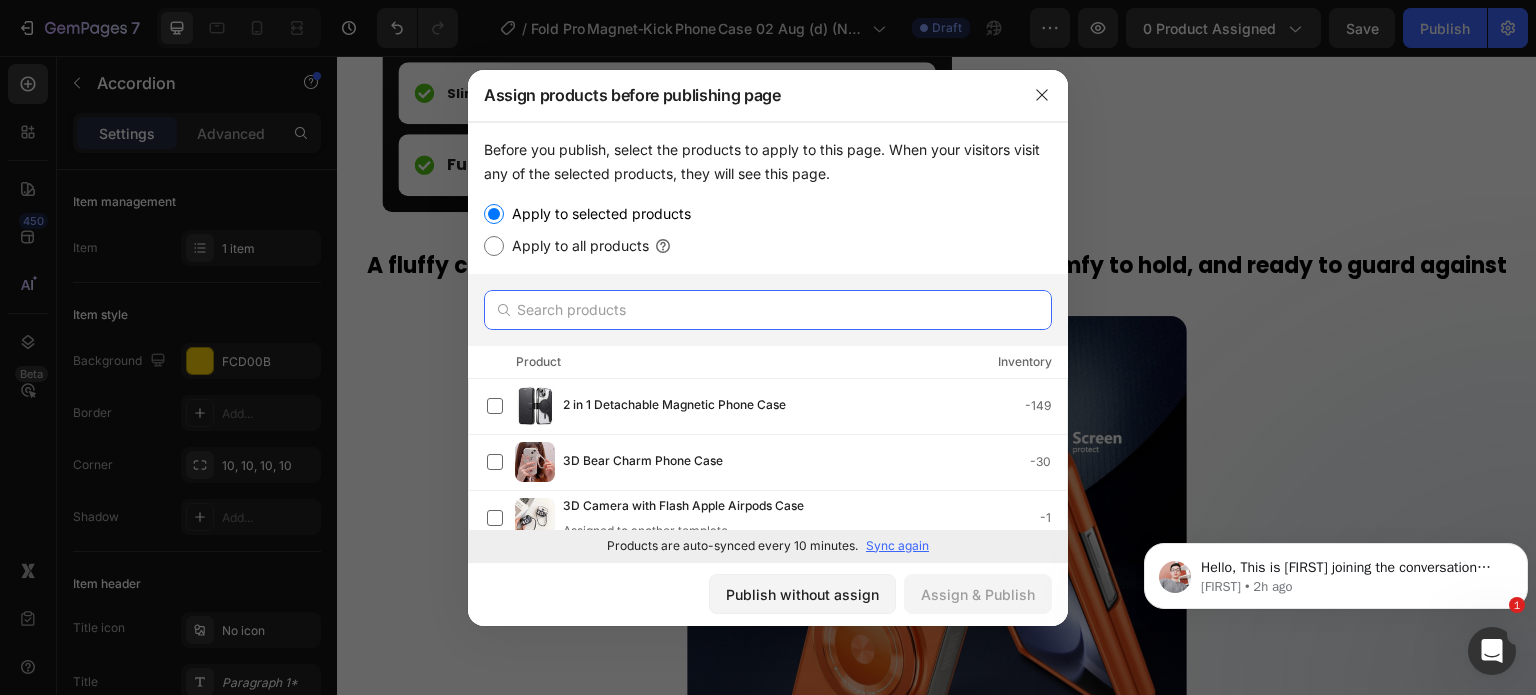 click at bounding box center (768, 310) 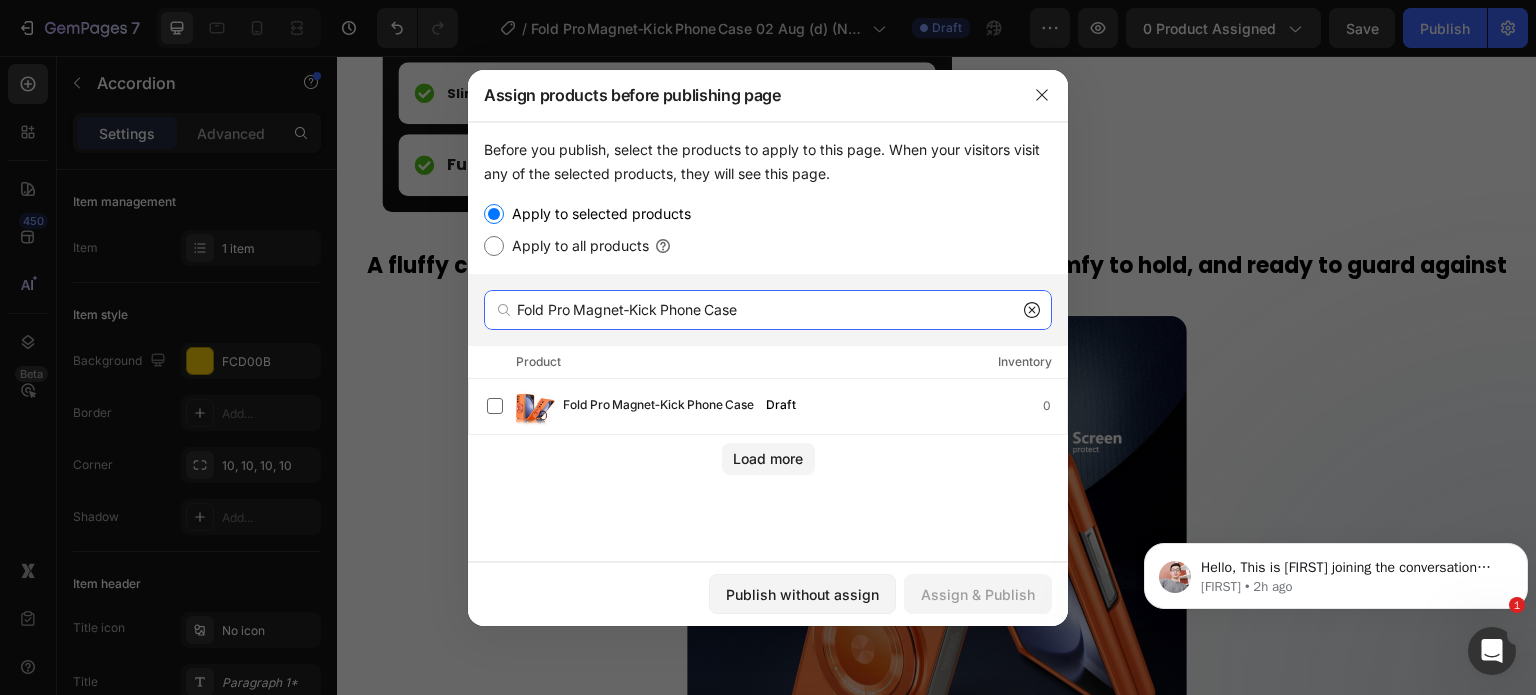 type on "Fold Pro Magnet‑Kick Phone Case" 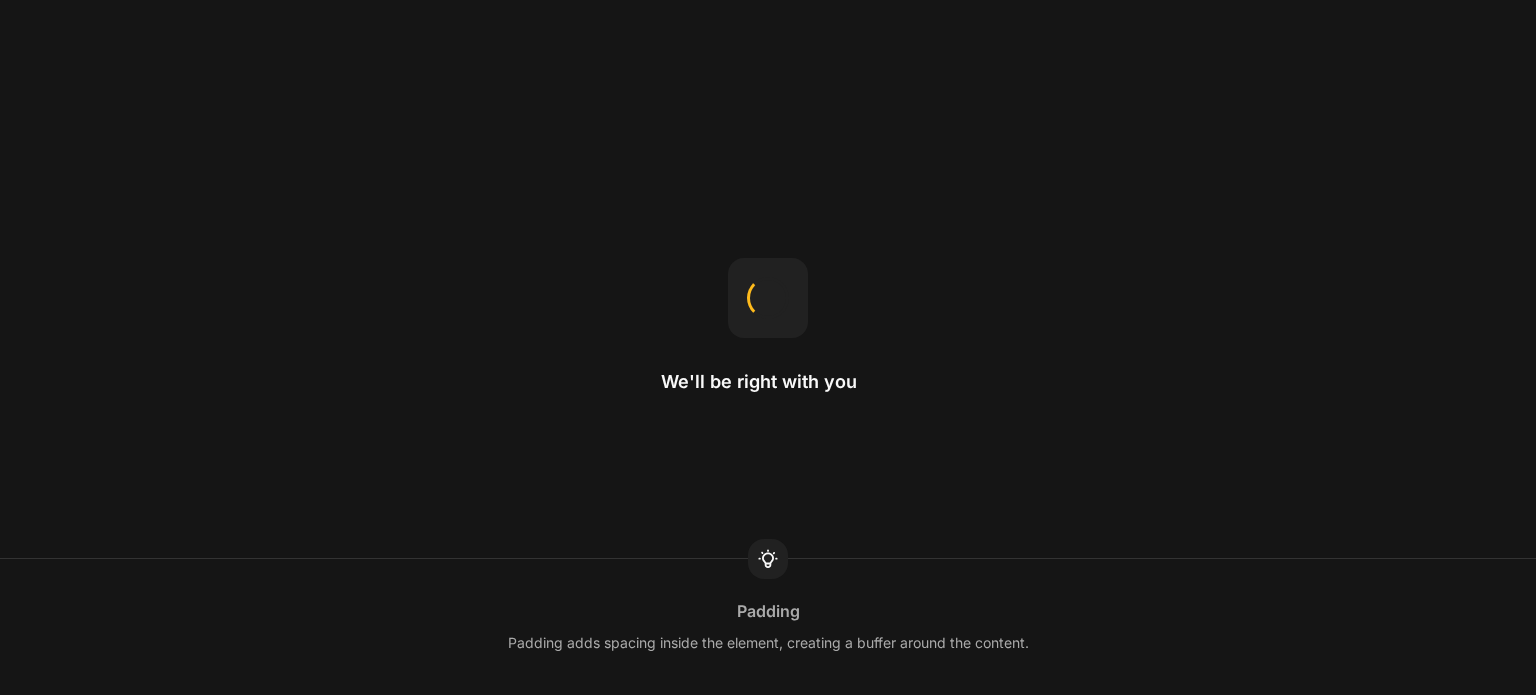 scroll, scrollTop: 0, scrollLeft: 0, axis: both 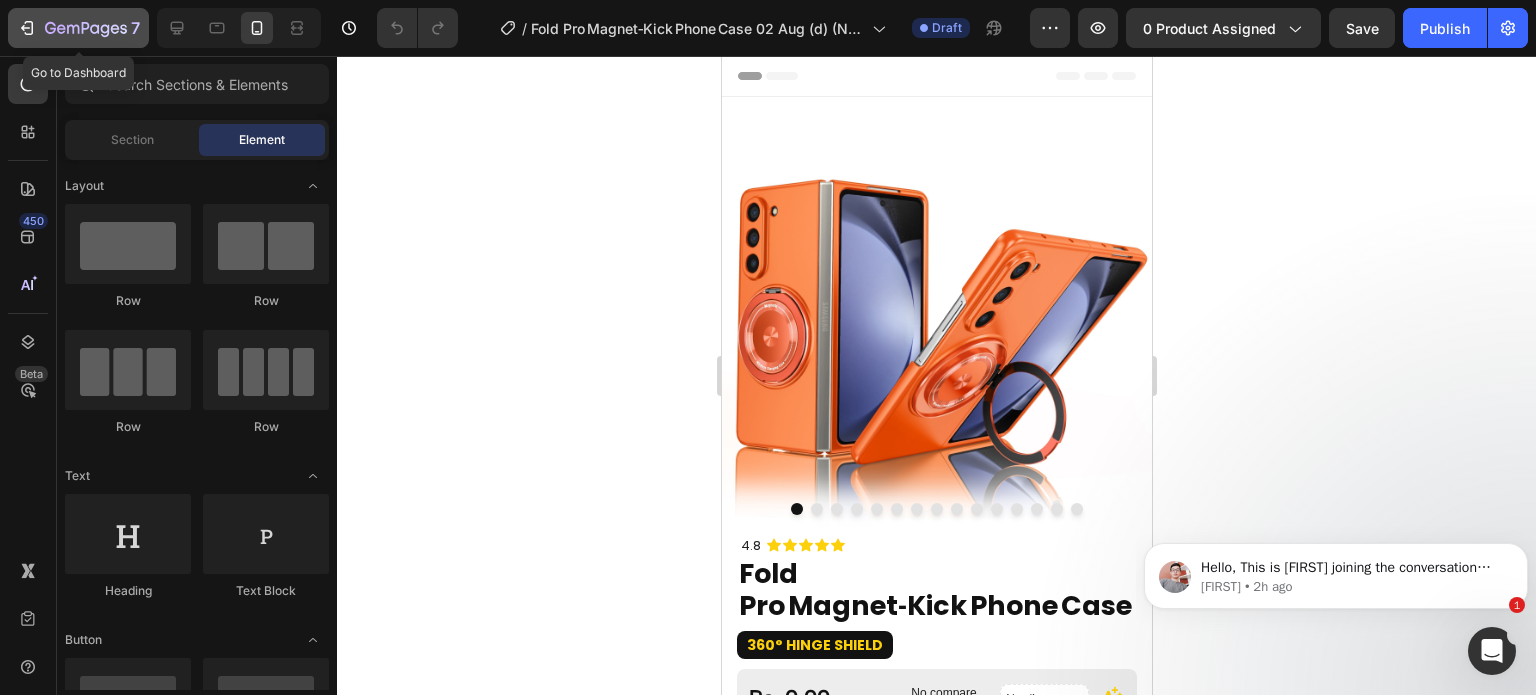 click 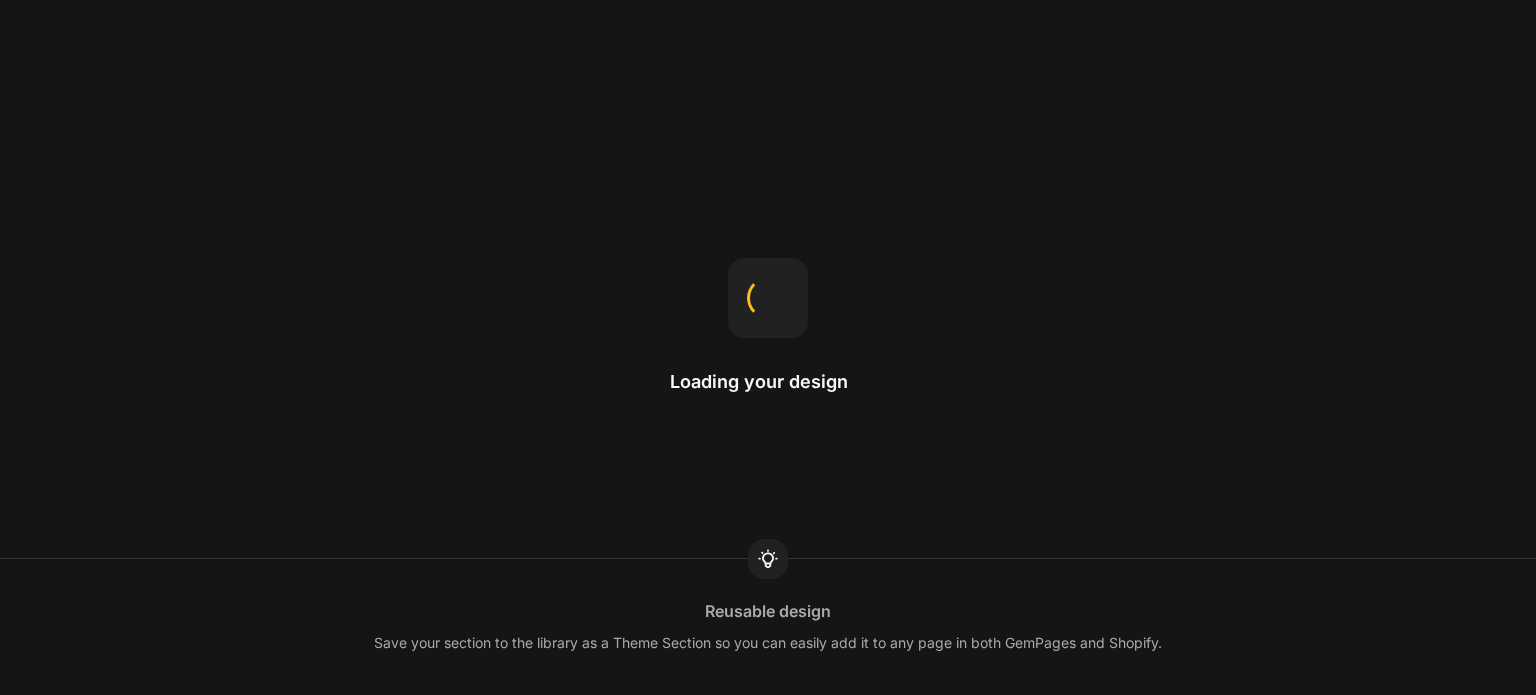 scroll, scrollTop: 0, scrollLeft: 0, axis: both 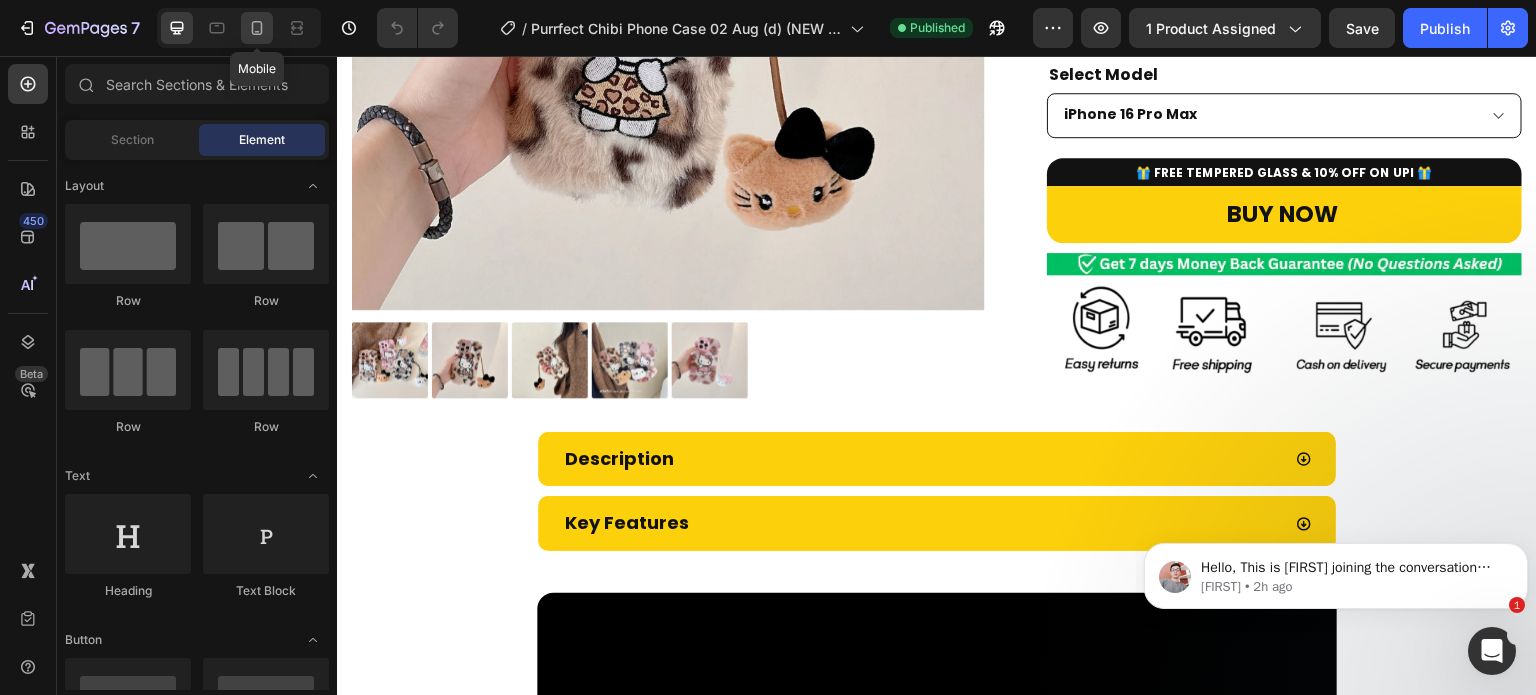 click 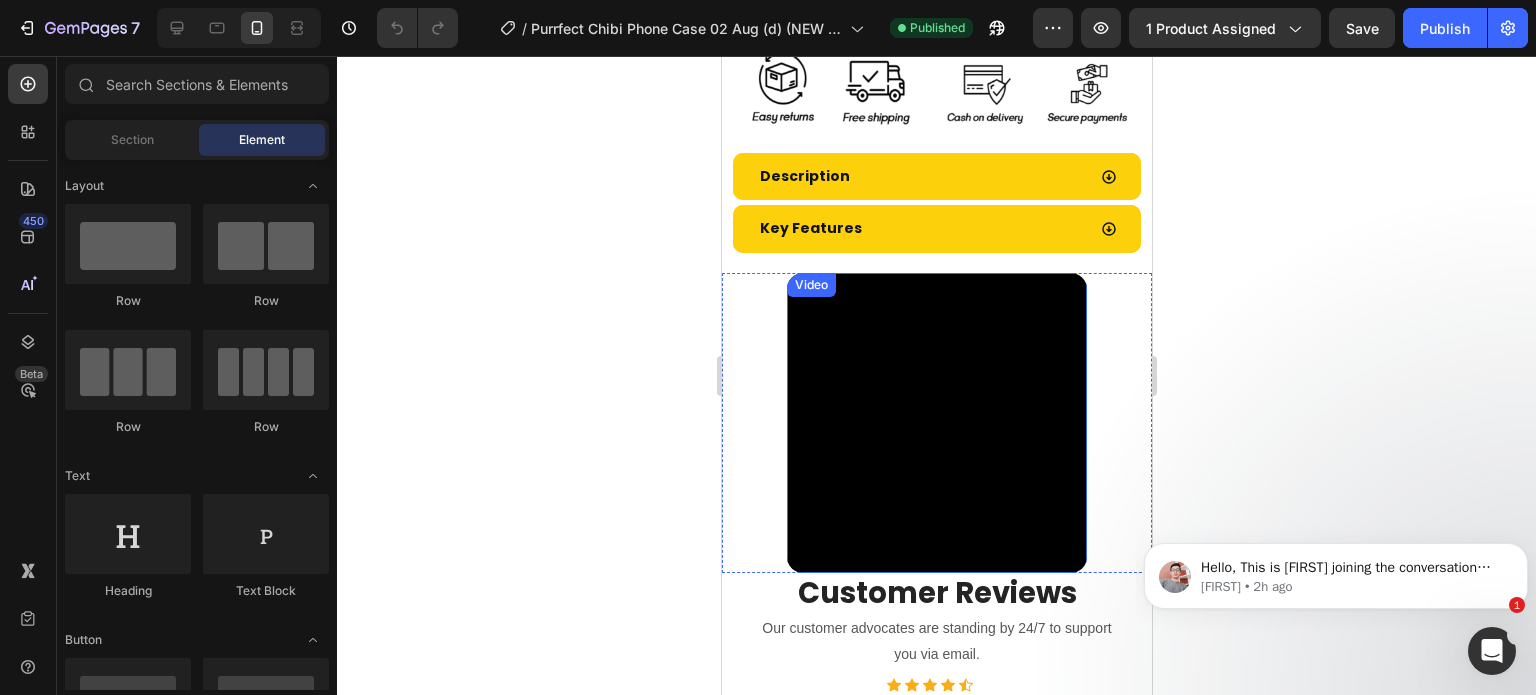 scroll, scrollTop: 1000, scrollLeft: 0, axis: vertical 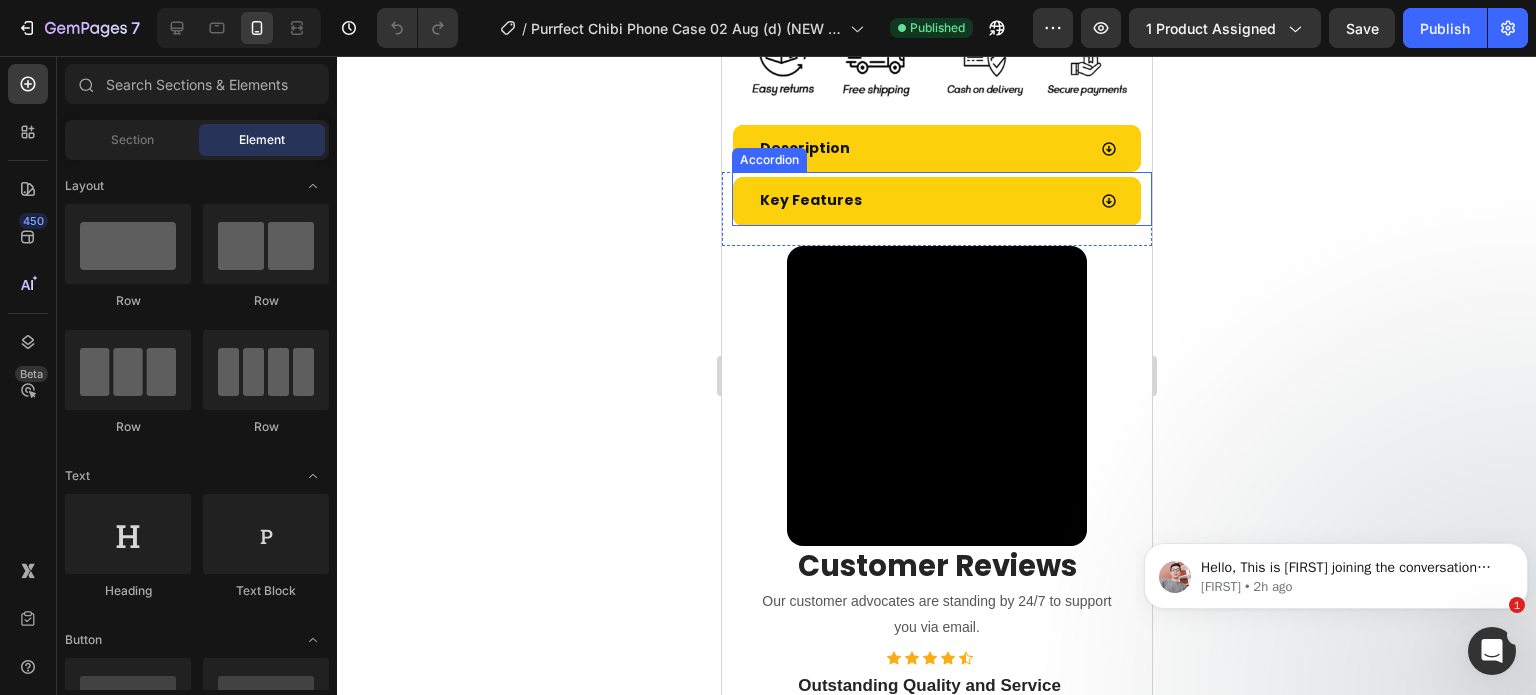 click on "Key Features" at bounding box center [920, 200] 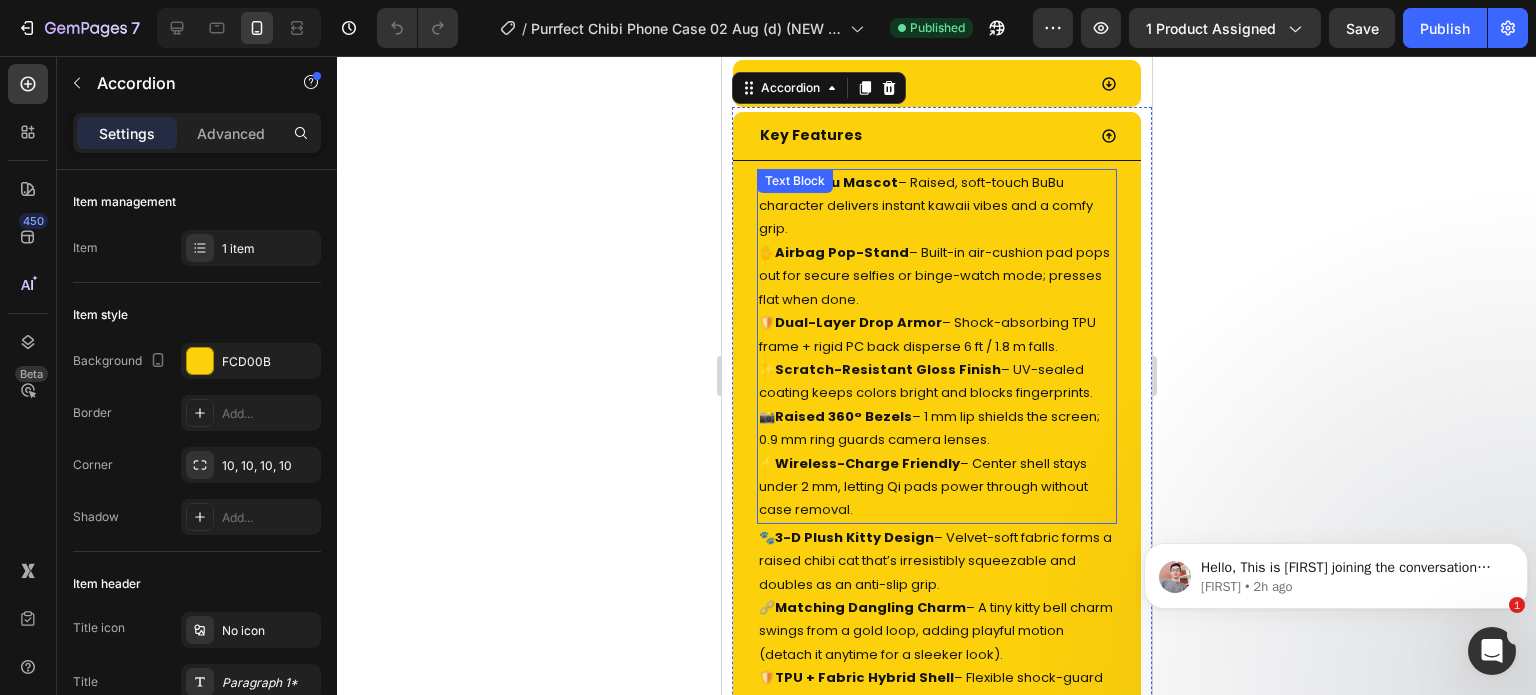 scroll, scrollTop: 1000, scrollLeft: 0, axis: vertical 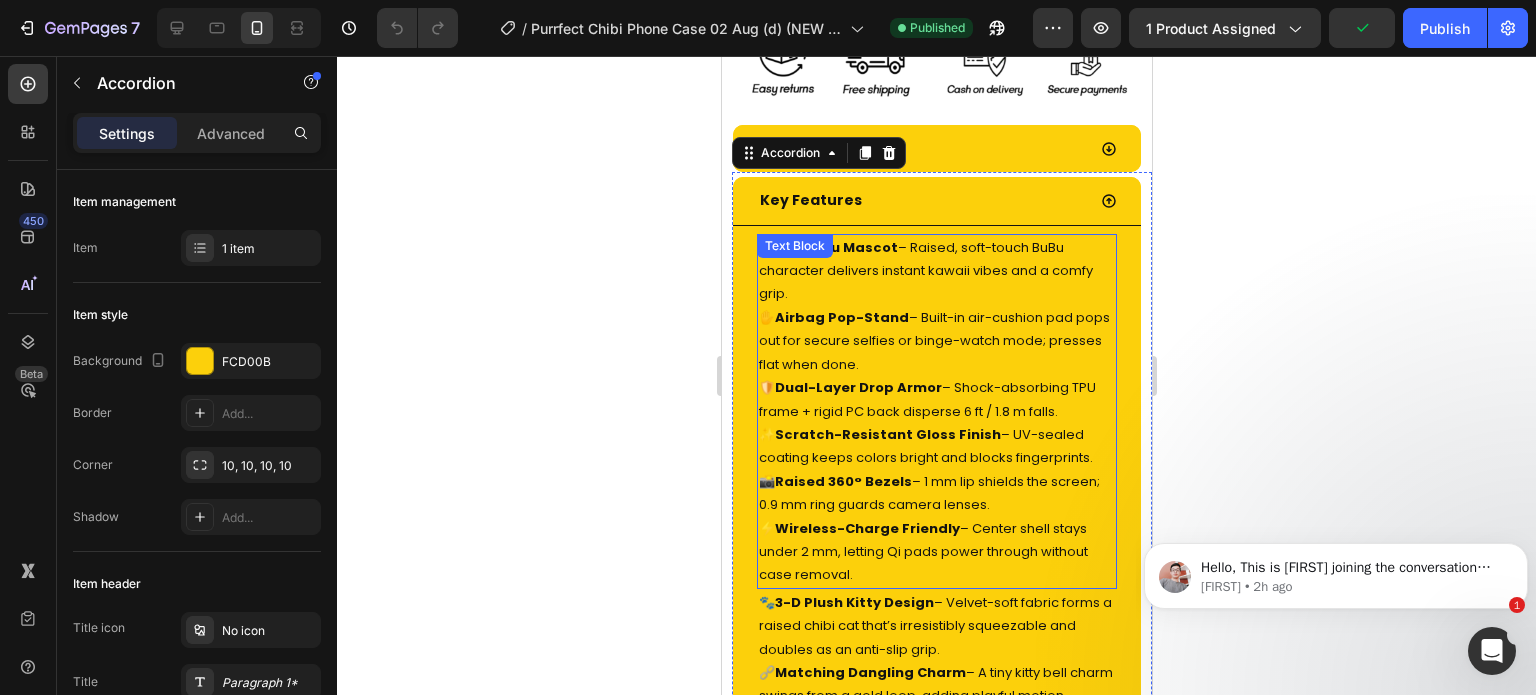 click on "✋  Airbag Pop-Stand  – Built-in air-cushion pad pops out for secure selfies or binge-watch mode; presses flat when done." at bounding box center (936, 341) 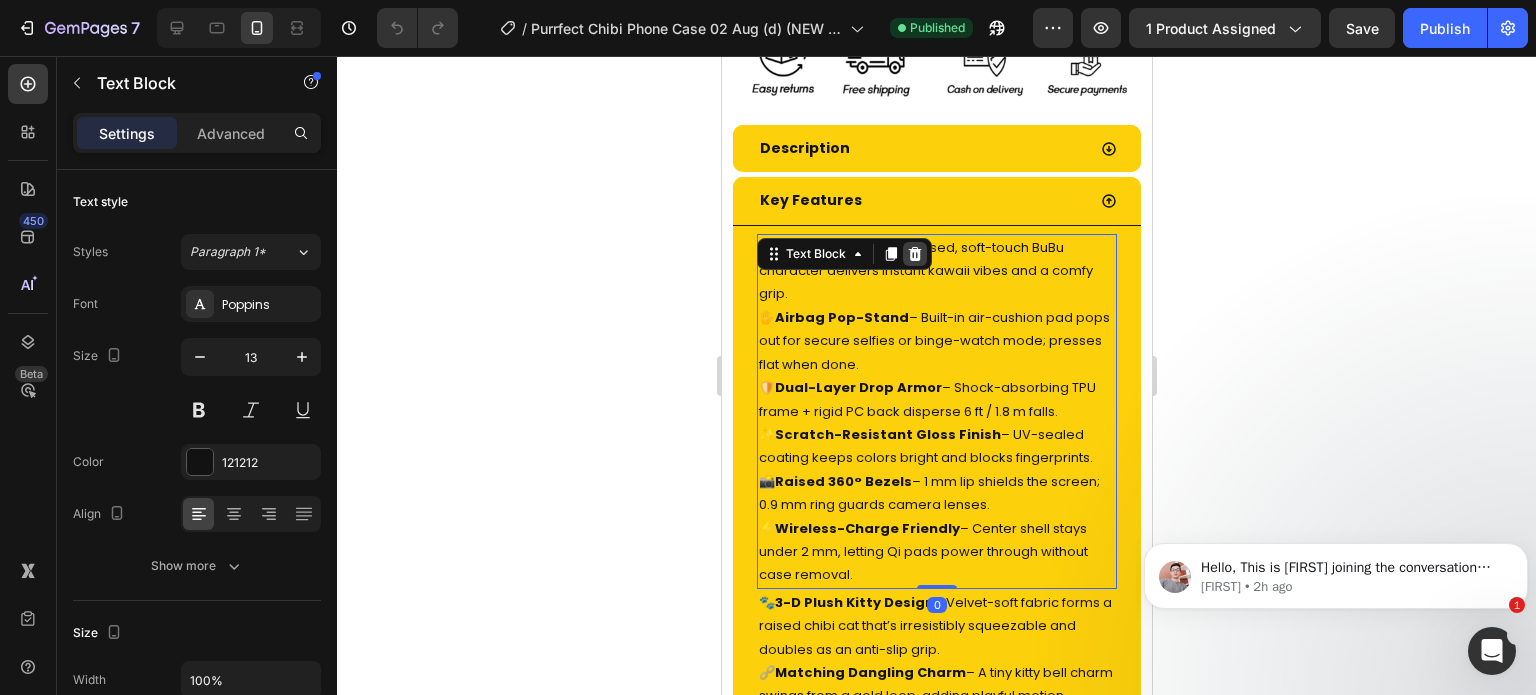 click 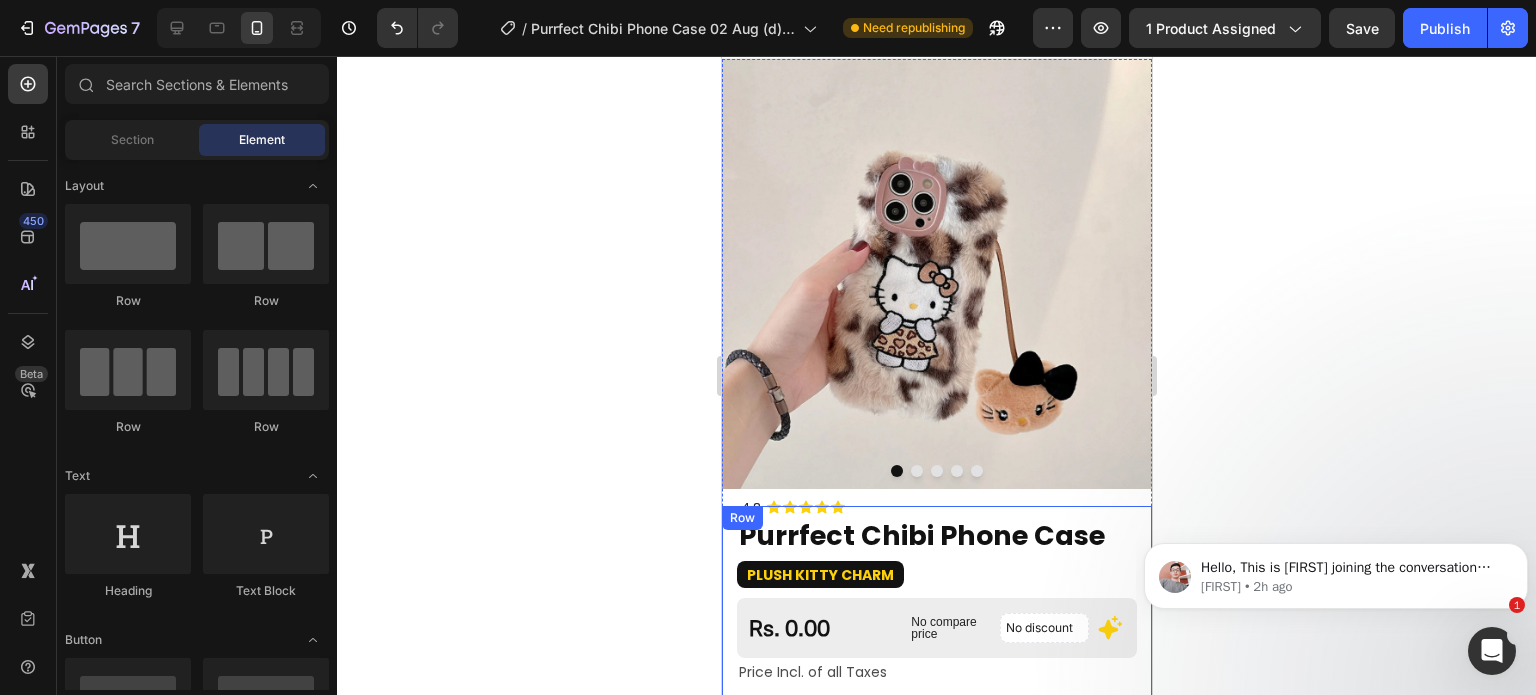 scroll, scrollTop: 0, scrollLeft: 0, axis: both 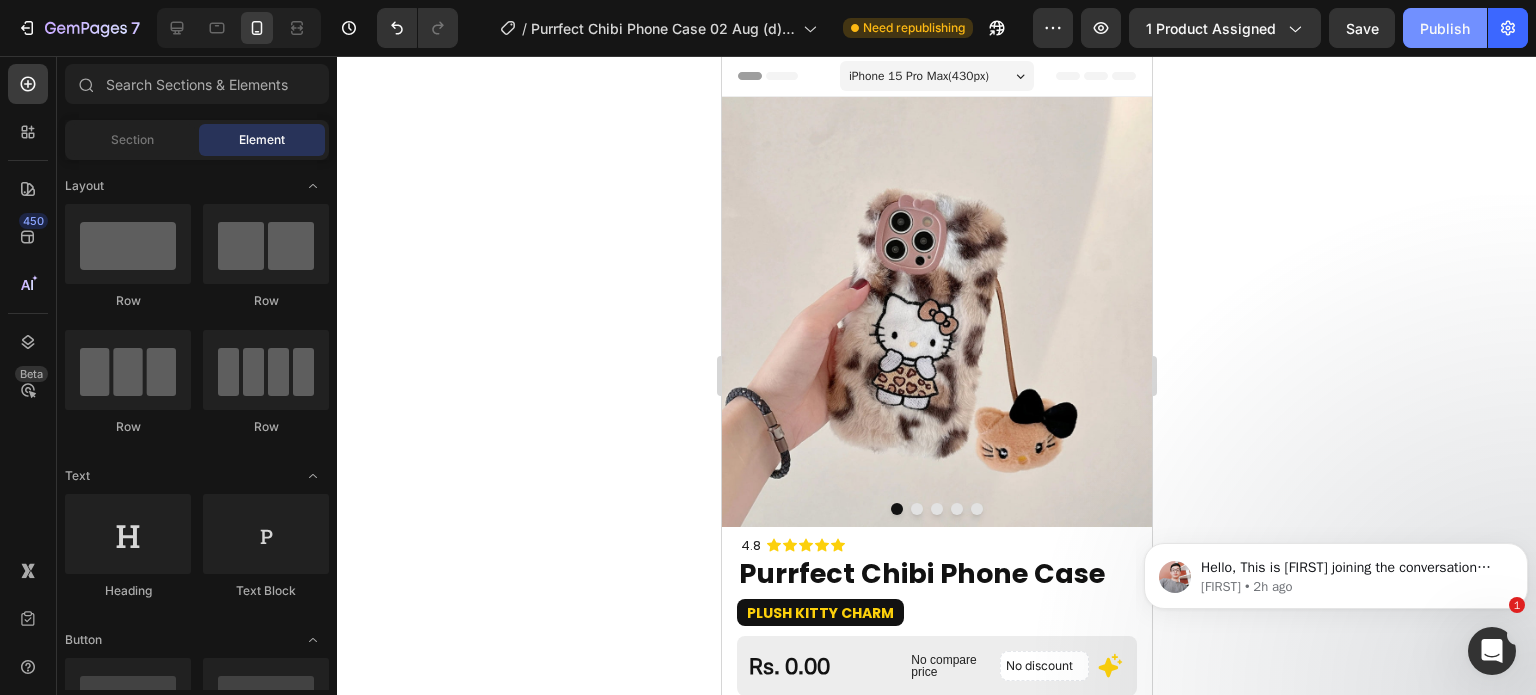 click on "Publish" at bounding box center (1445, 28) 